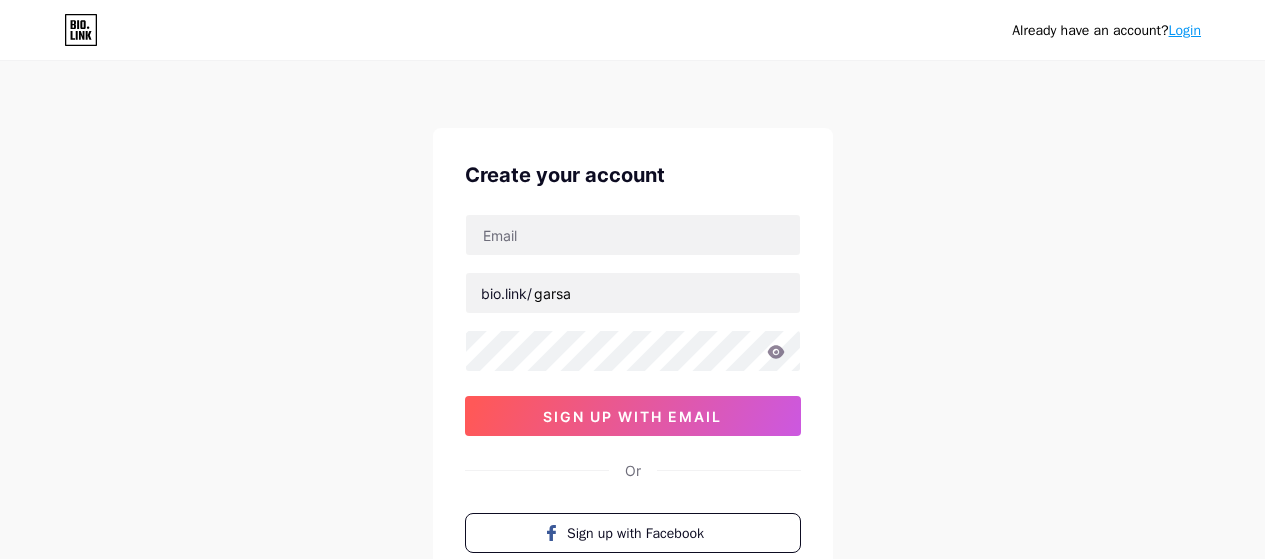 scroll, scrollTop: 0, scrollLeft: 0, axis: both 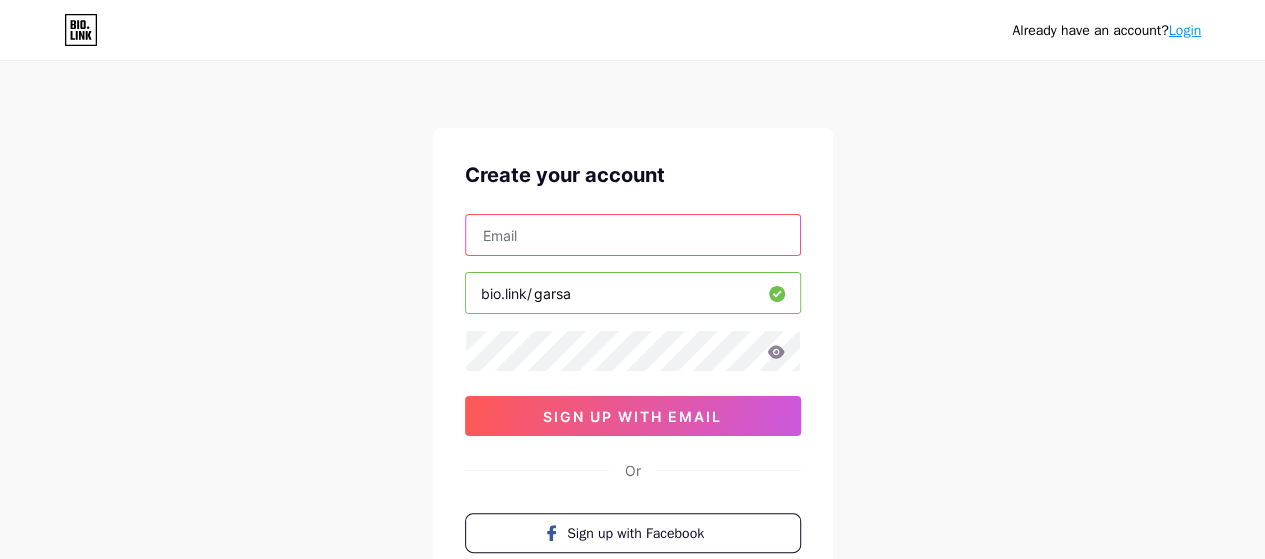 click at bounding box center (633, 235) 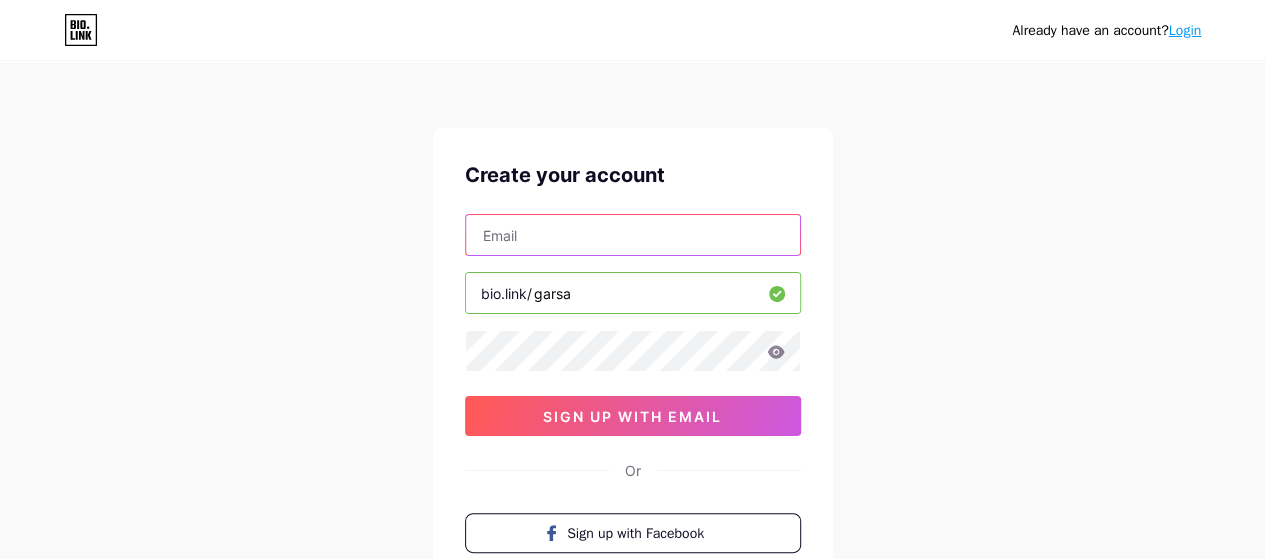 type on "filipe.rg.andrade@[EMAIL]" 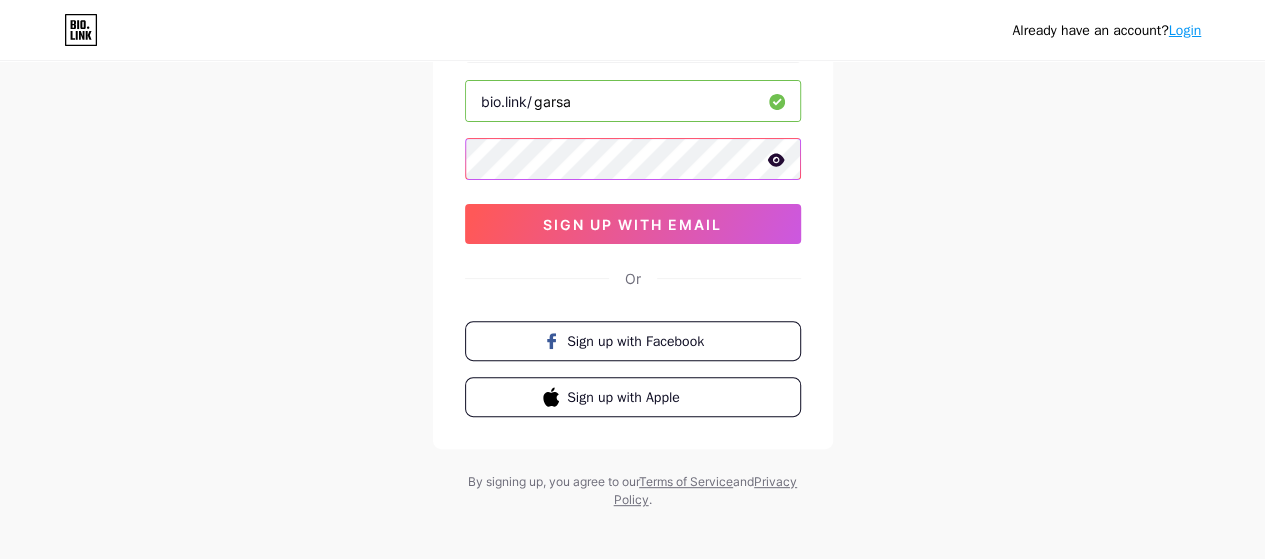 scroll, scrollTop: 193, scrollLeft: 0, axis: vertical 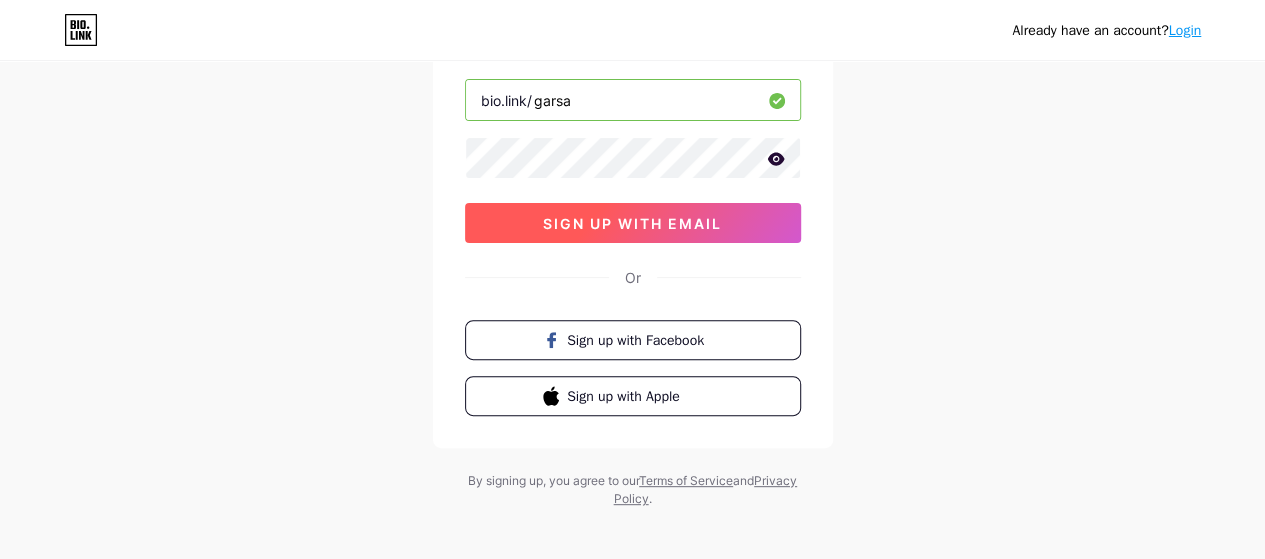 click on "sign up with email" at bounding box center [632, 223] 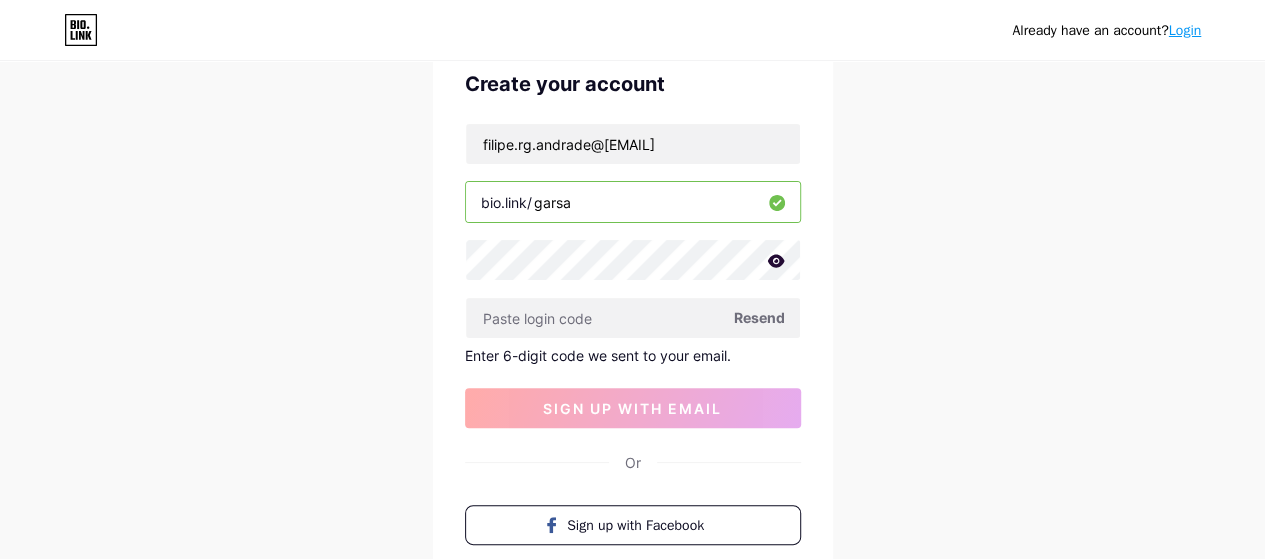 scroll, scrollTop: 87, scrollLeft: 0, axis: vertical 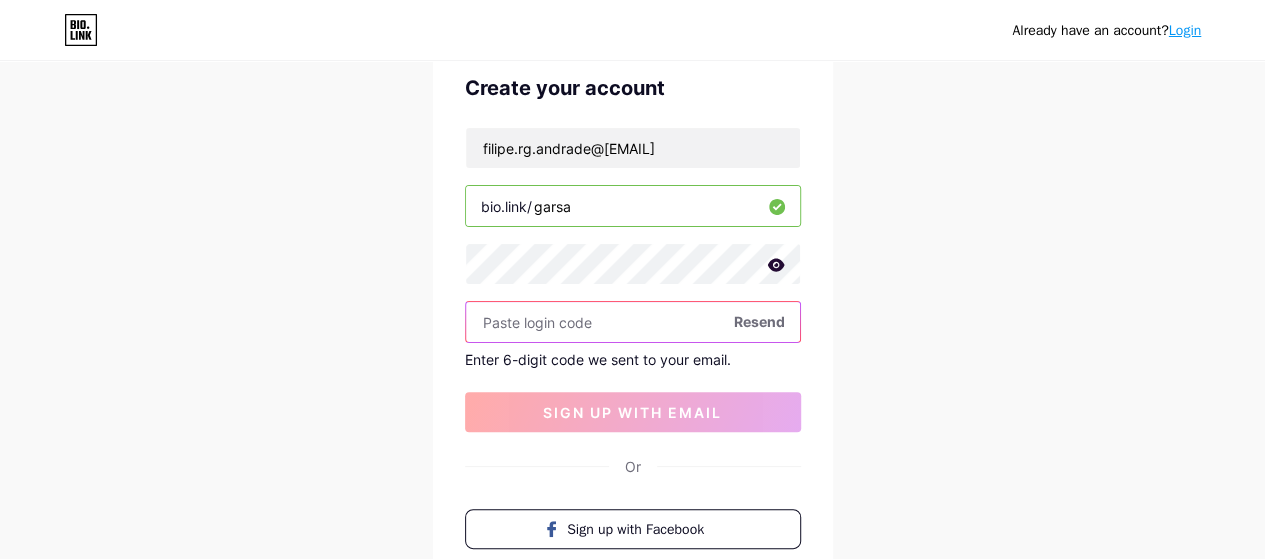 click at bounding box center (633, 322) 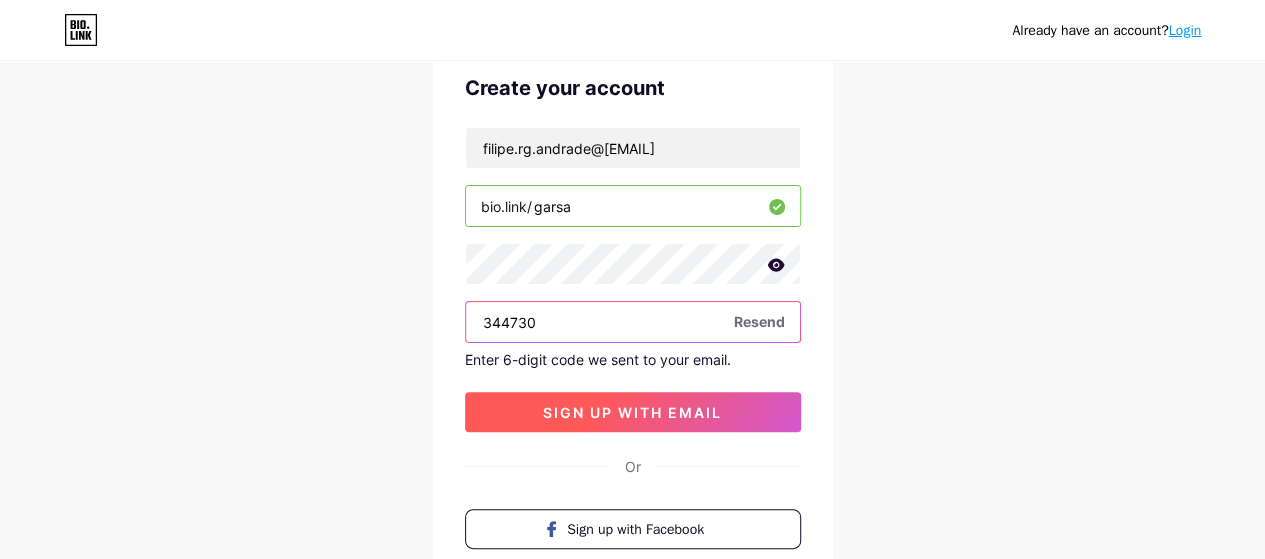 type on "344730" 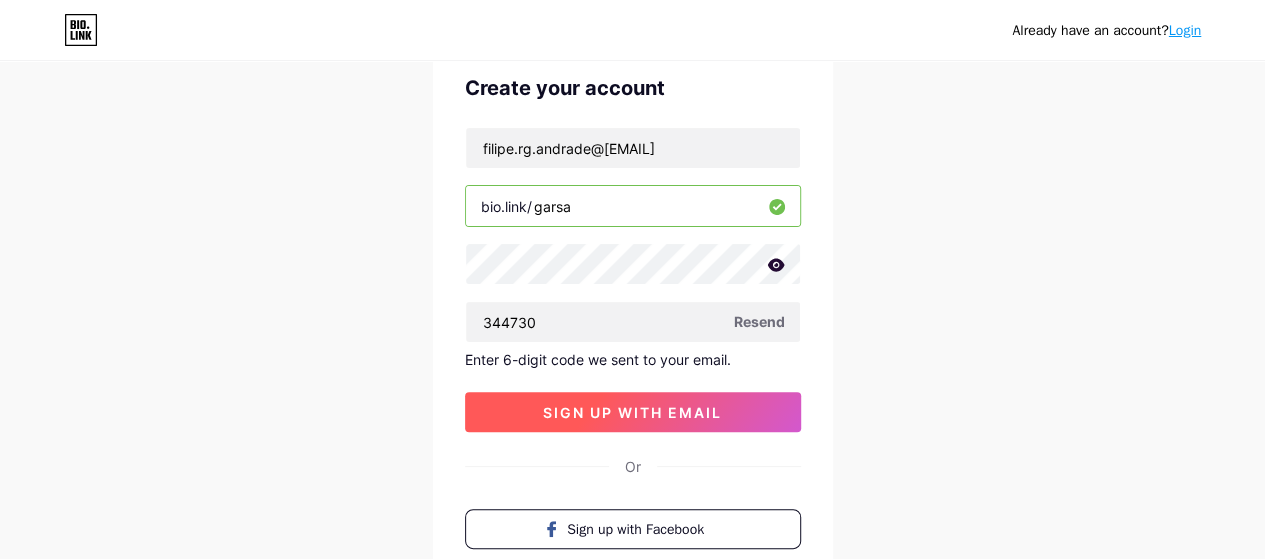 click on "sign up with email" at bounding box center (632, 412) 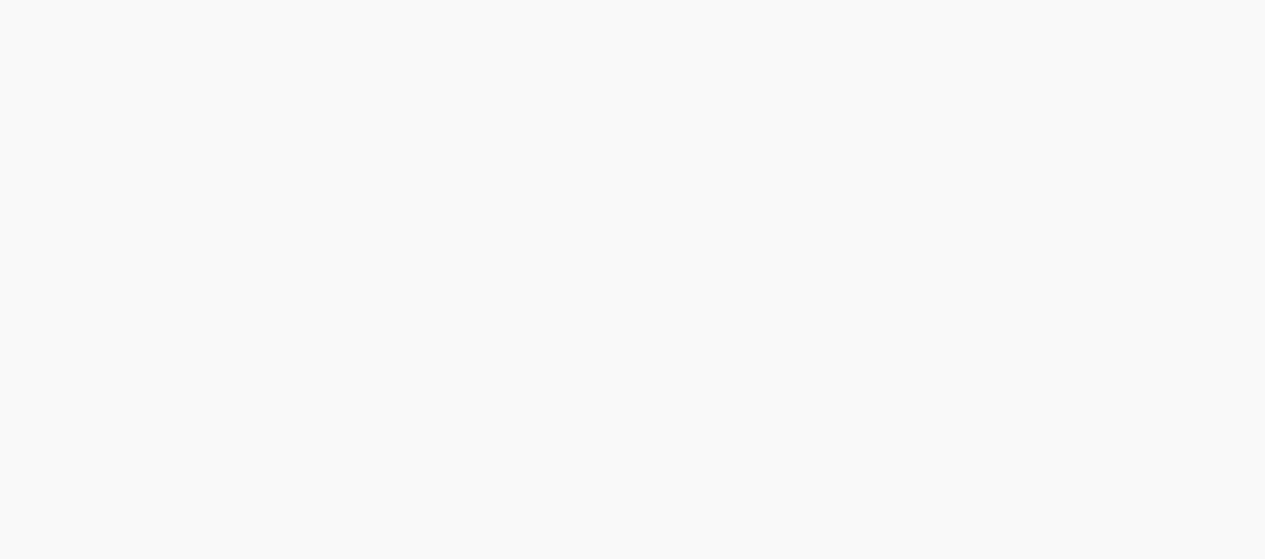 scroll, scrollTop: 0, scrollLeft: 0, axis: both 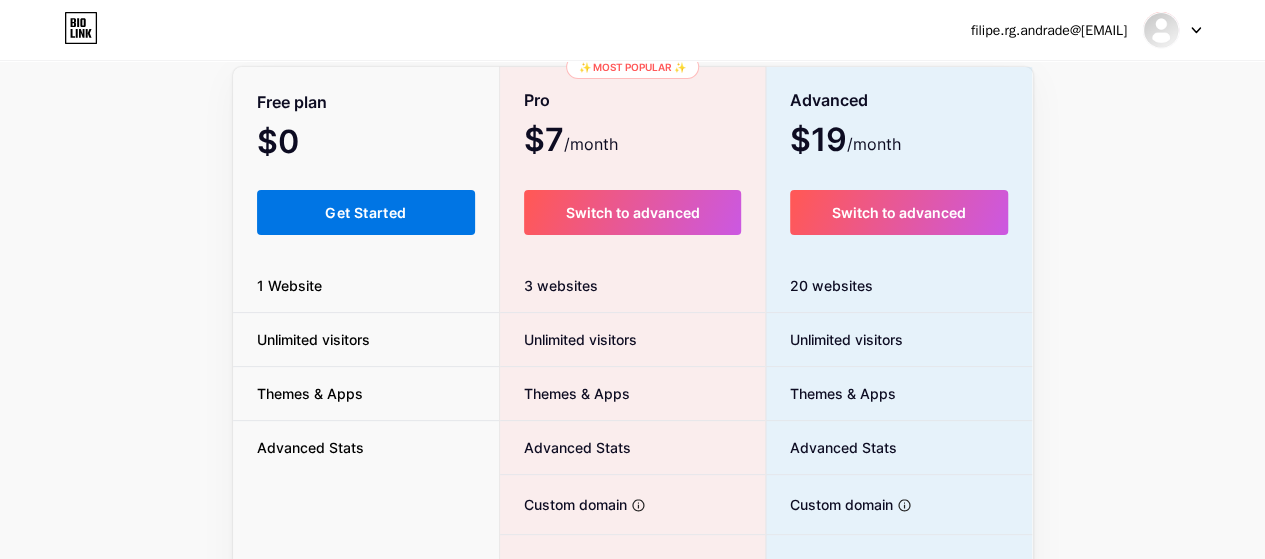 click on "Get Started" at bounding box center (366, 212) 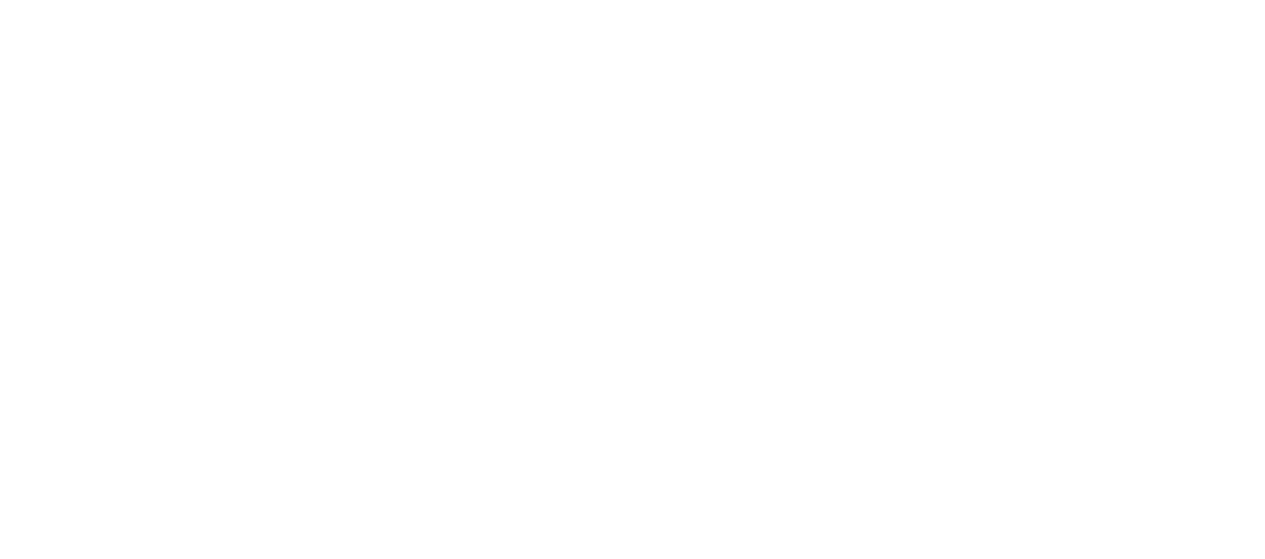 scroll, scrollTop: 0, scrollLeft: 0, axis: both 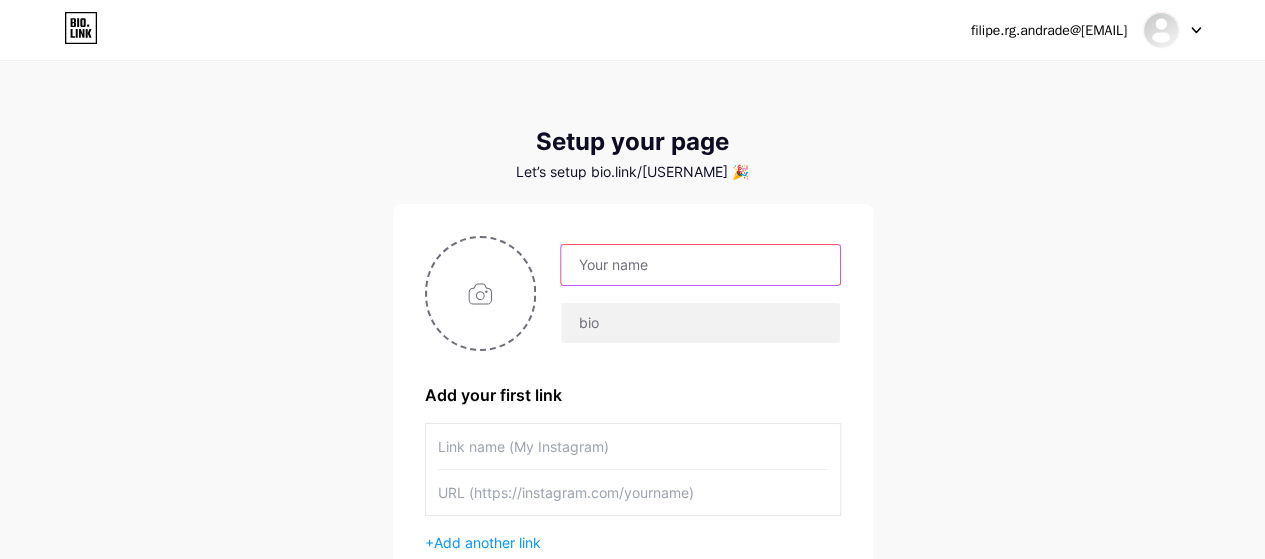 click at bounding box center (700, 265) 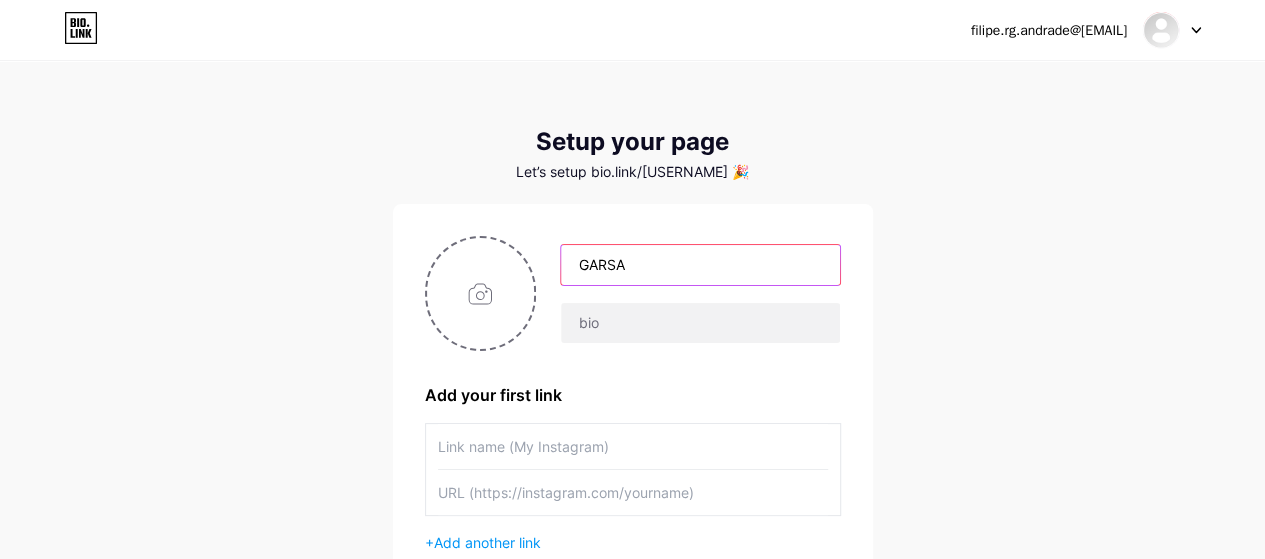 type on "GARSA" 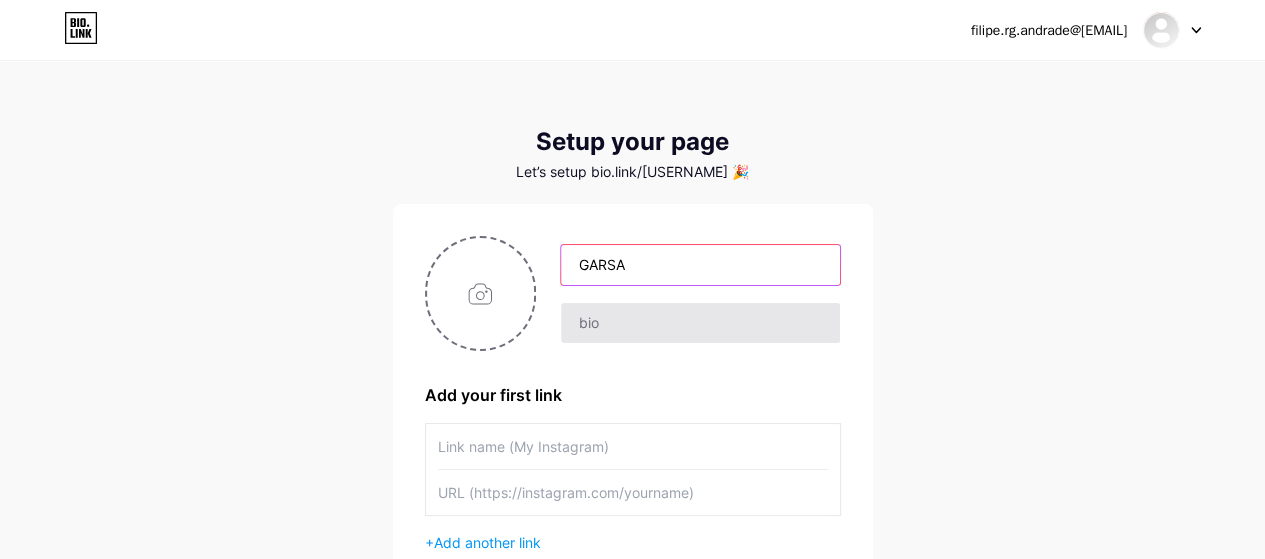 scroll, scrollTop: 125, scrollLeft: 0, axis: vertical 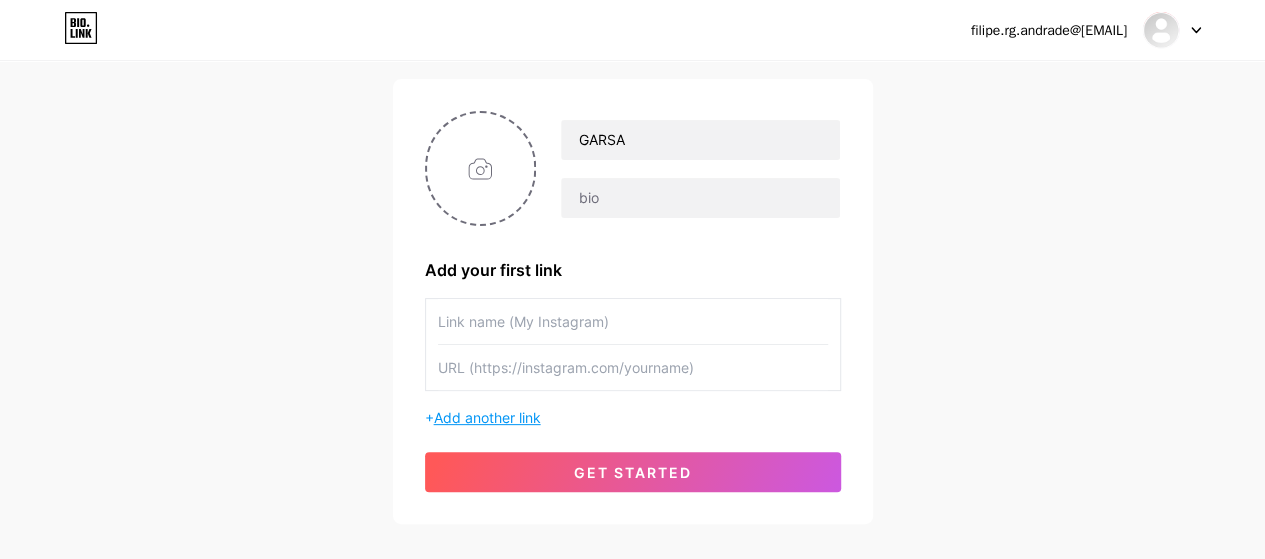 click on "Add another link" at bounding box center [487, 417] 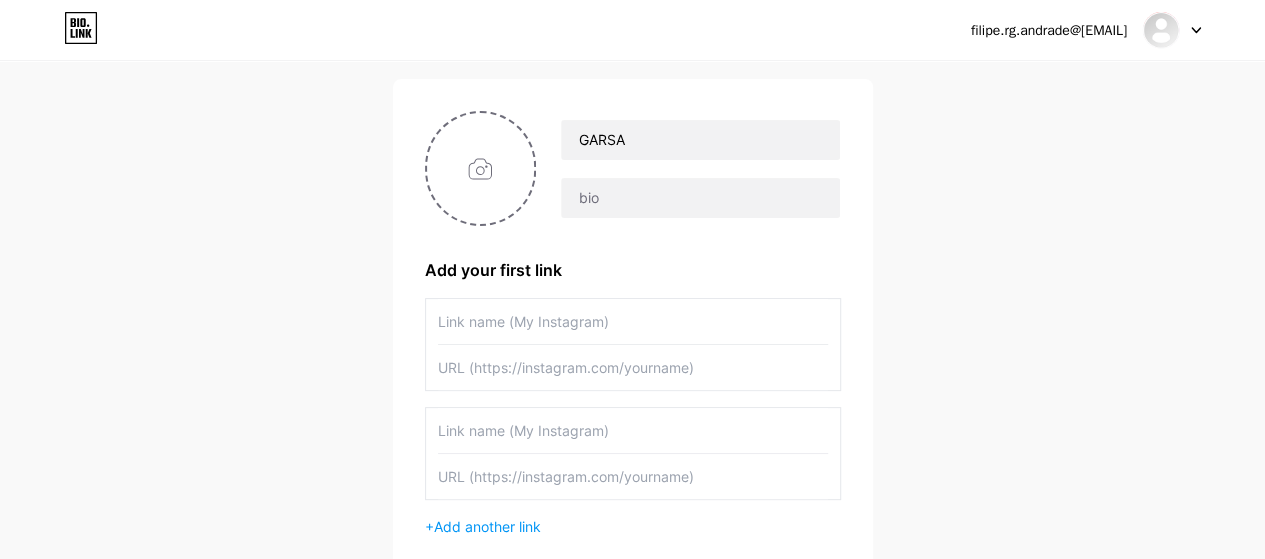 scroll, scrollTop: 339, scrollLeft: 0, axis: vertical 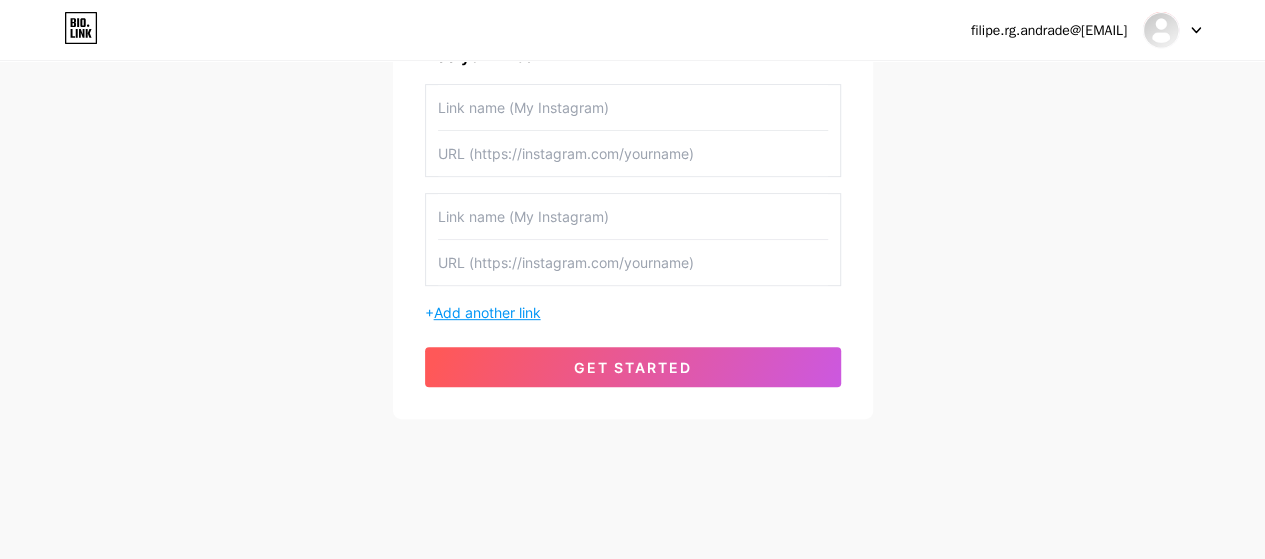click on "Add another link" at bounding box center (487, 312) 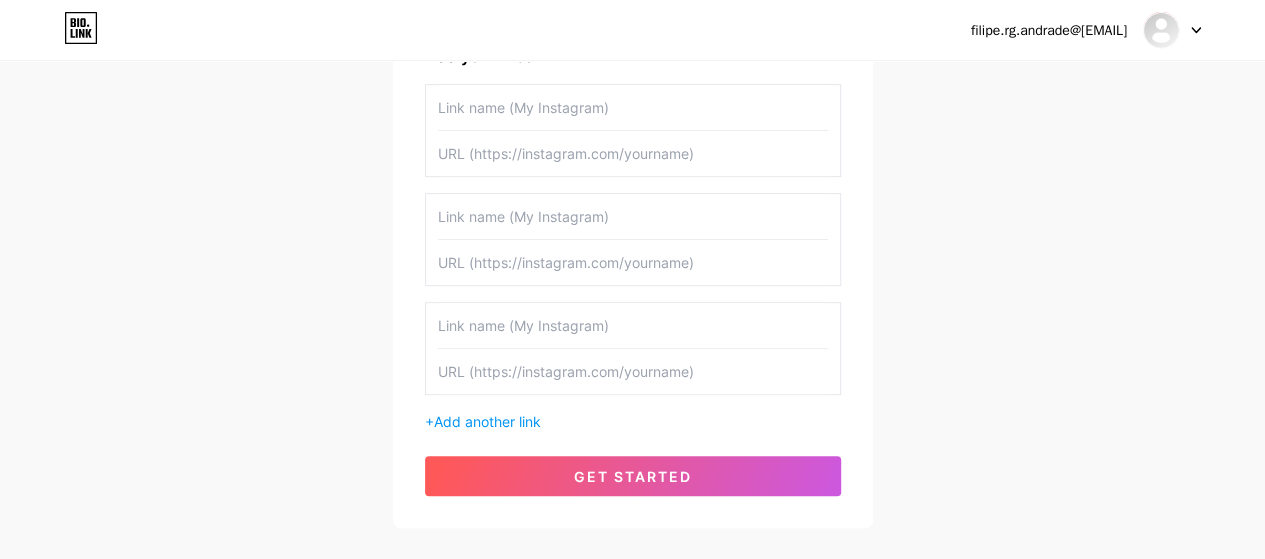 scroll, scrollTop: 16, scrollLeft: 0, axis: vertical 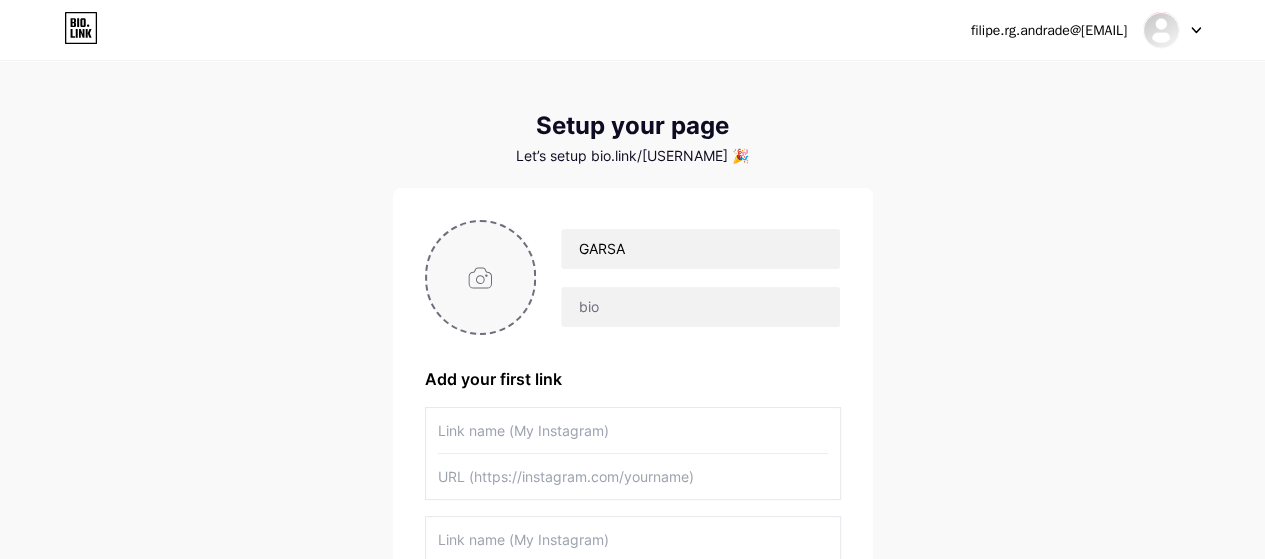 click at bounding box center (481, 277) 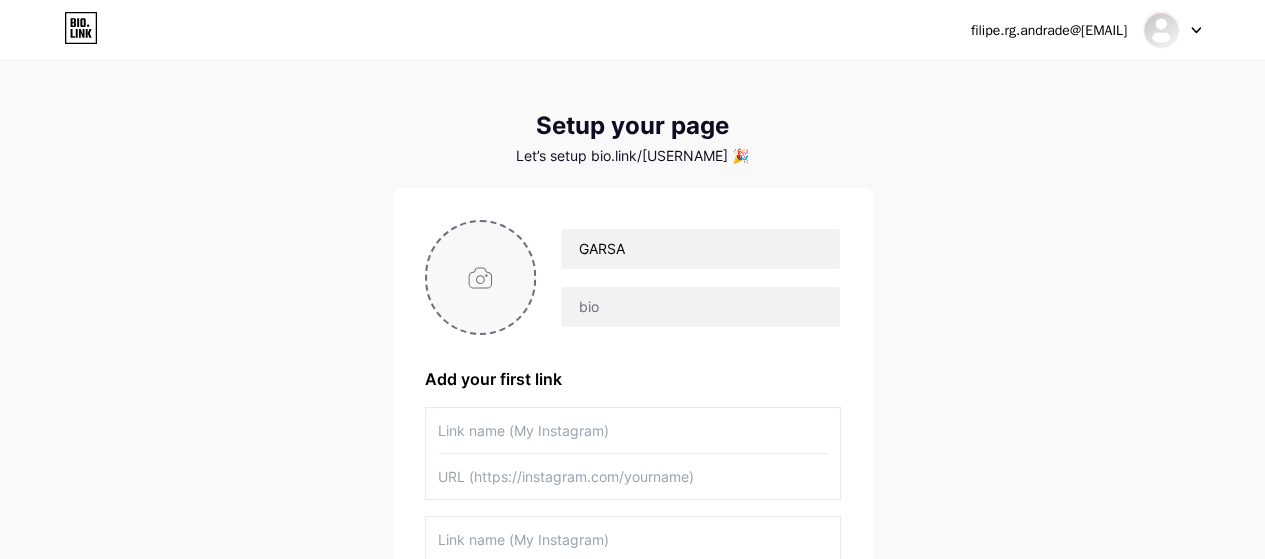 type on "C:\fakepath\Bio.link.jpg" 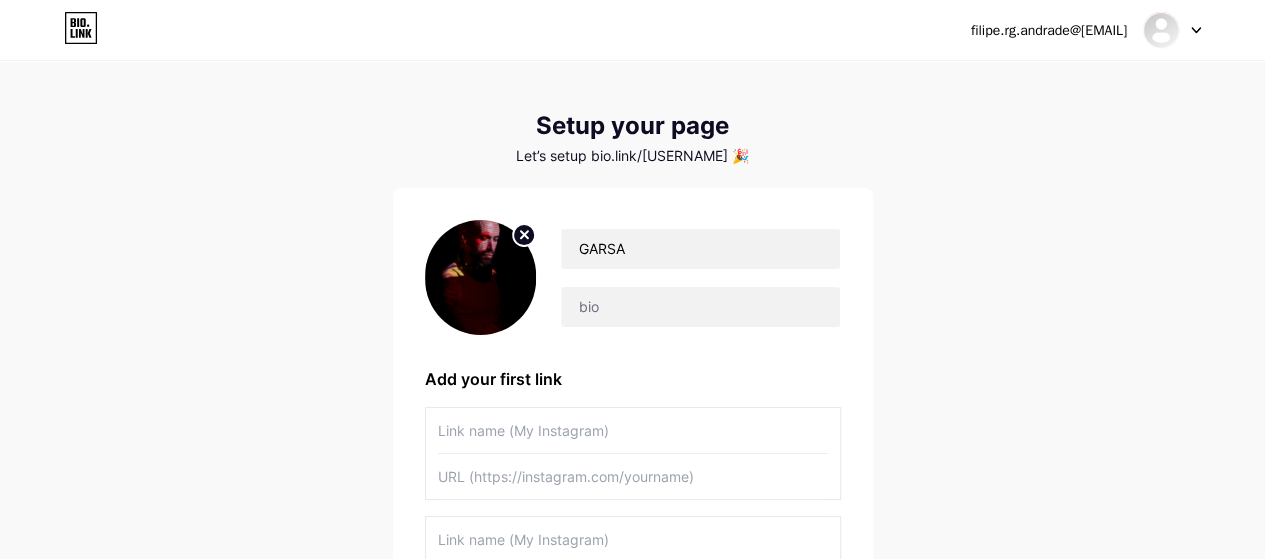 click at bounding box center [481, 277] 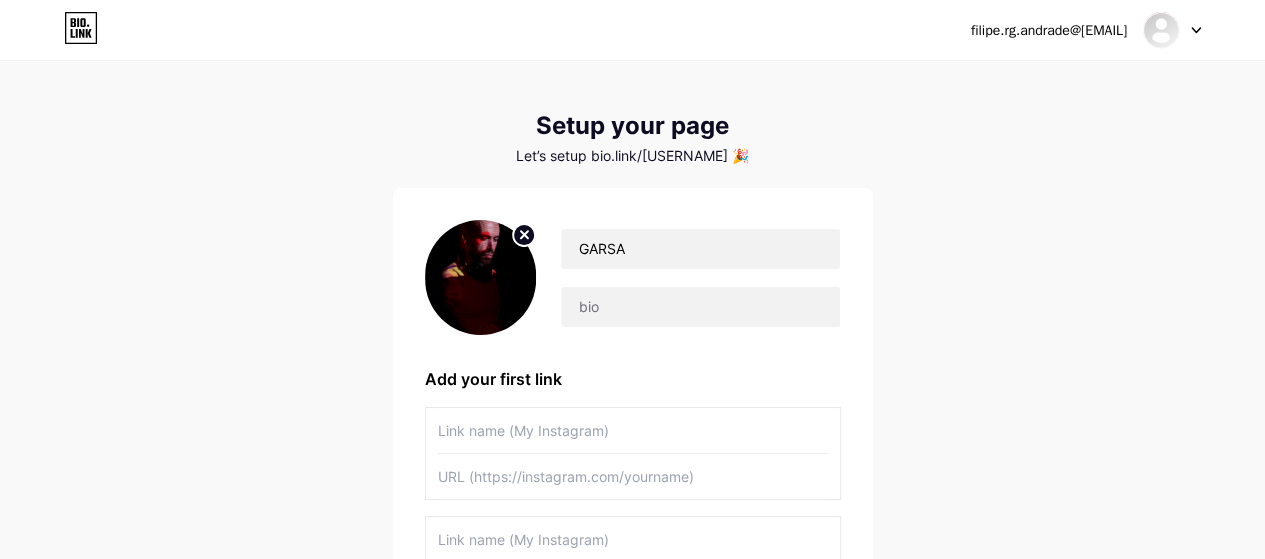 click 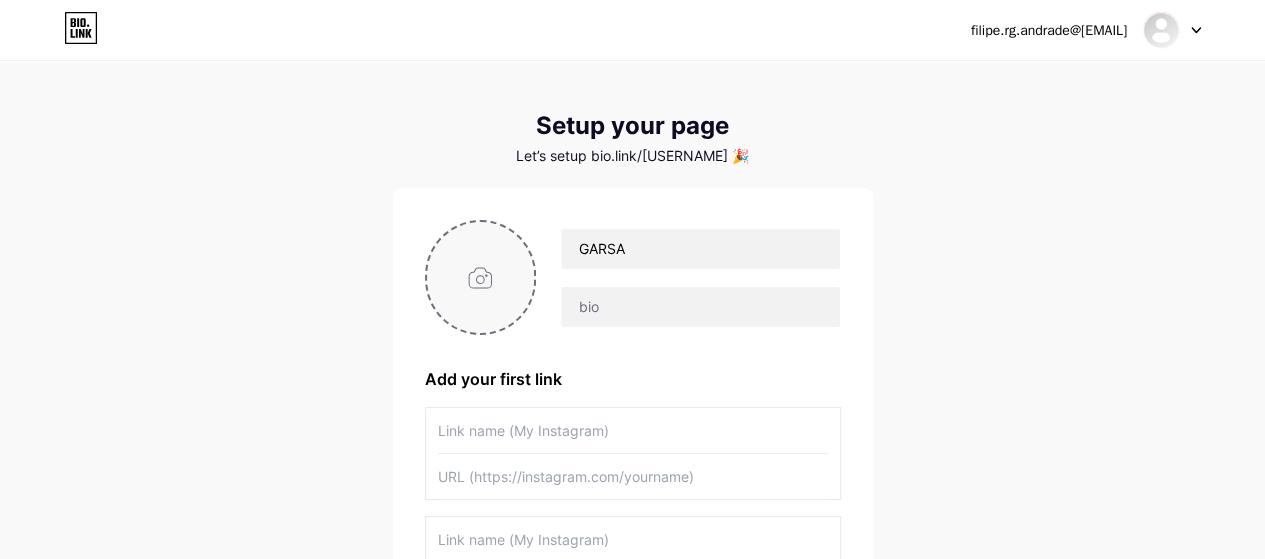 click at bounding box center (481, 277) 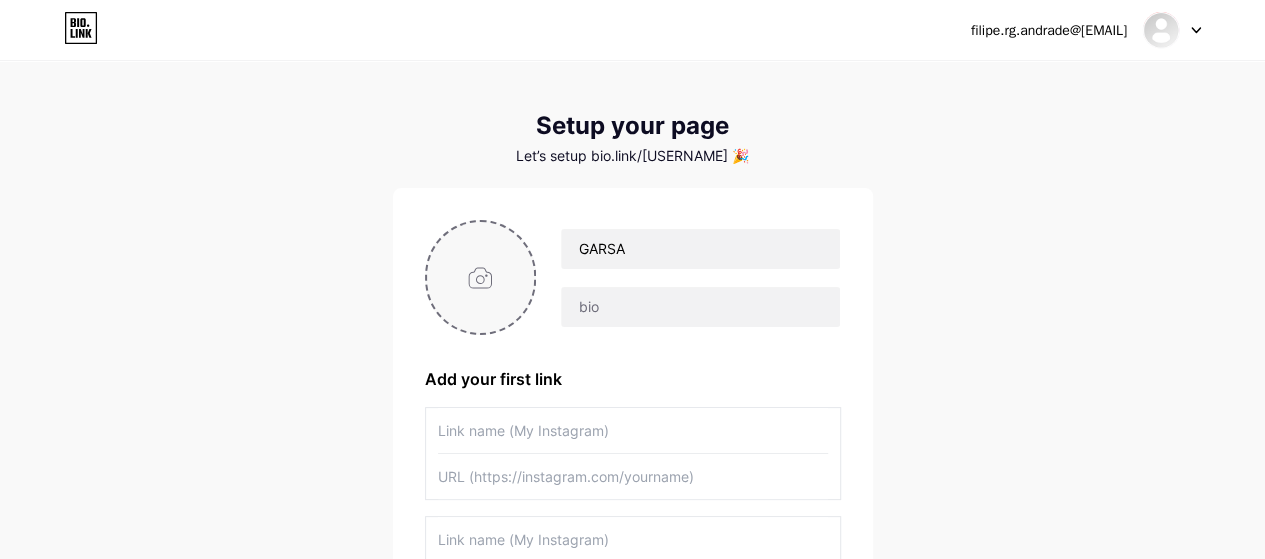 type on "C:\fakepath\Bio.link.jpg" 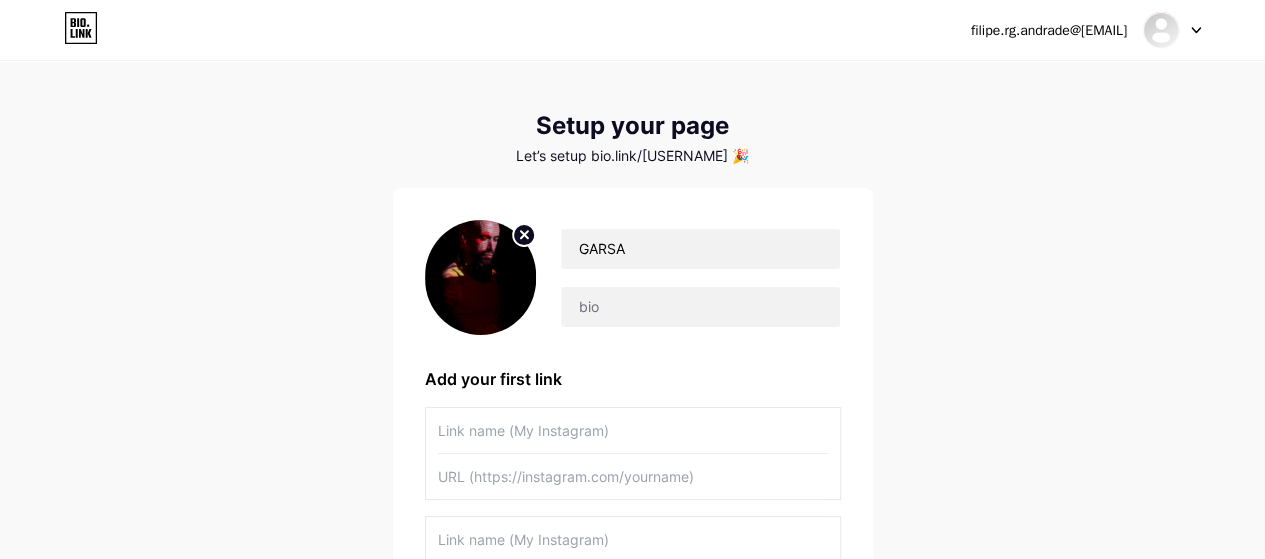 scroll, scrollTop: 0, scrollLeft: 0, axis: both 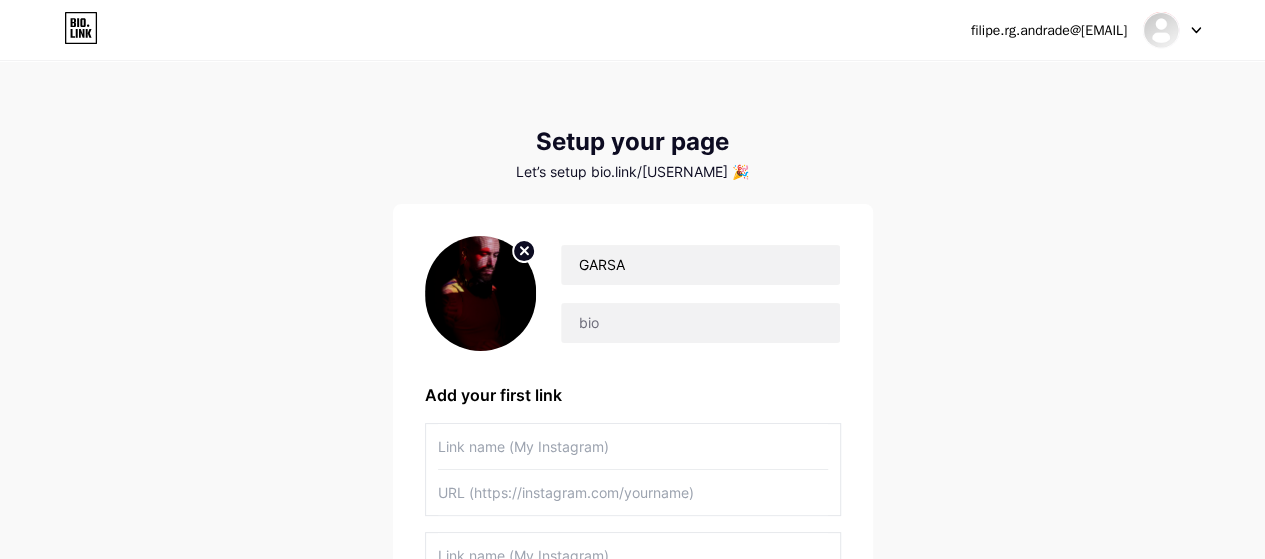 click 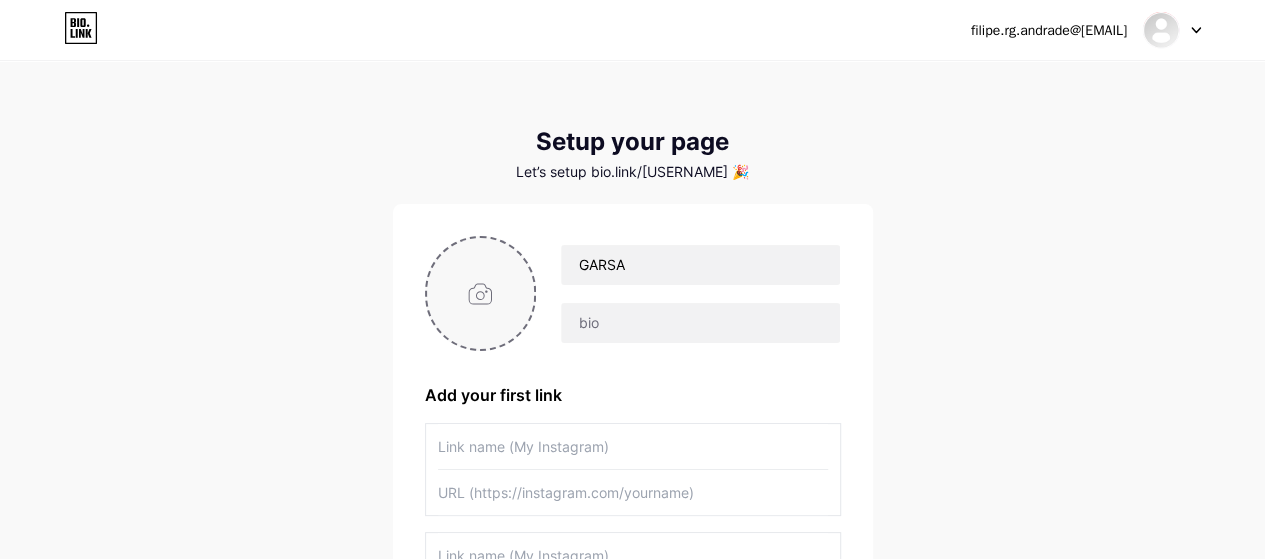 click at bounding box center (481, 293) 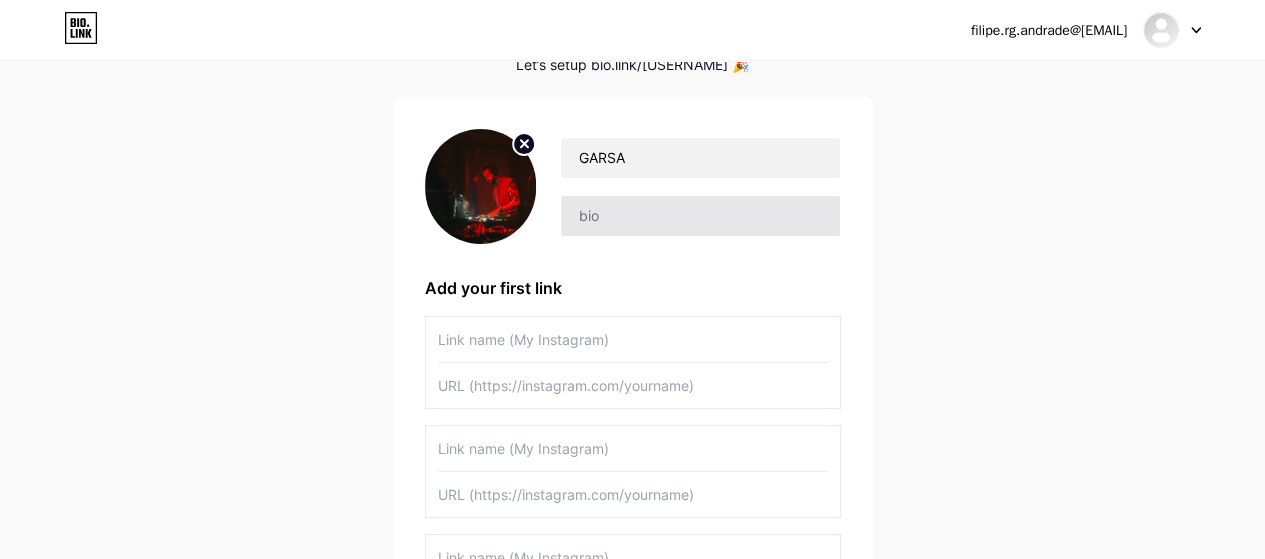 scroll, scrollTop: 109, scrollLeft: 0, axis: vertical 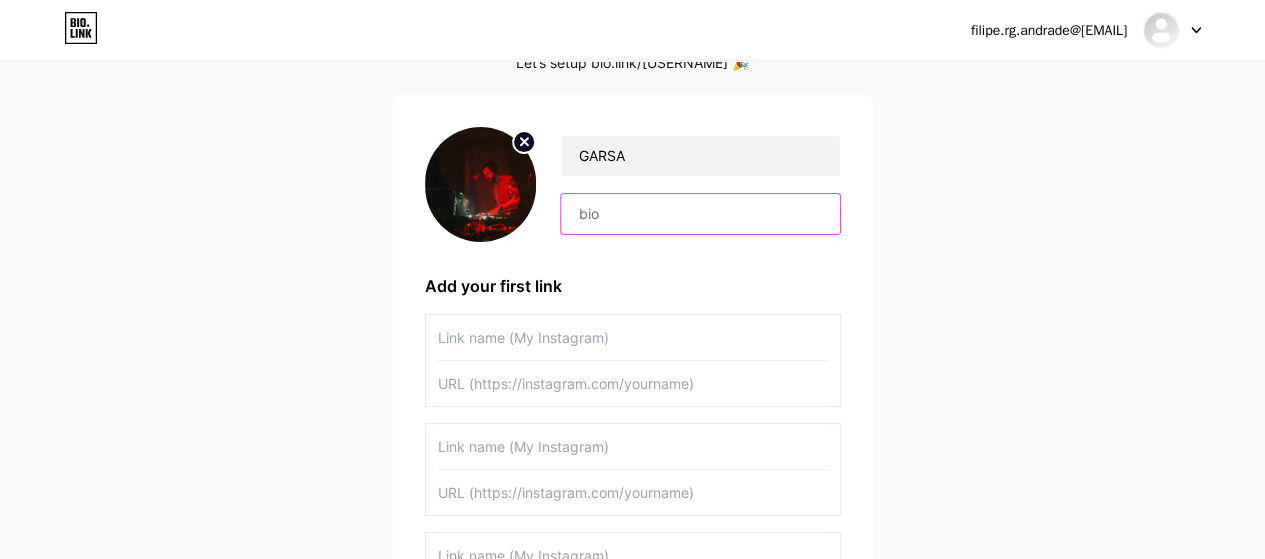 click at bounding box center (700, 214) 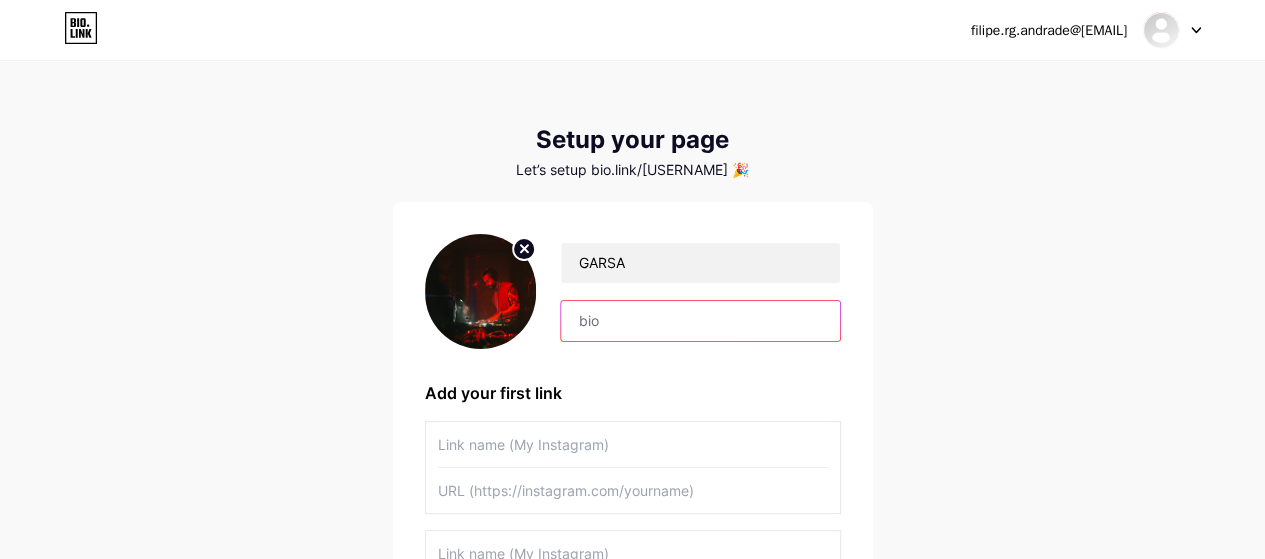 scroll, scrollTop: 1, scrollLeft: 0, axis: vertical 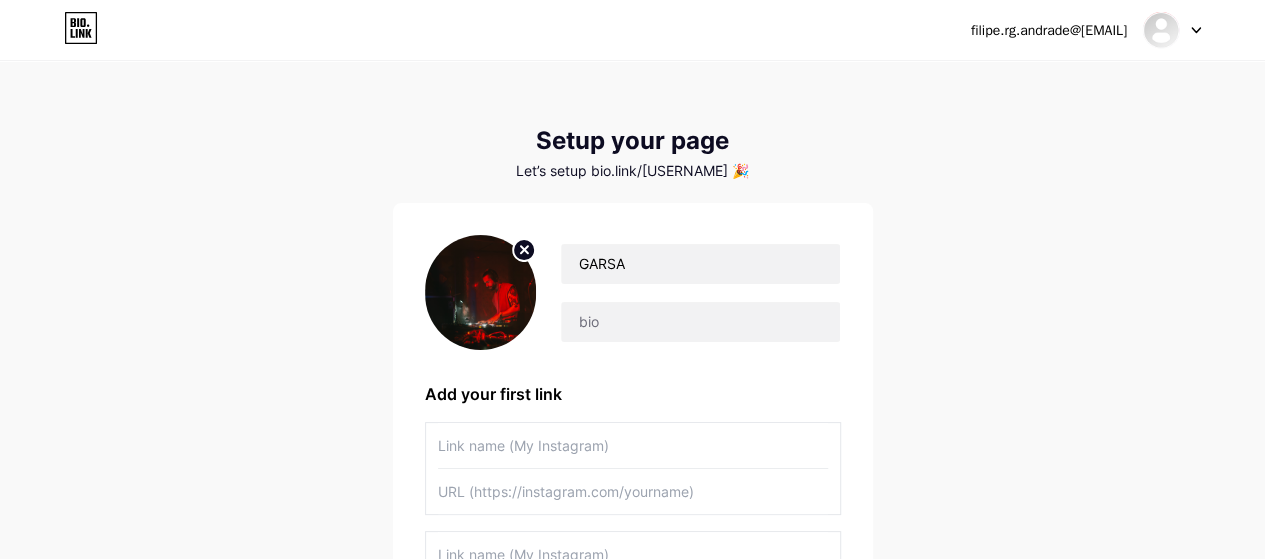 click at bounding box center [481, 292] 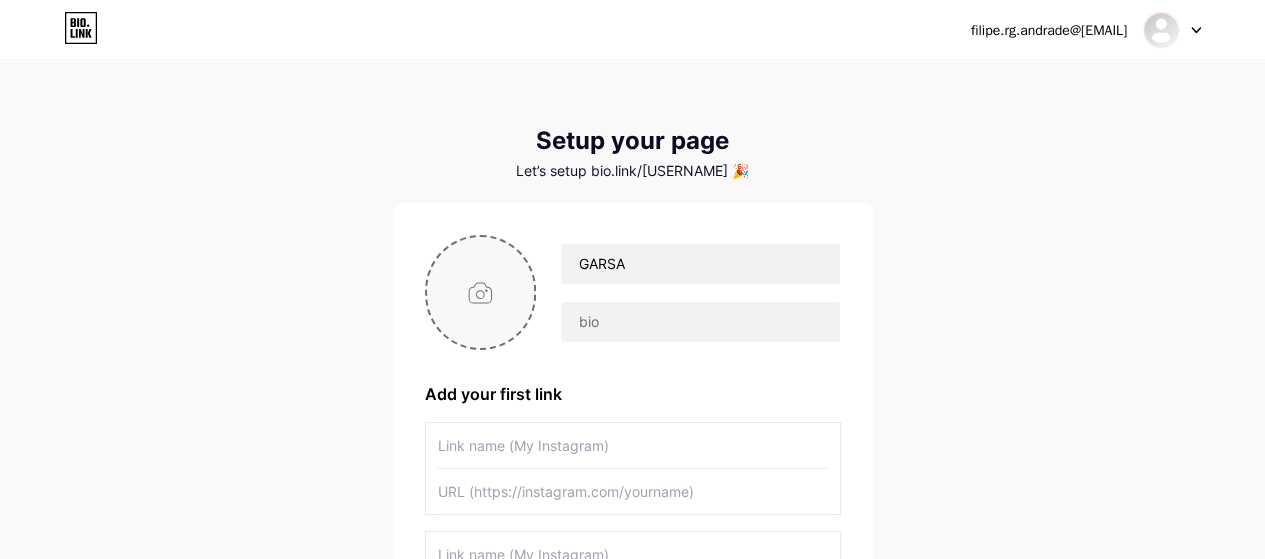 click at bounding box center [481, 292] 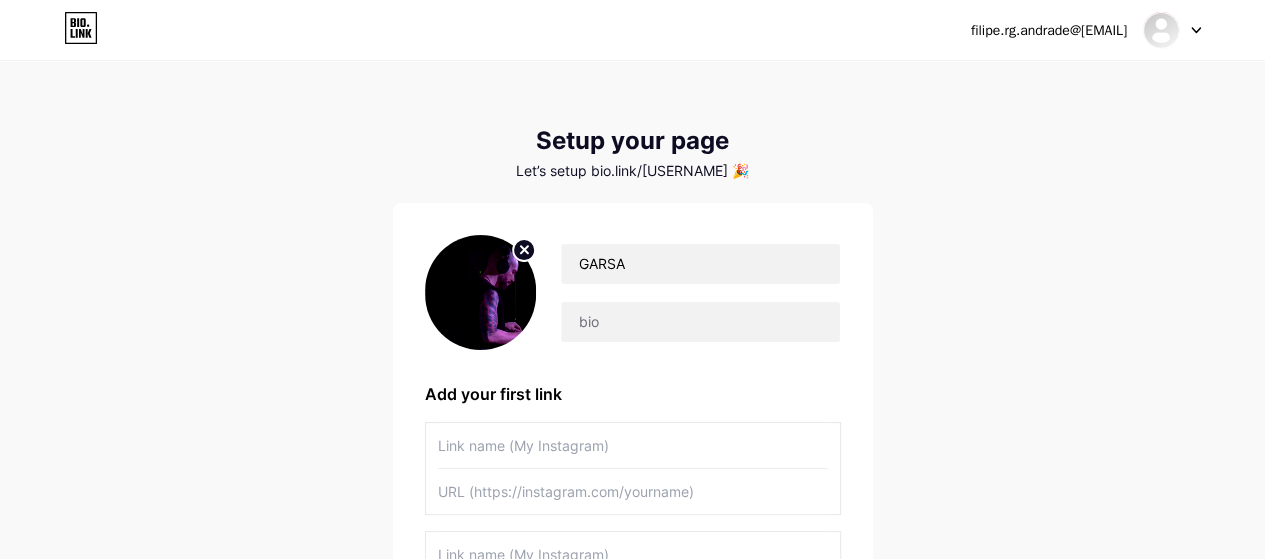 click at bounding box center [481, 292] 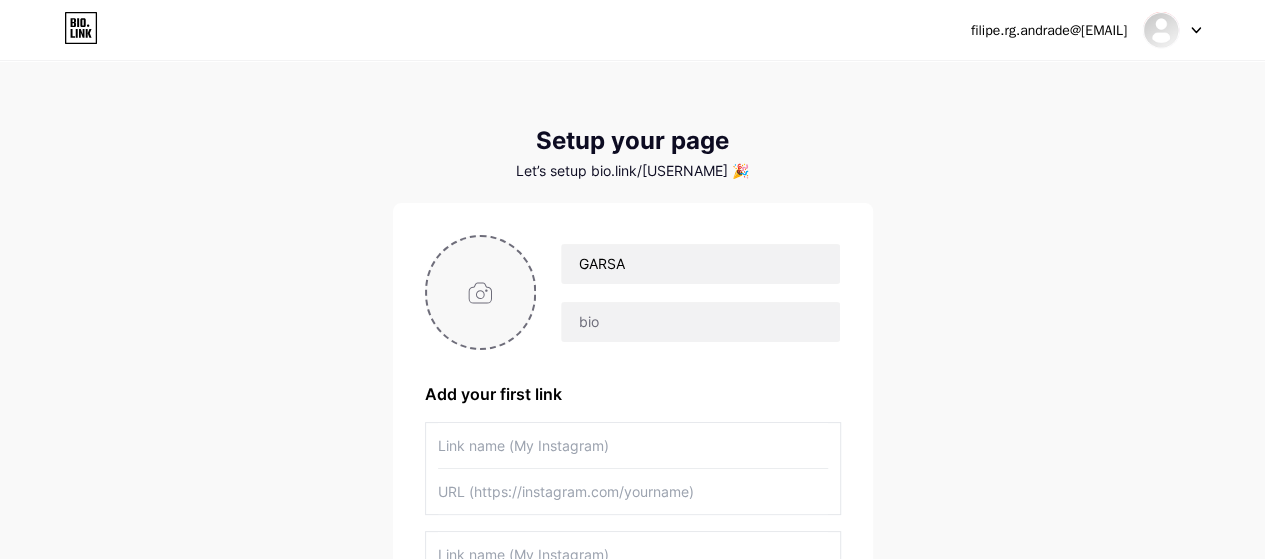 click at bounding box center (481, 292) 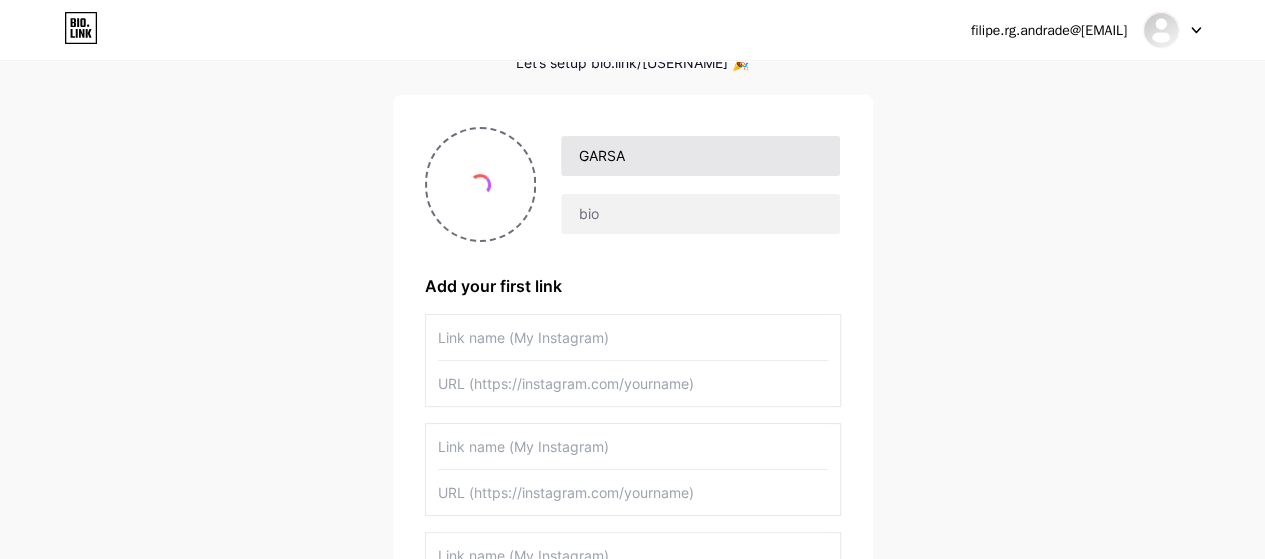 scroll, scrollTop: 119, scrollLeft: 0, axis: vertical 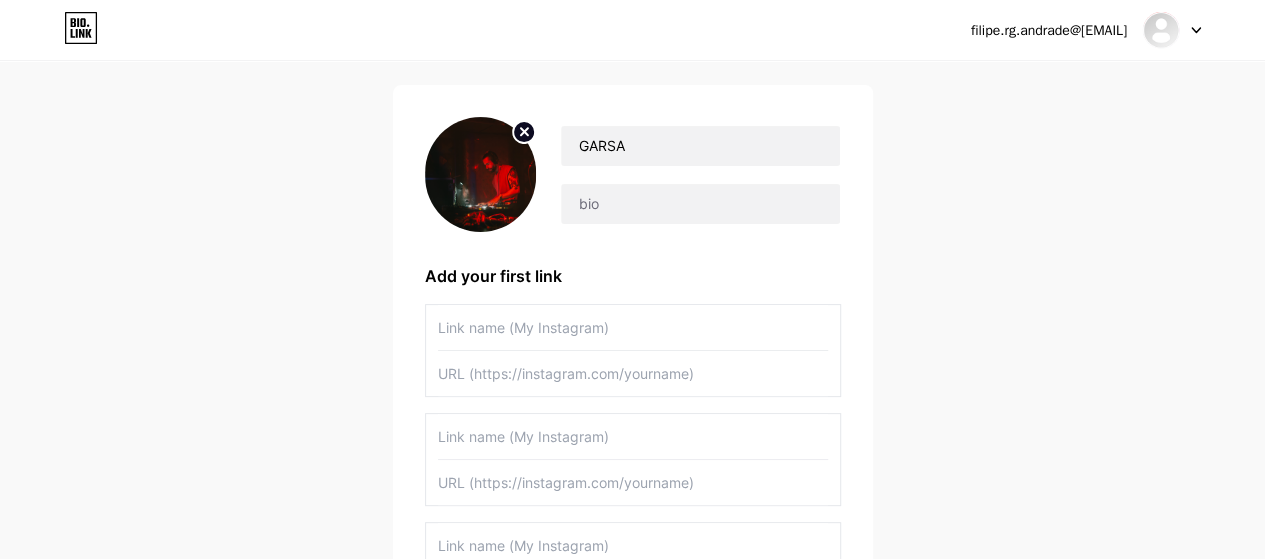 click at bounding box center [633, 327] 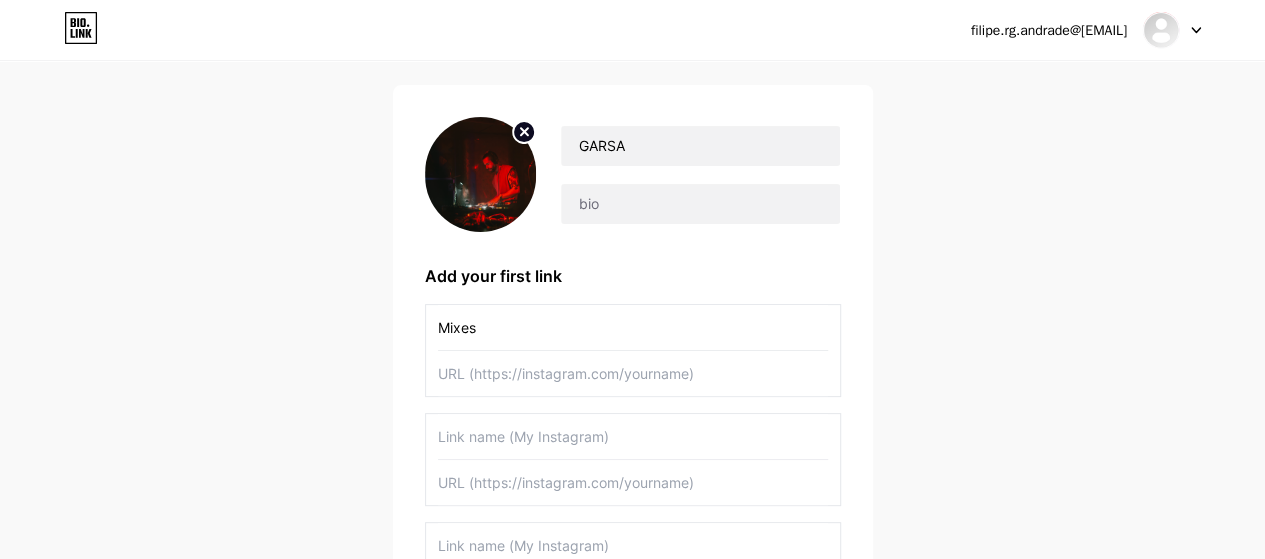type on "Mixes" 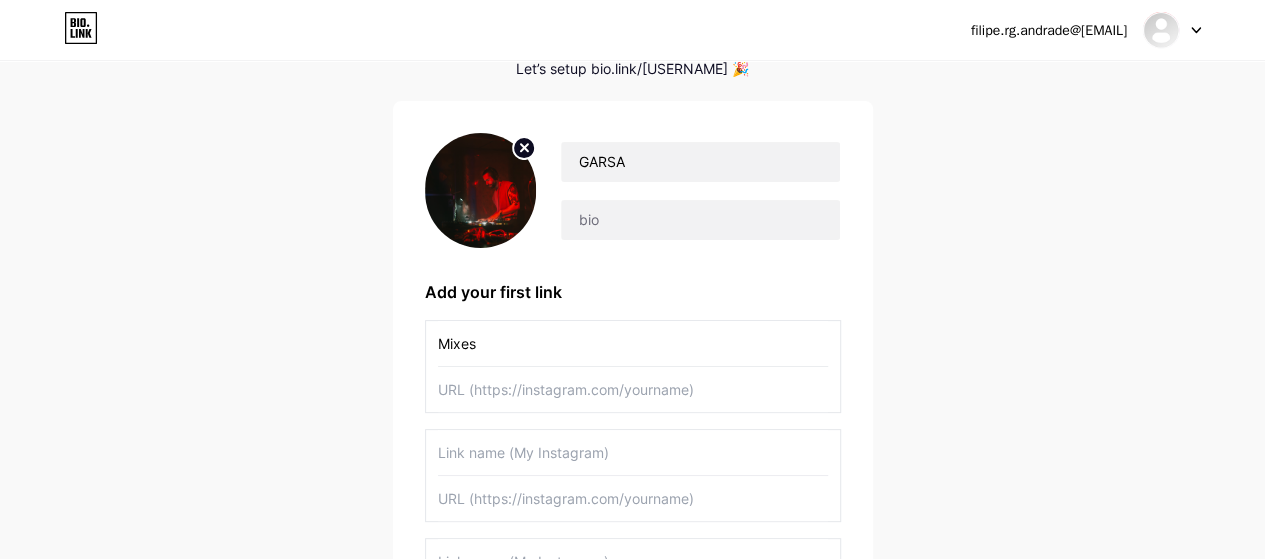 scroll, scrollTop: 102, scrollLeft: 0, axis: vertical 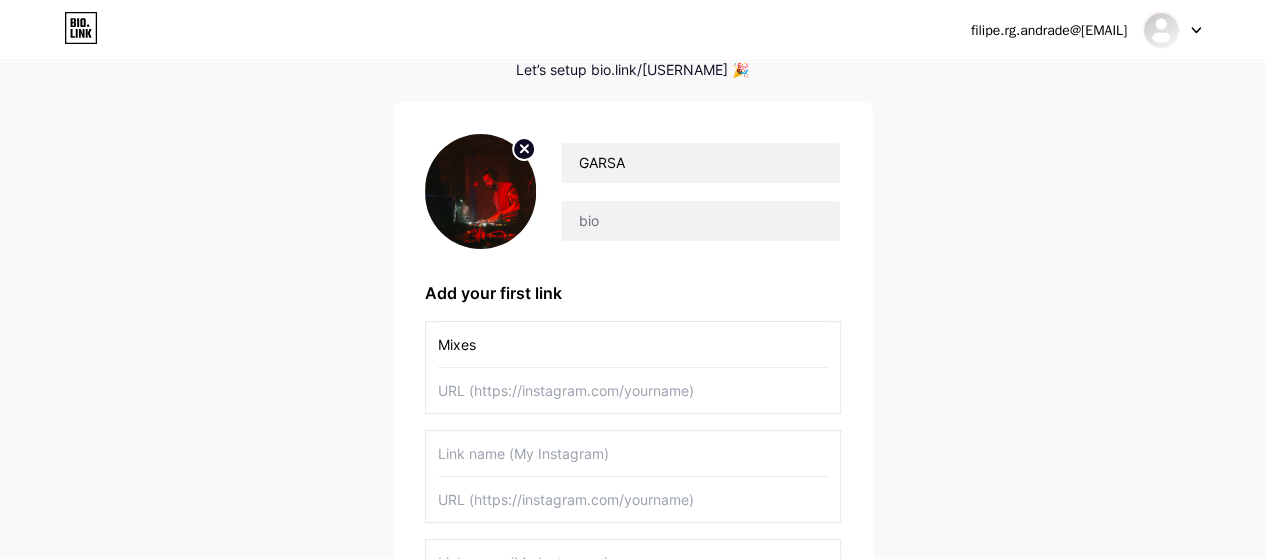 click at bounding box center (633, 390) 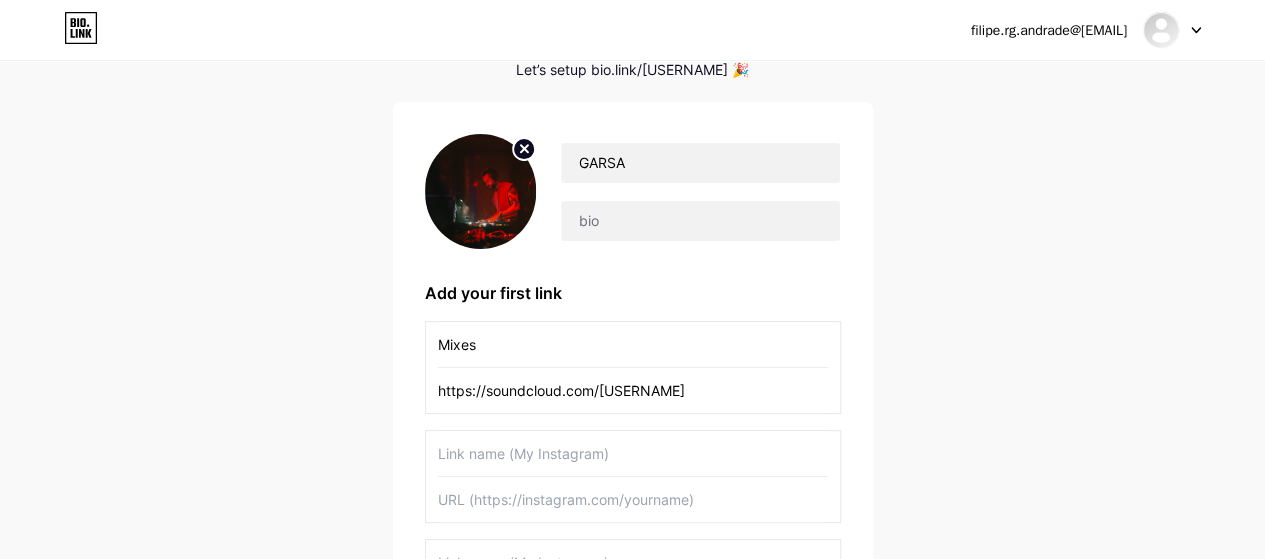 type on "https://soundcloud.com/[USERNAME]" 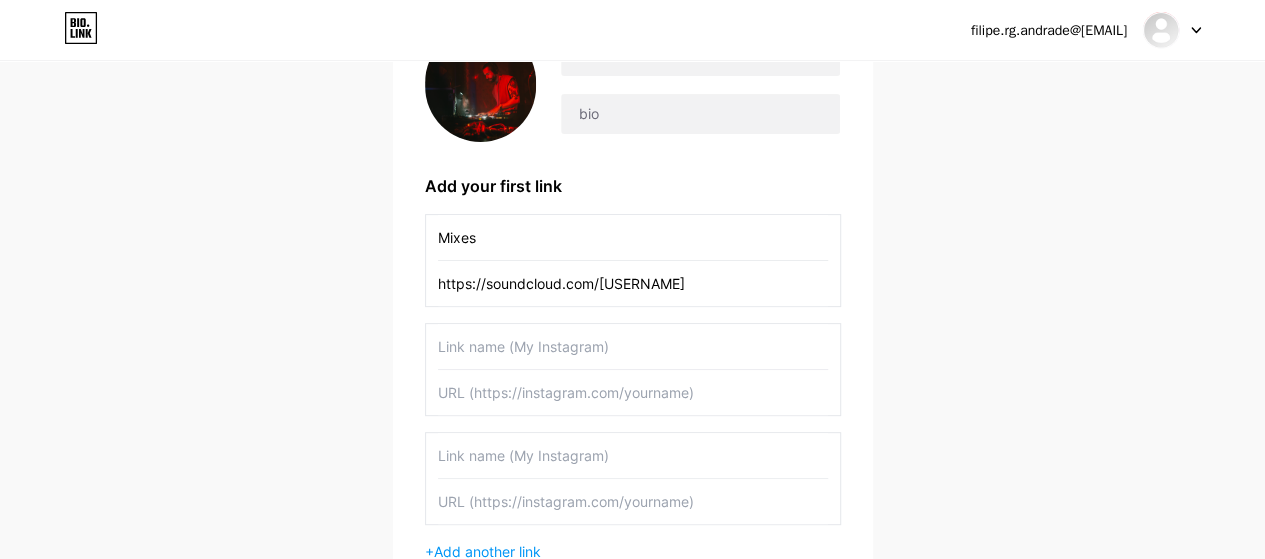 scroll, scrollTop: 212, scrollLeft: 0, axis: vertical 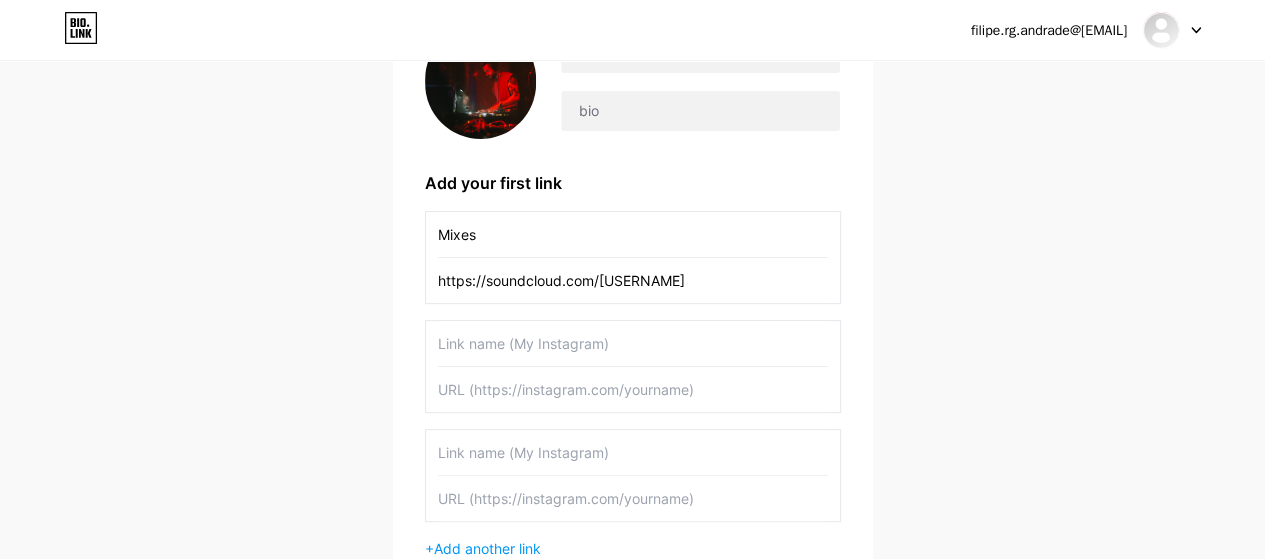 click on "Mixes" at bounding box center [633, 234] 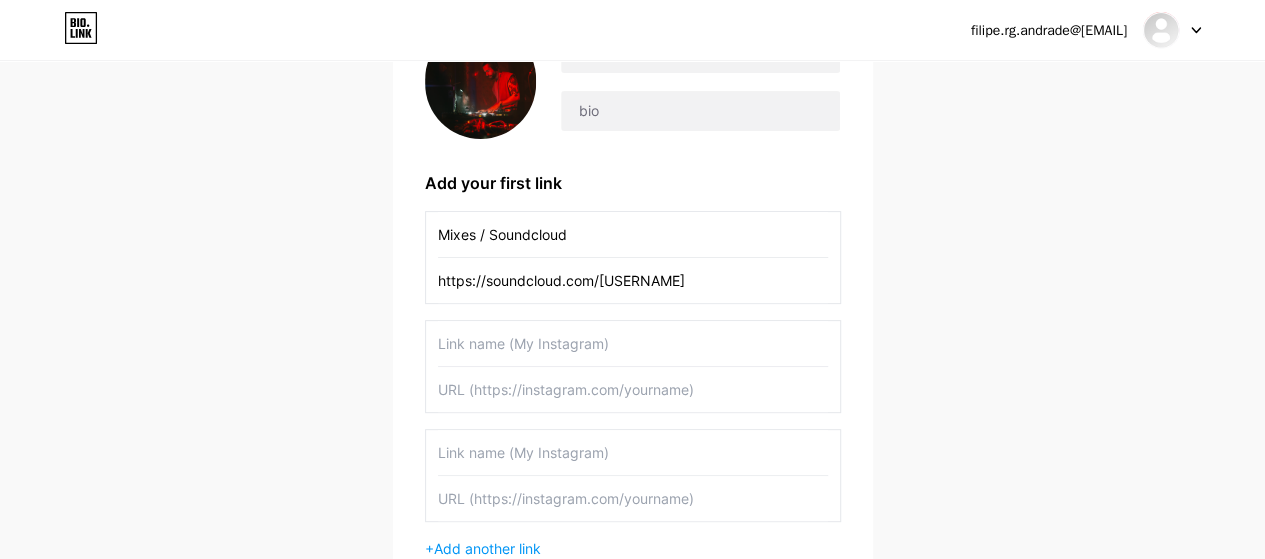 type on "Mixes / Soundcloud" 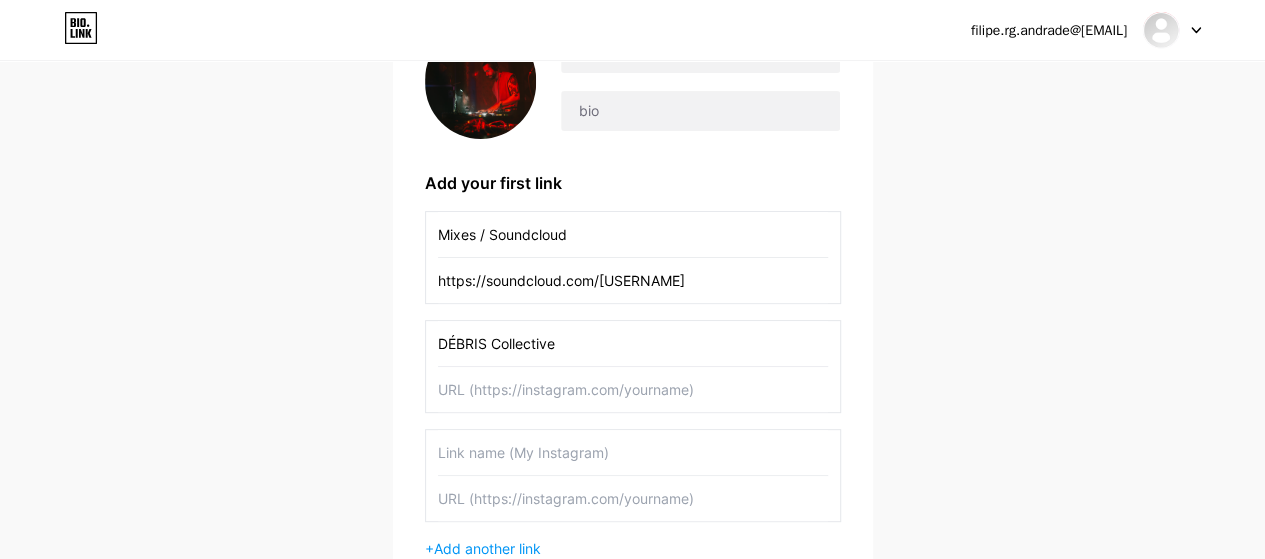 type on "DÉBRIS Collective" 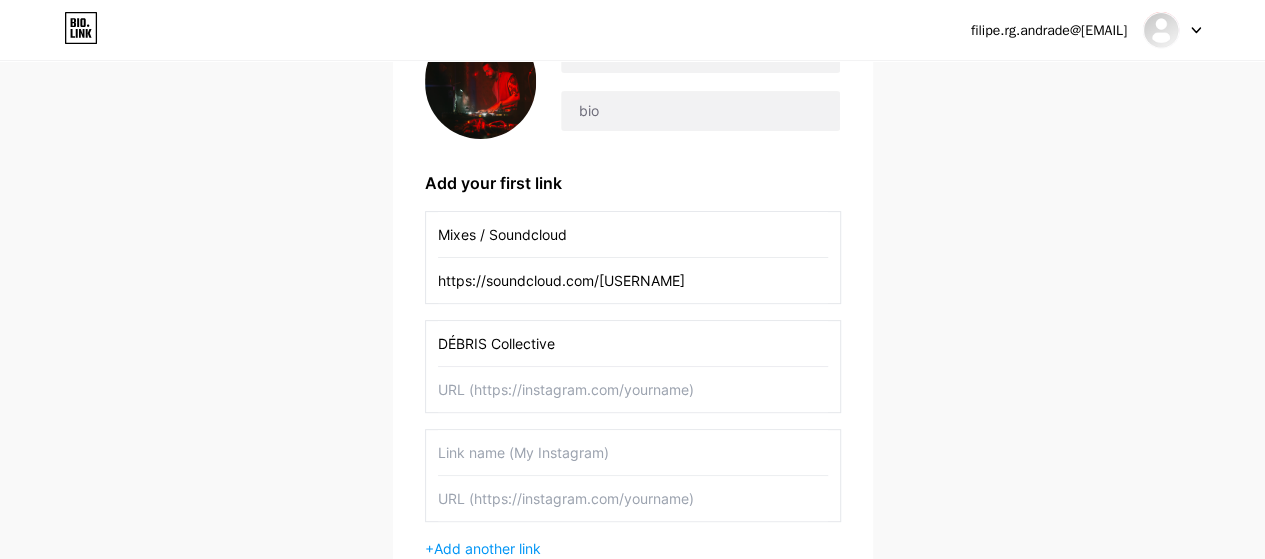 click at bounding box center [633, 389] 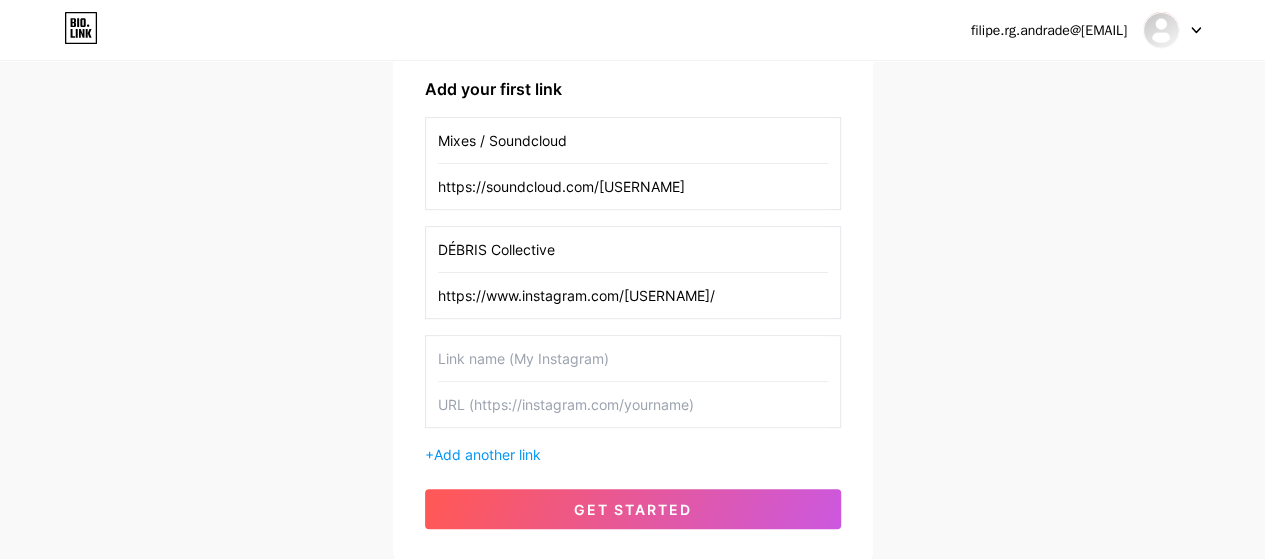 scroll, scrollTop: 308, scrollLeft: 0, axis: vertical 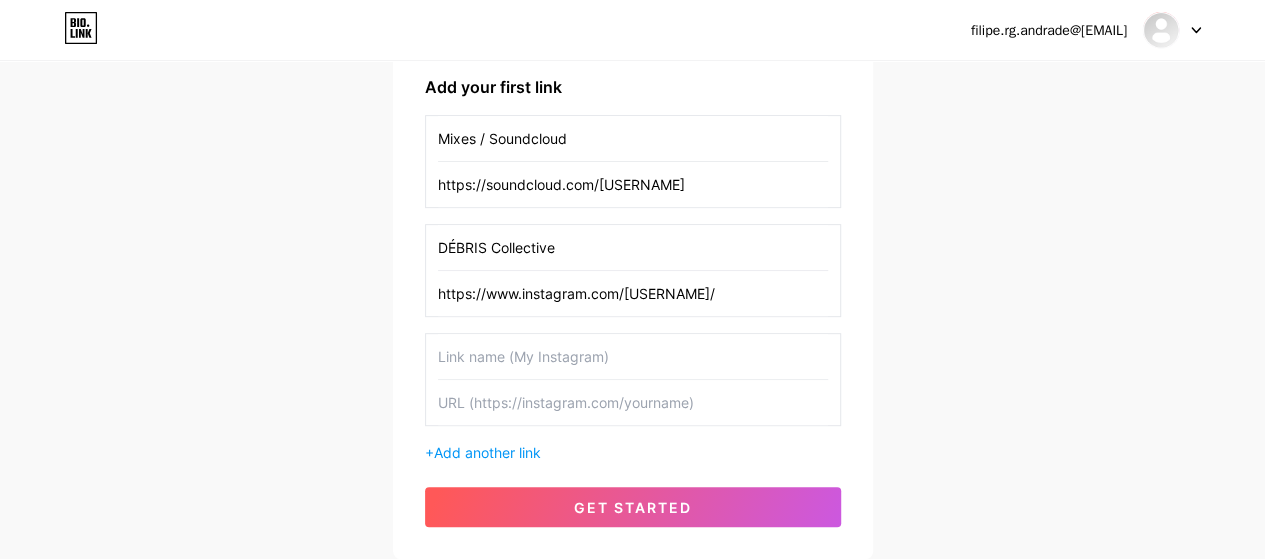 type on "https://www.instagram.com/[USERNAME]/" 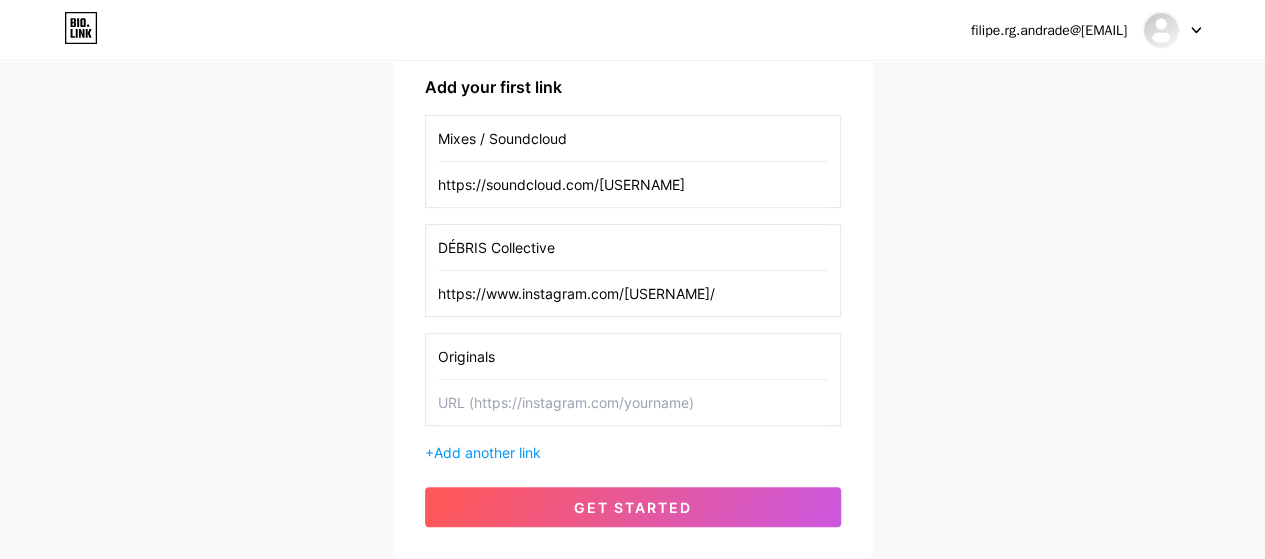 type on "Originals" 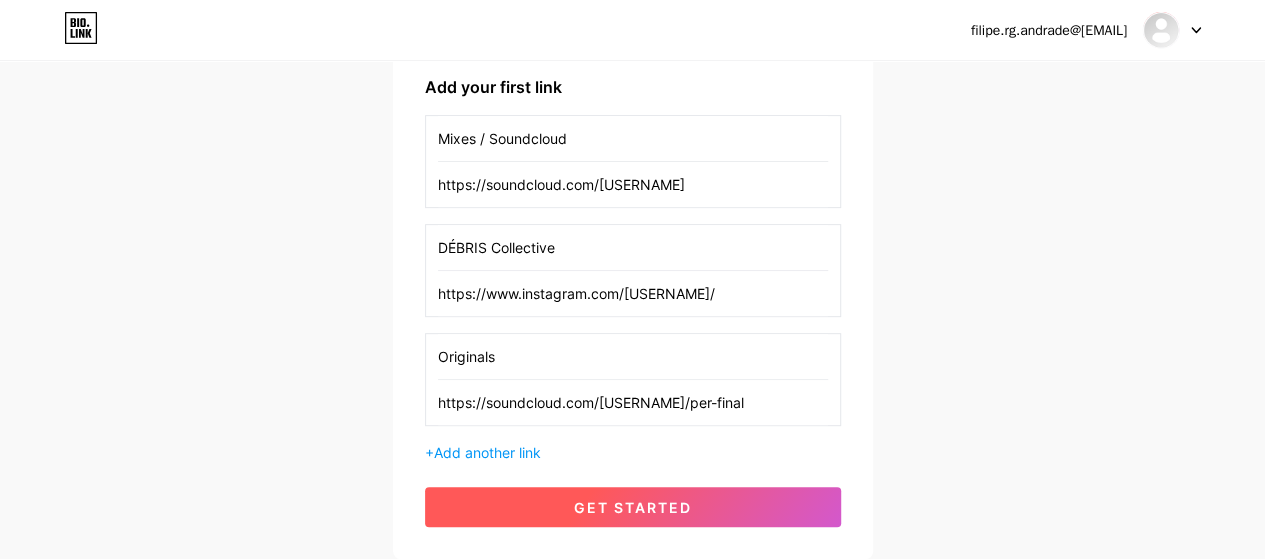 type on "https://soundcloud.com/[USERNAME]/per-final" 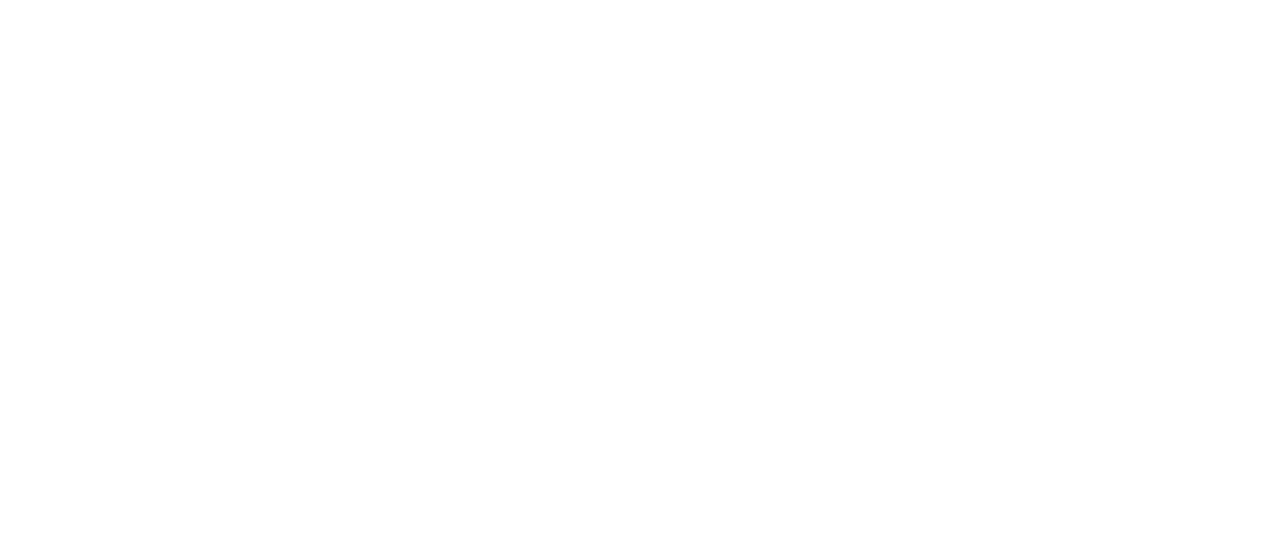 scroll, scrollTop: 0, scrollLeft: 0, axis: both 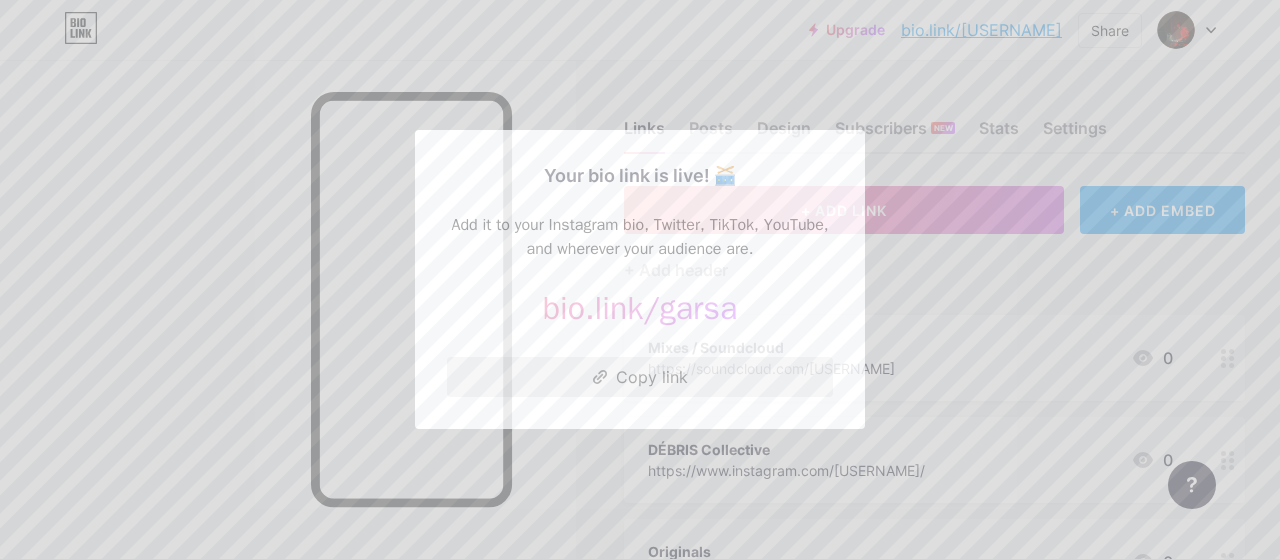 click on "Copy link" at bounding box center [640, 377] 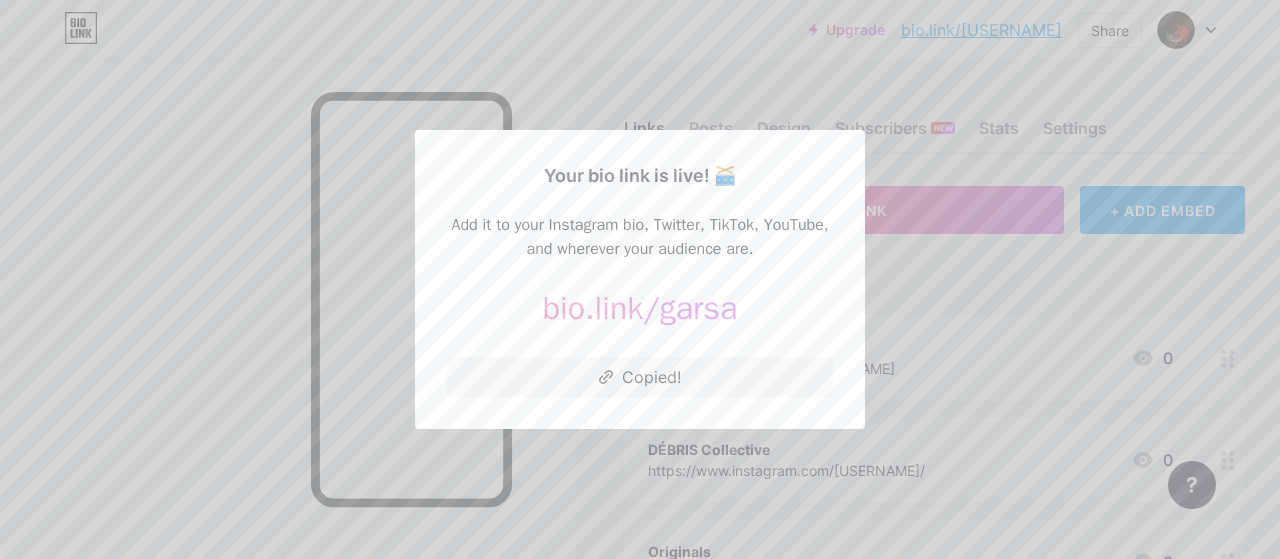 click at bounding box center [640, 279] 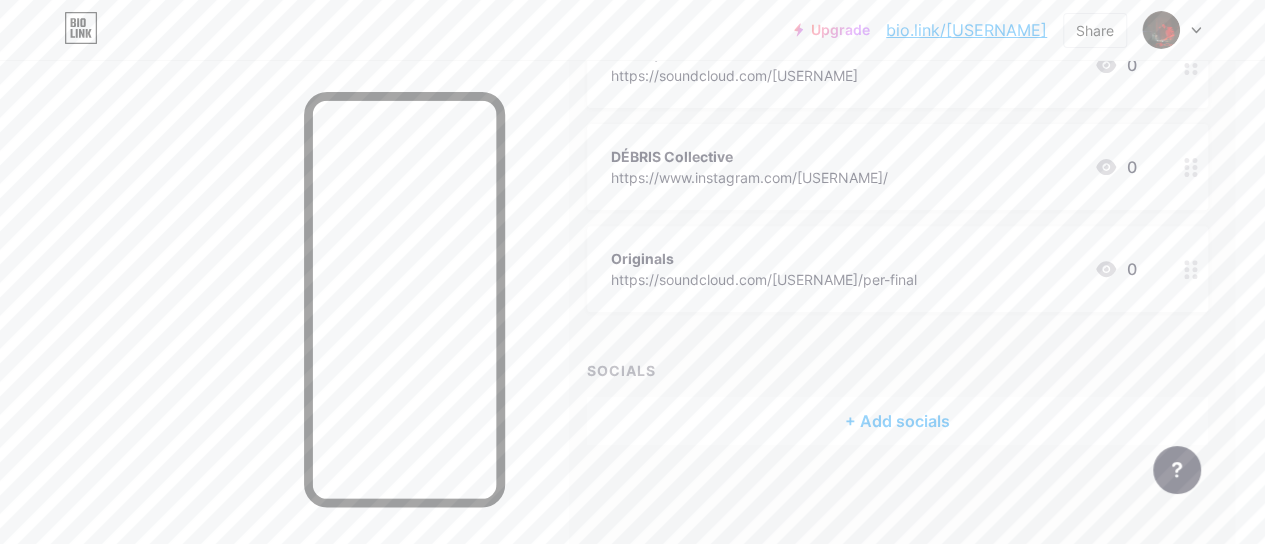 scroll, scrollTop: 0, scrollLeft: 30, axis: horizontal 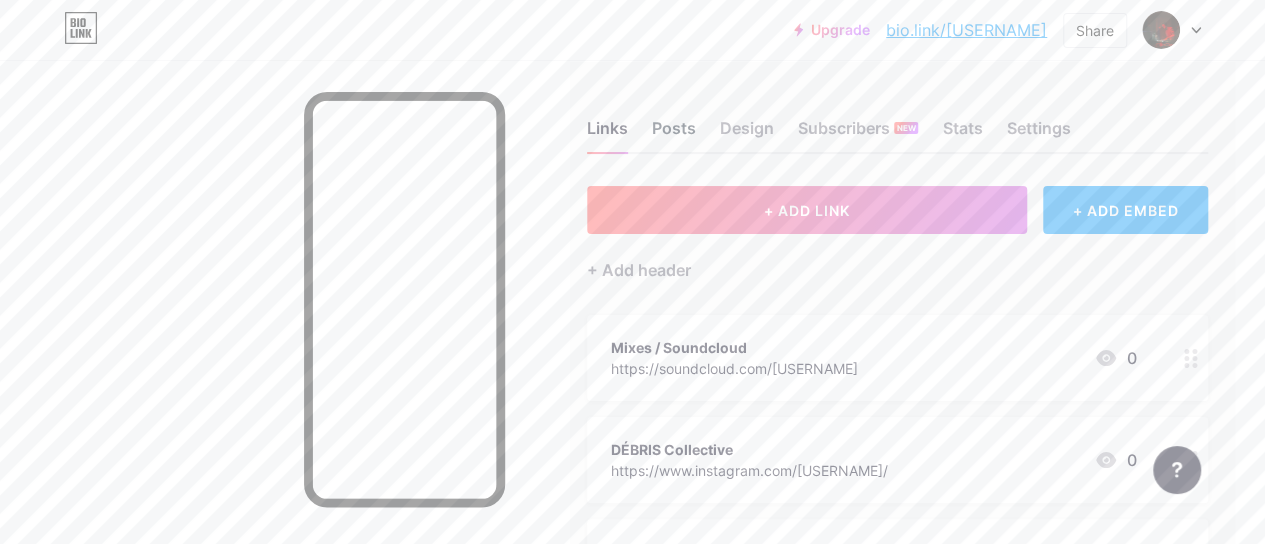 click on "Posts" at bounding box center (674, 134) 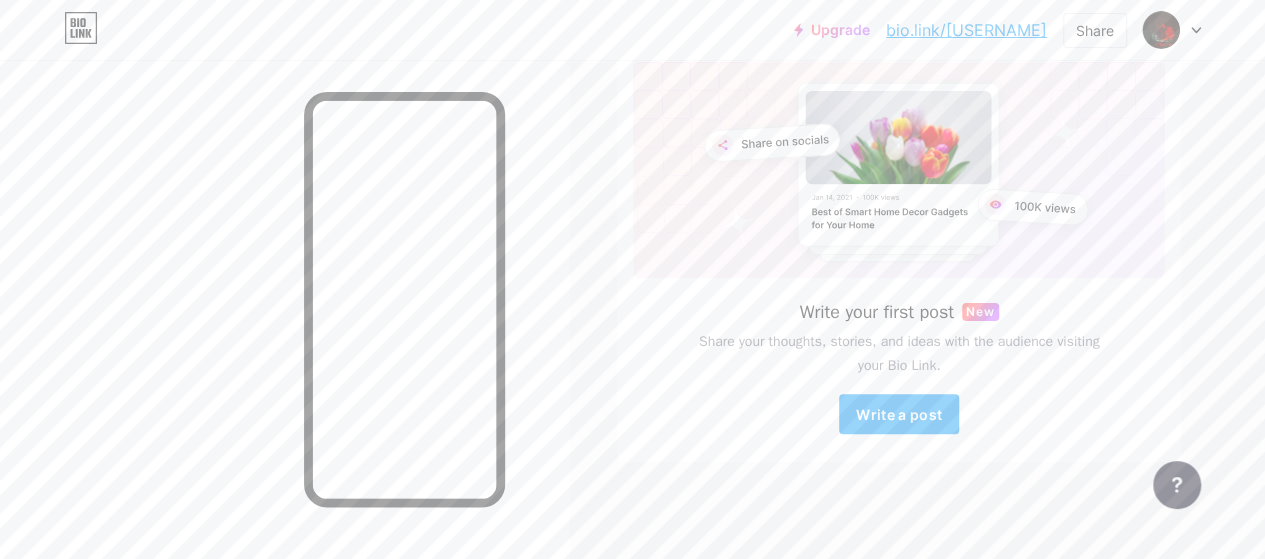 scroll, scrollTop: 0, scrollLeft: 0, axis: both 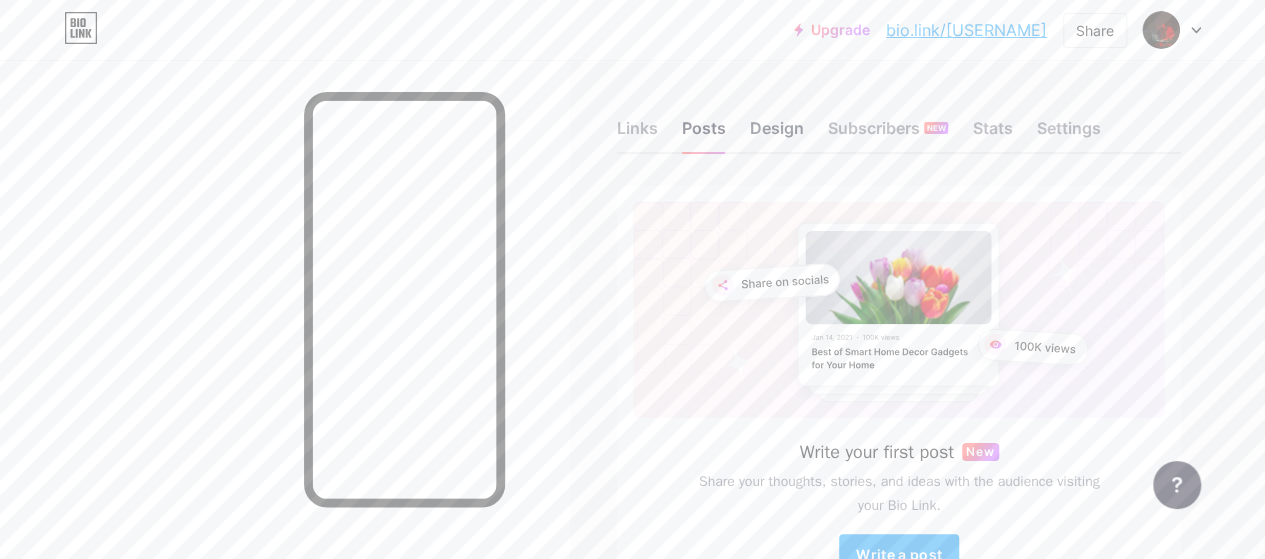 click on "Design" at bounding box center (777, 134) 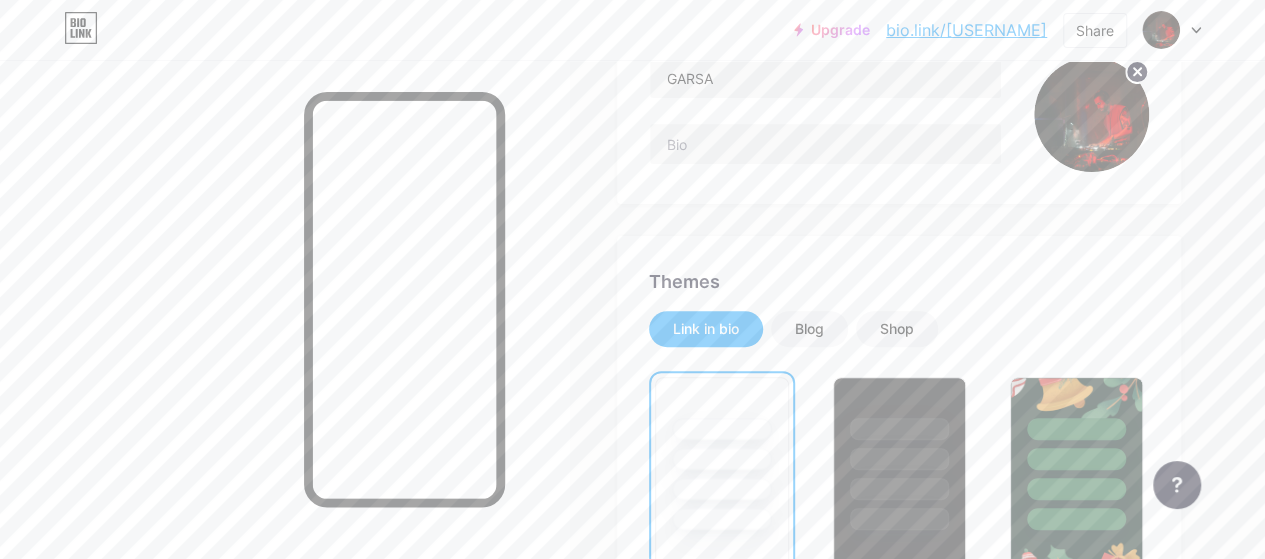 scroll, scrollTop: 239, scrollLeft: 0, axis: vertical 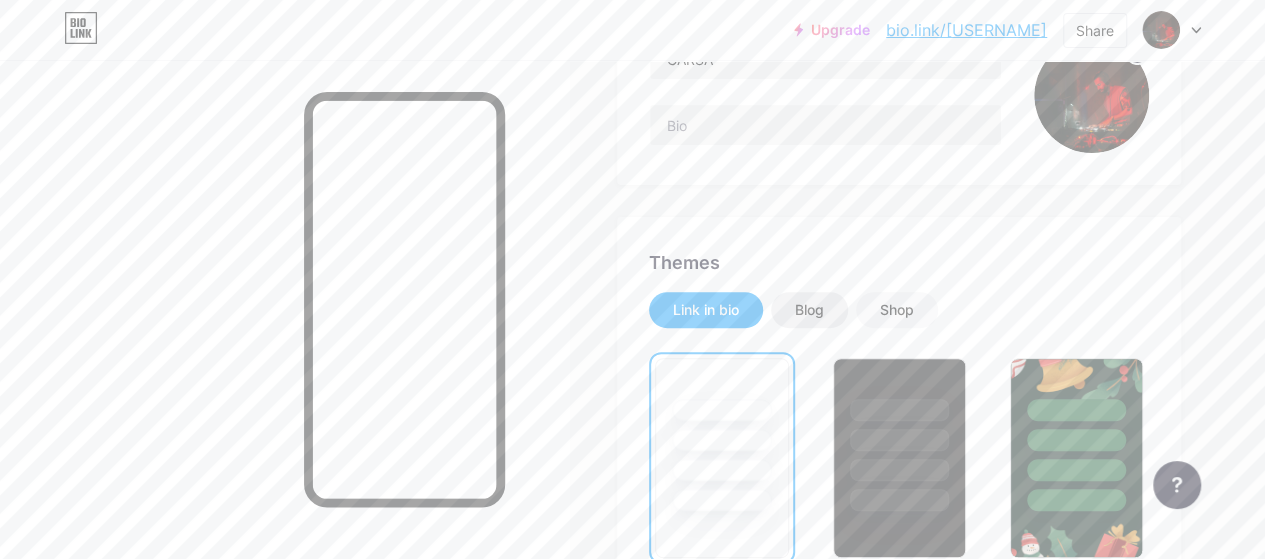 click on "Blog" at bounding box center (809, 310) 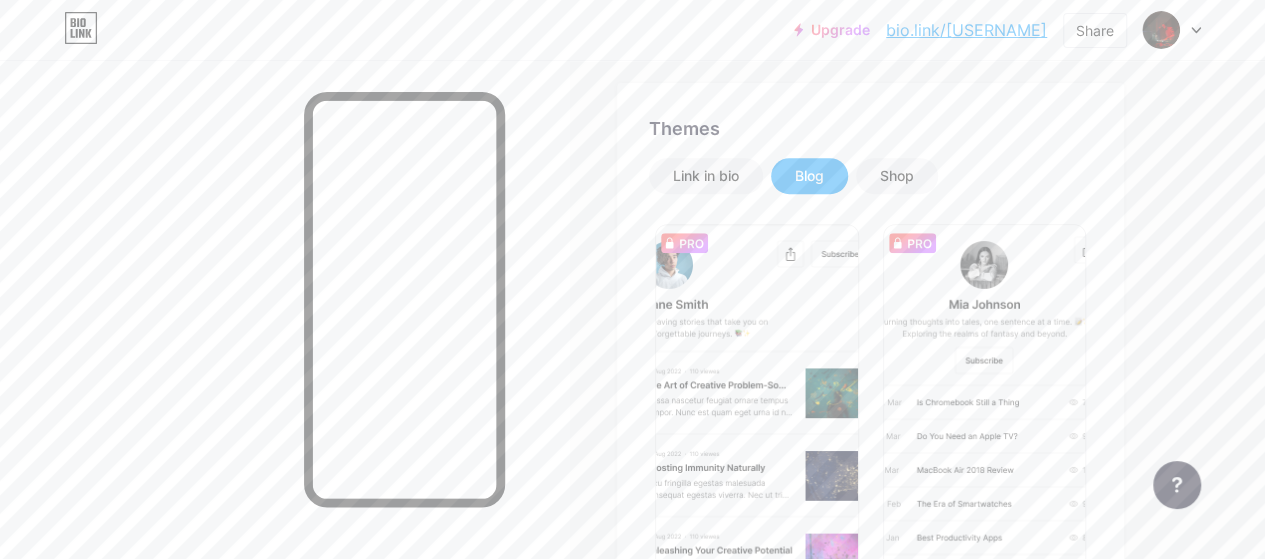 scroll, scrollTop: 376, scrollLeft: 0, axis: vertical 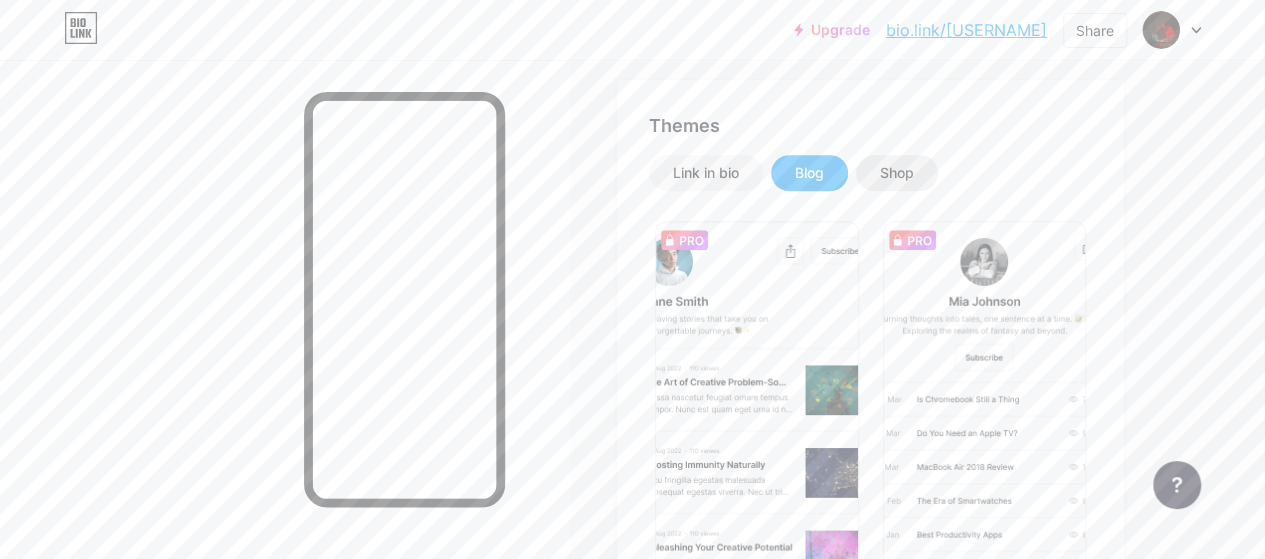 click on "Shop" at bounding box center (897, 173) 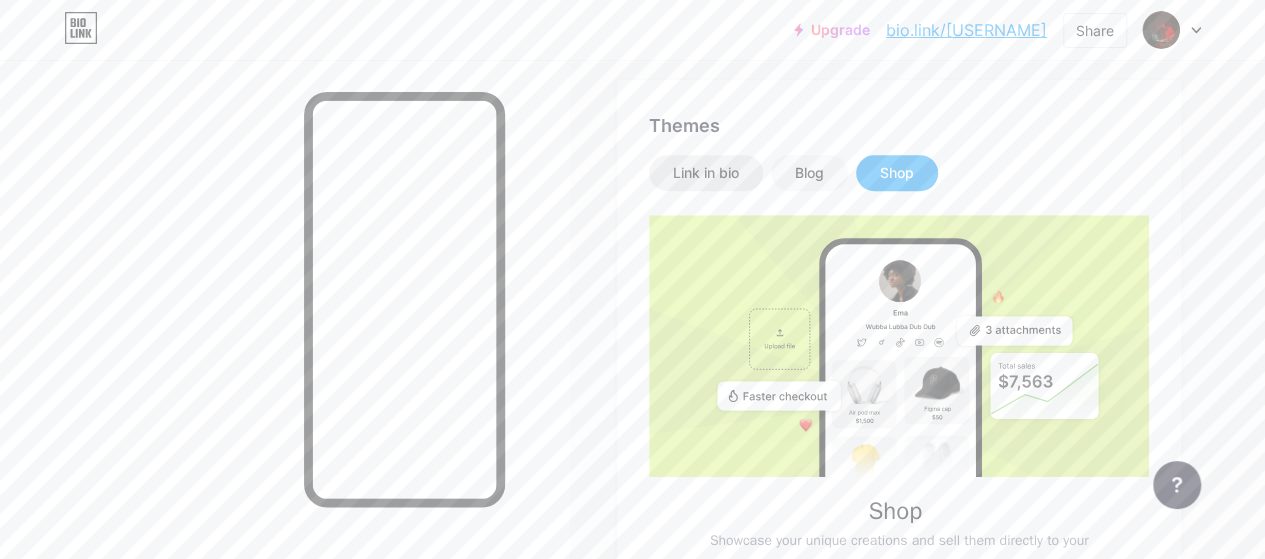 click on "Link in bio" at bounding box center [706, 173] 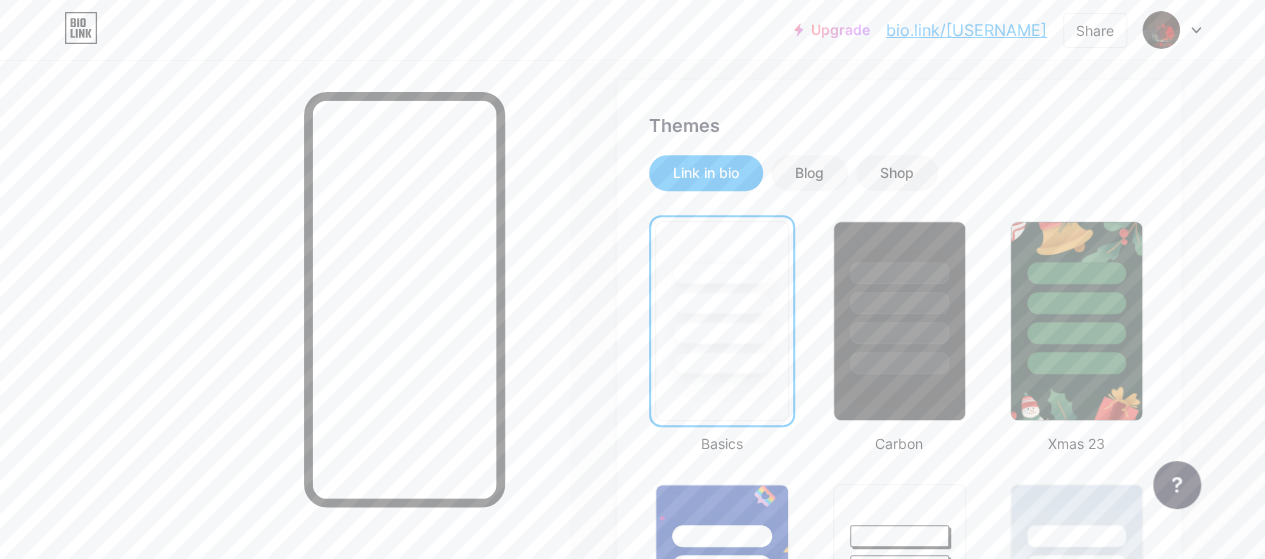 scroll, scrollTop: 489, scrollLeft: 0, axis: vertical 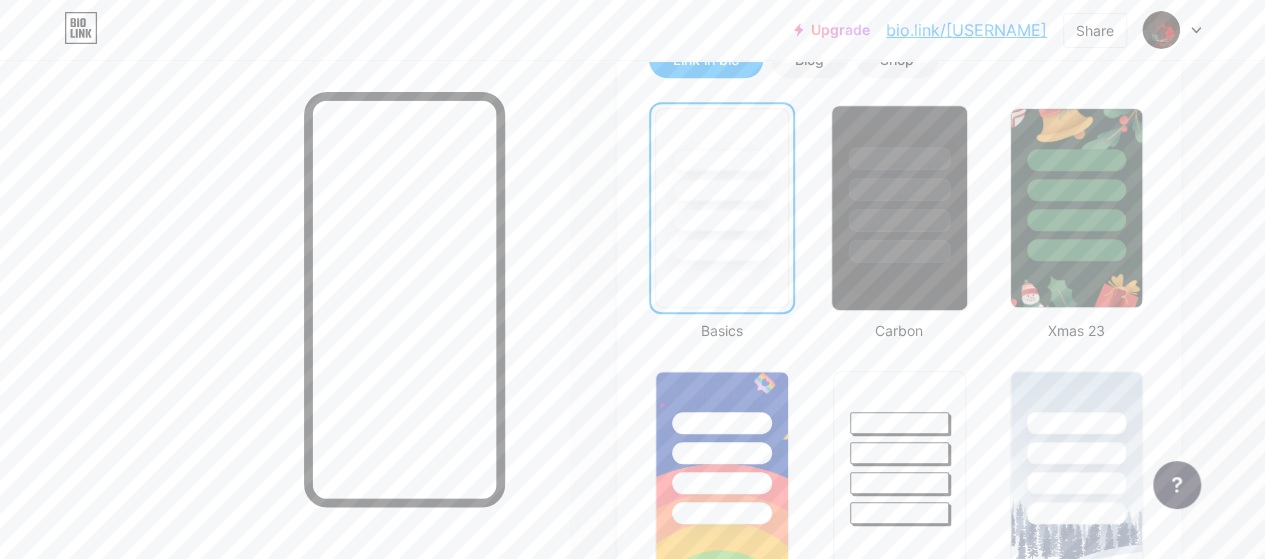 click at bounding box center [899, 208] 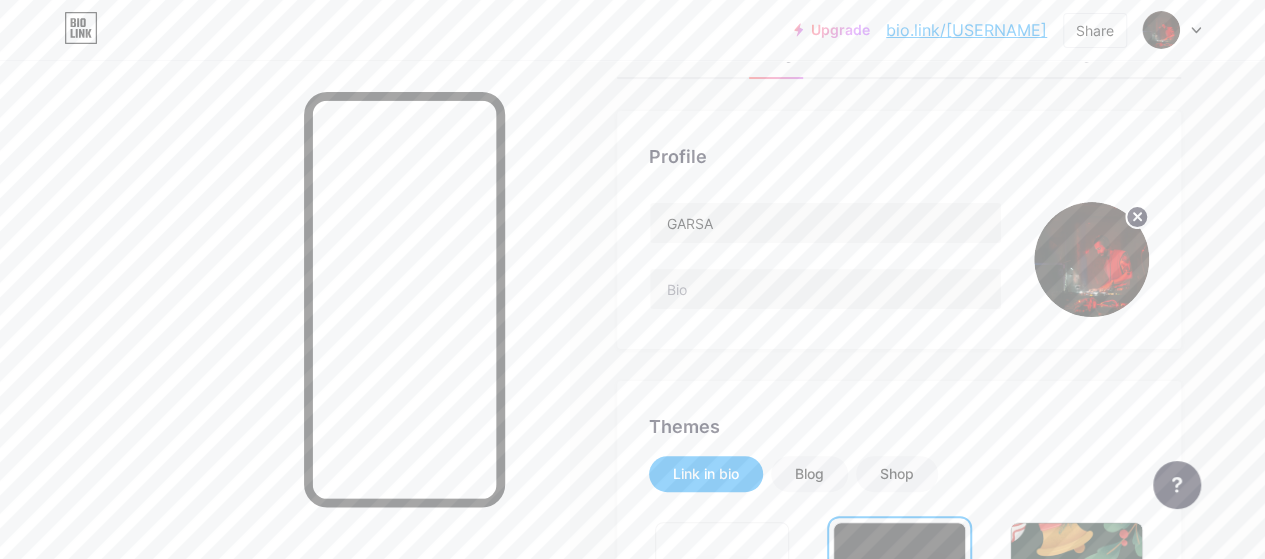 scroll, scrollTop: 0, scrollLeft: 0, axis: both 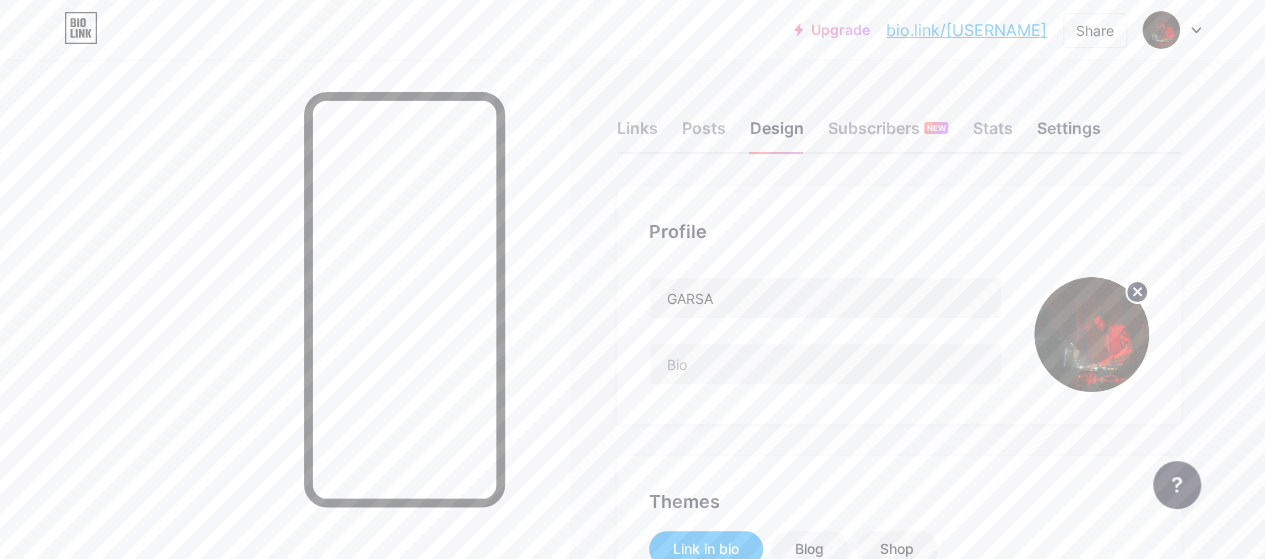 click on "Settings" at bounding box center [1068, 134] 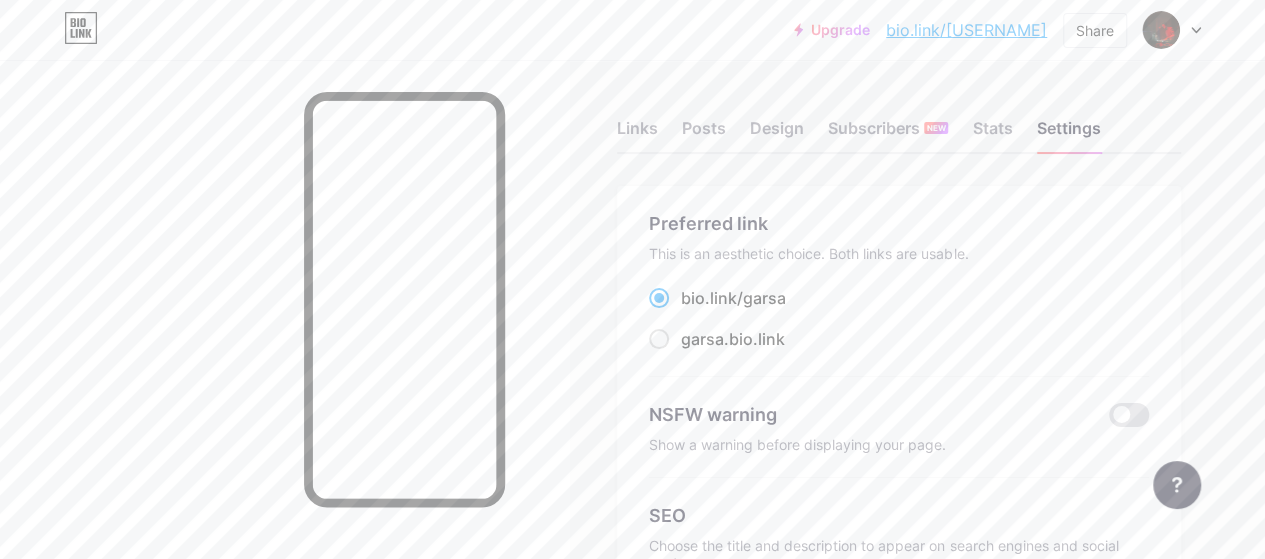 scroll, scrollTop: 58, scrollLeft: 0, axis: vertical 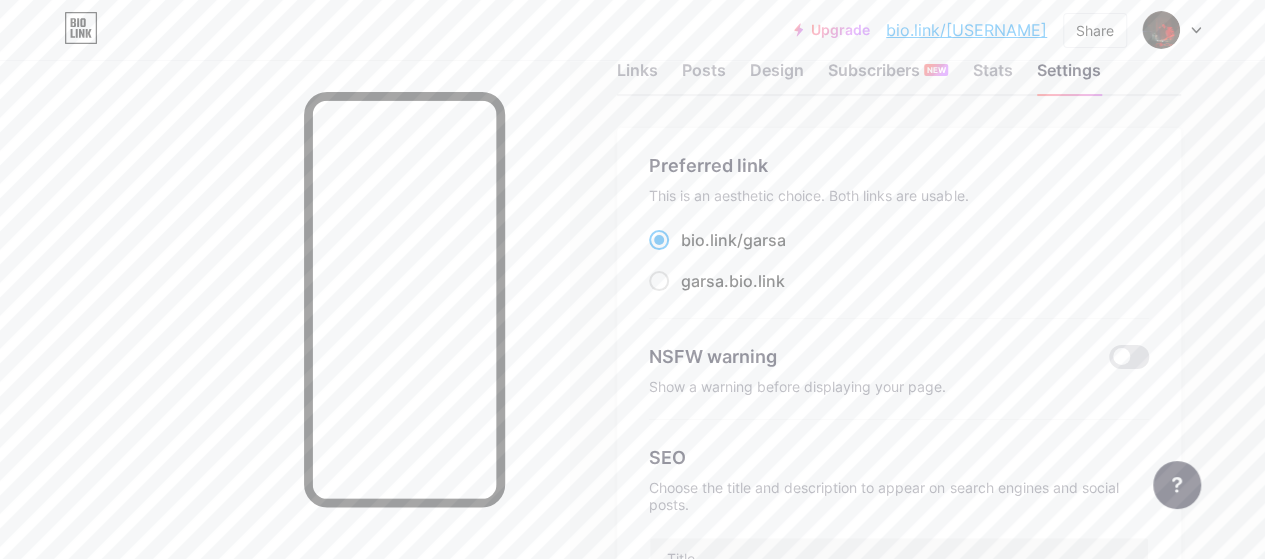 click on "Preferred link   This is an aesthetic choice. Both links are usable.
bio.link/ [USERNAME]       [USERNAME] .bio.link" at bounding box center [899, 235] 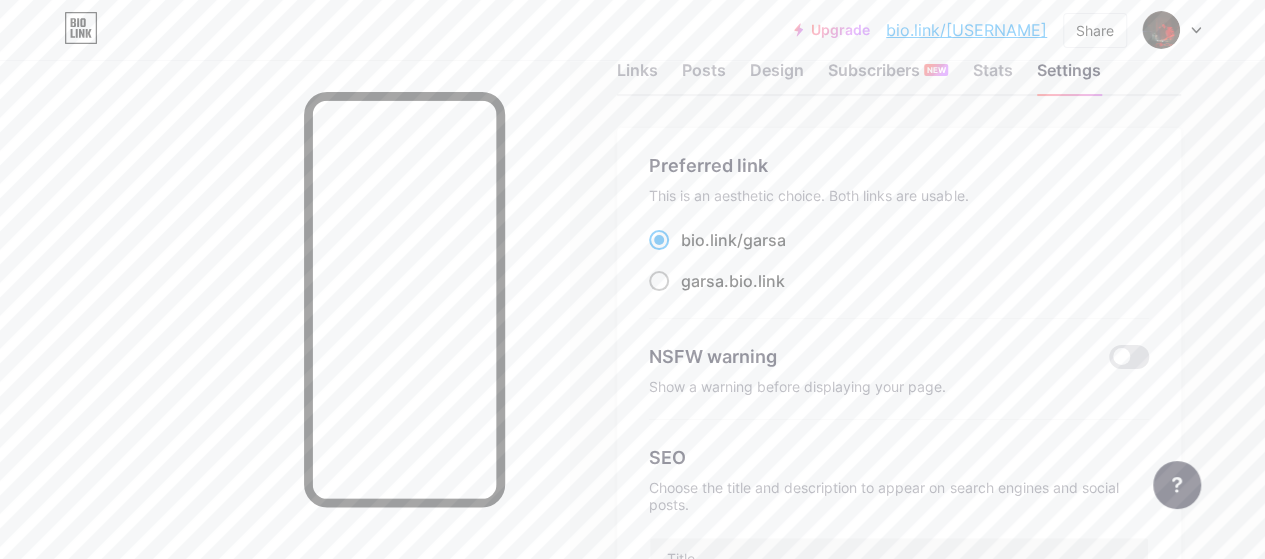 click at bounding box center (659, 281) 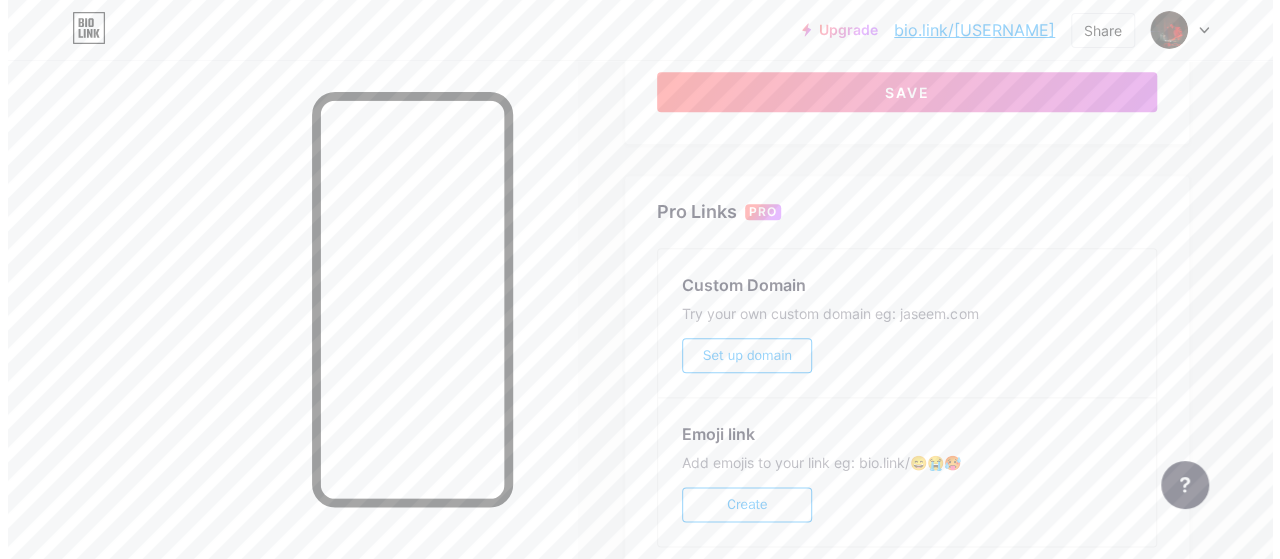 scroll, scrollTop: 1078, scrollLeft: 0, axis: vertical 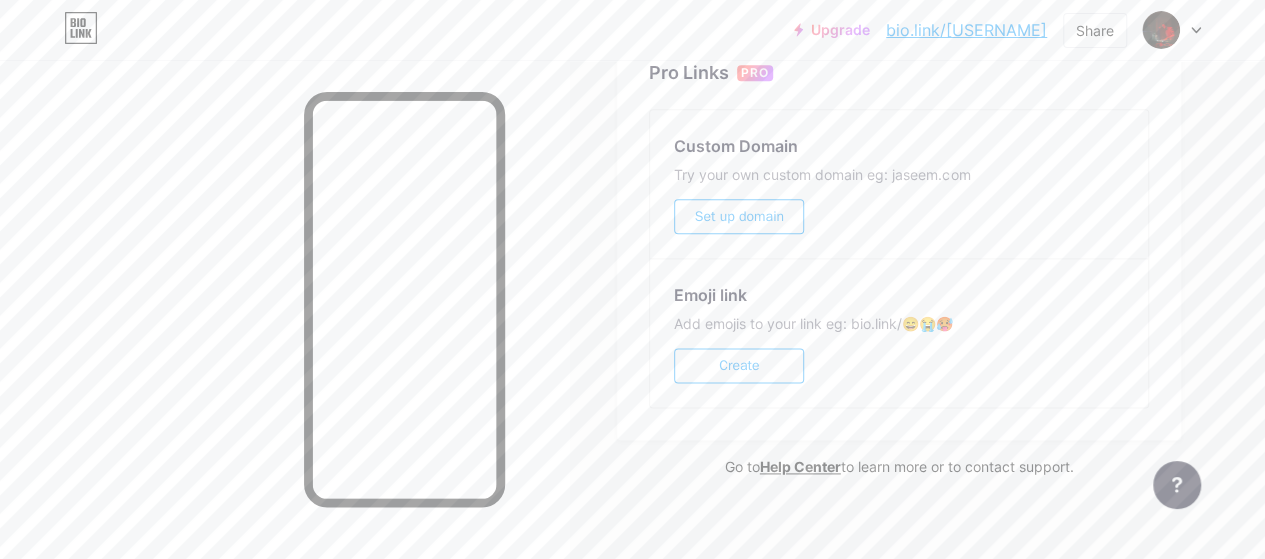 click on "Create" at bounding box center (739, 365) 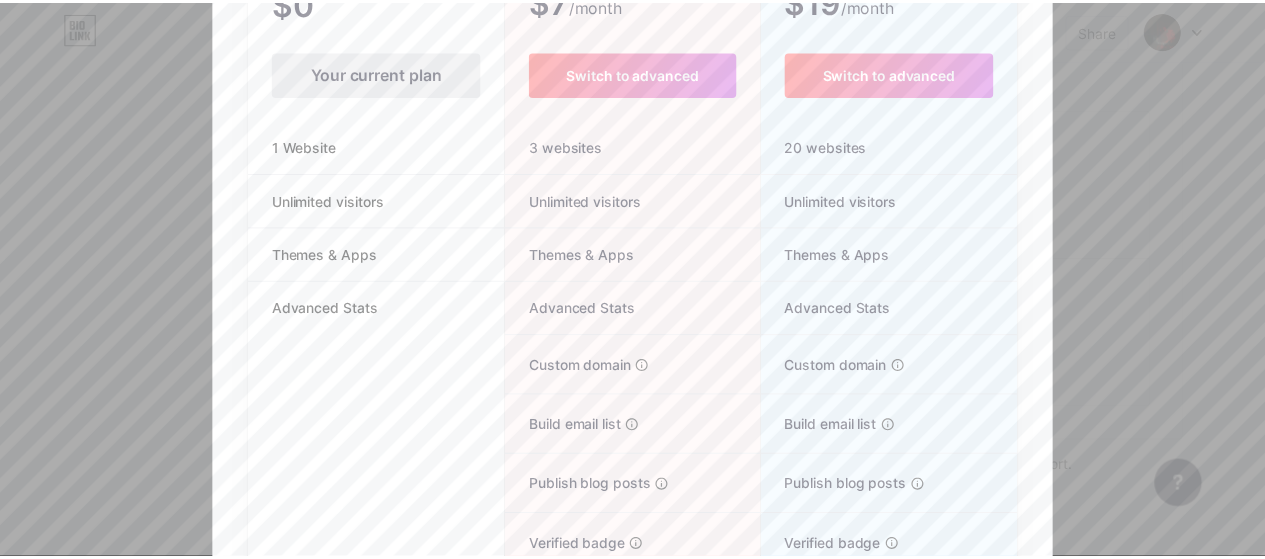 scroll, scrollTop: 0, scrollLeft: 0, axis: both 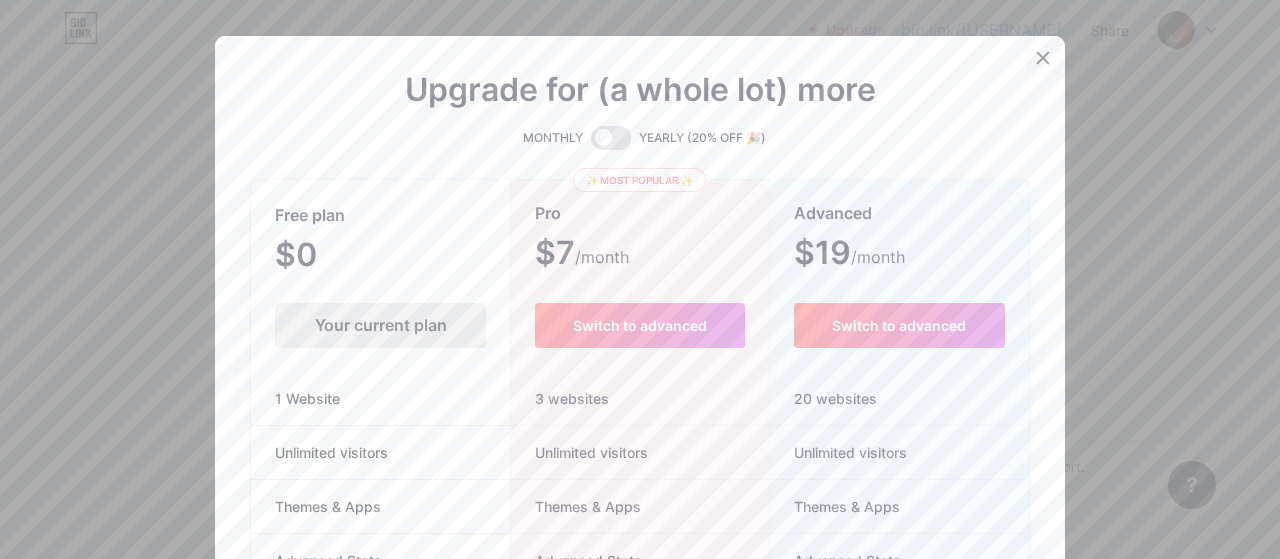 click 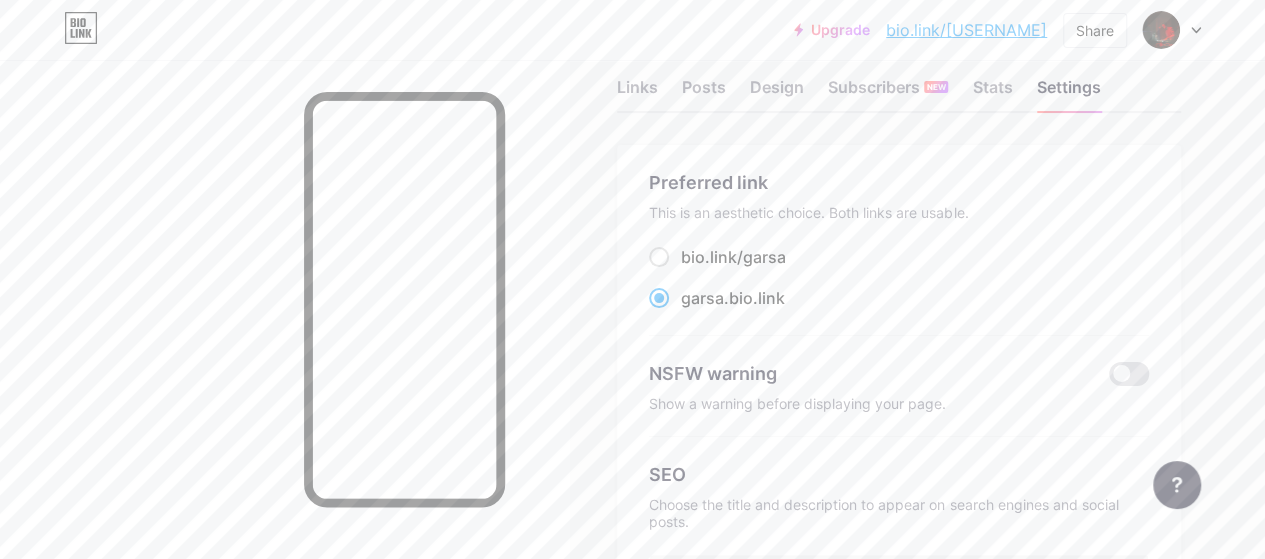 scroll, scrollTop: 0, scrollLeft: 0, axis: both 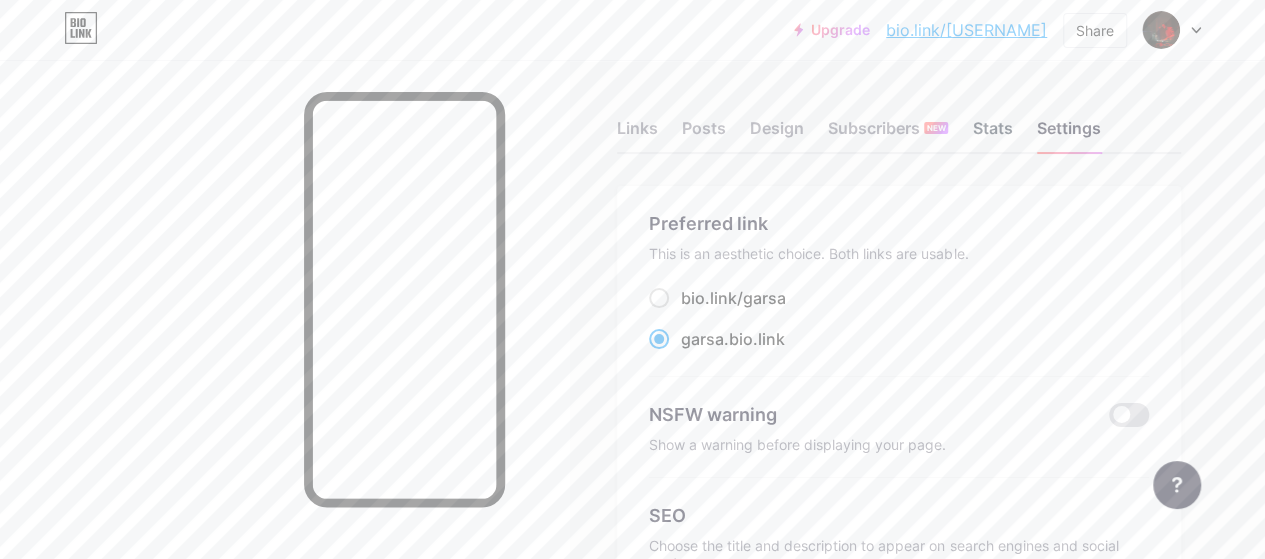 click on "Stats" at bounding box center [992, 134] 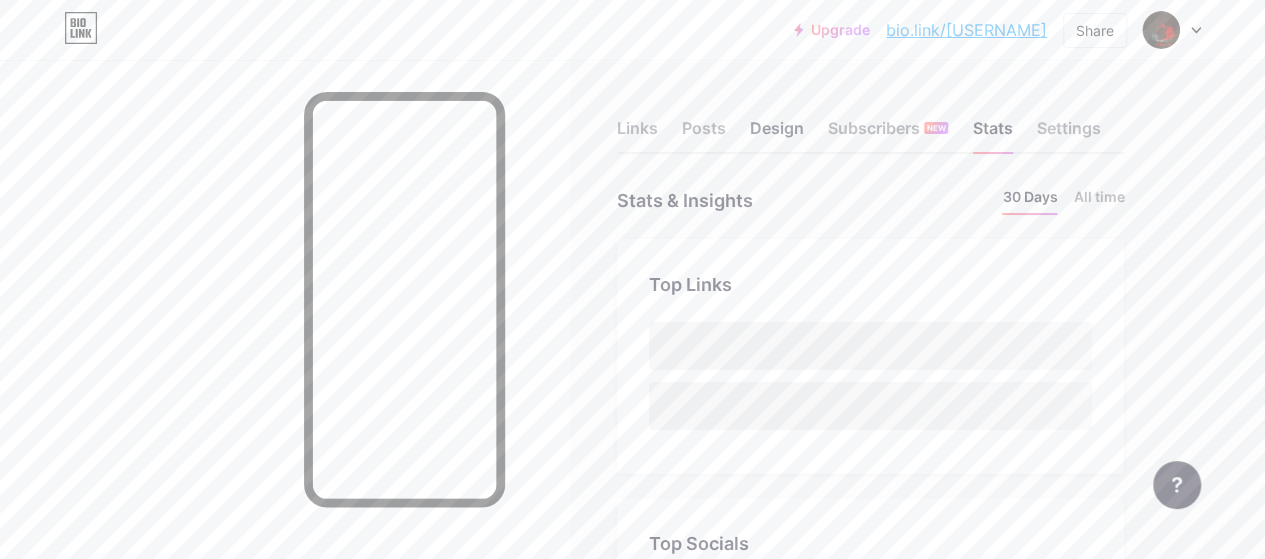 click on "Design" at bounding box center [777, 134] 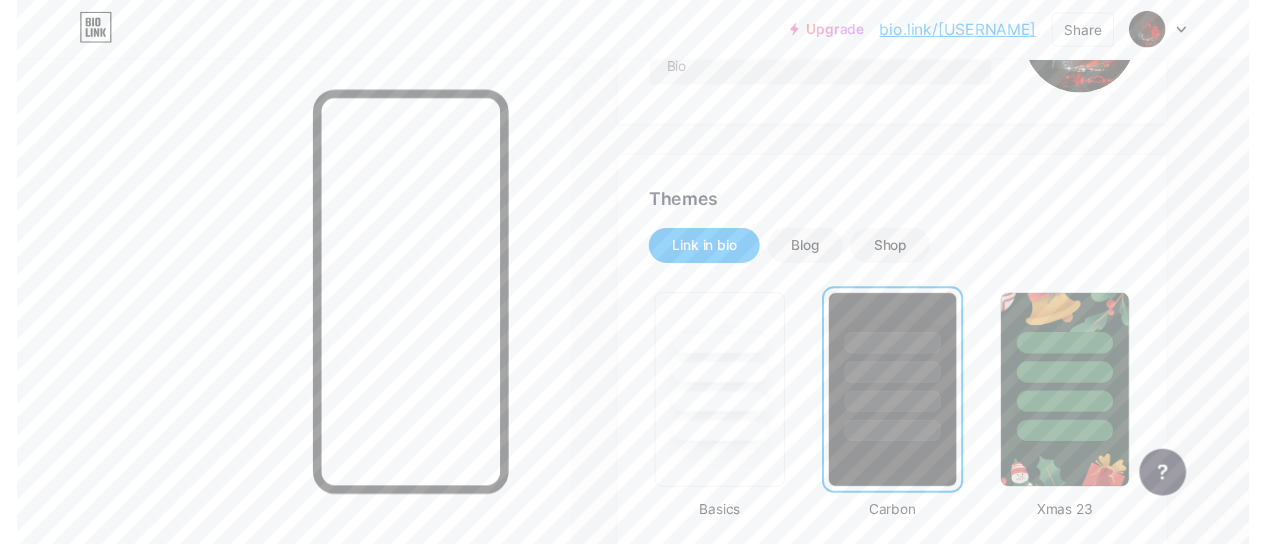 scroll, scrollTop: 0, scrollLeft: 0, axis: both 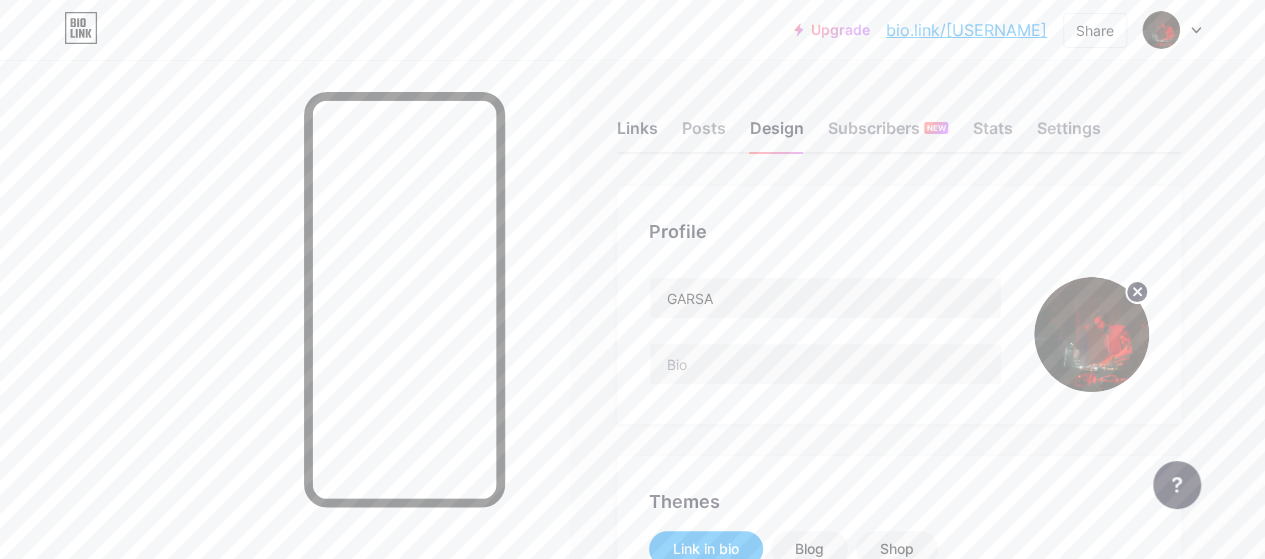 click on "Links" at bounding box center (637, 134) 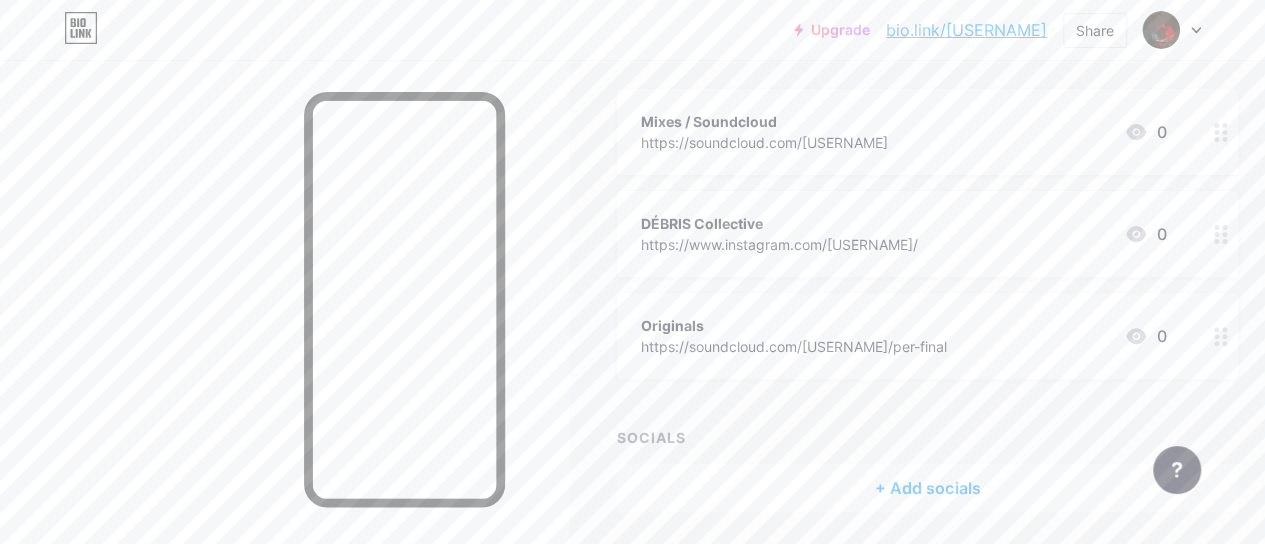 scroll, scrollTop: 220, scrollLeft: 0, axis: vertical 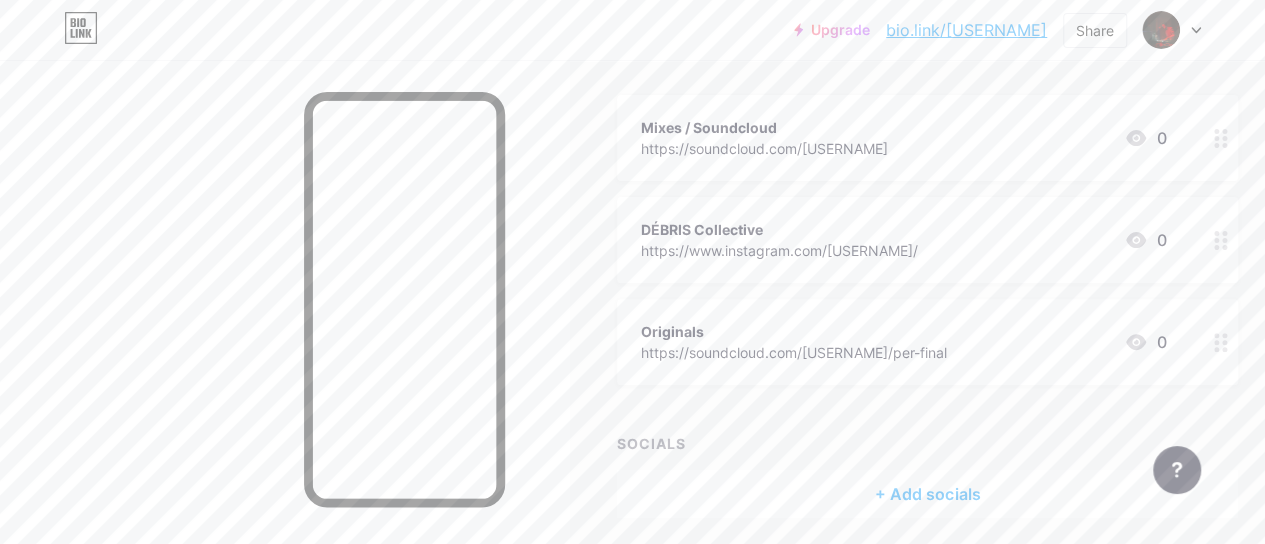click on "DÉBRIS Collective" at bounding box center (779, 229) 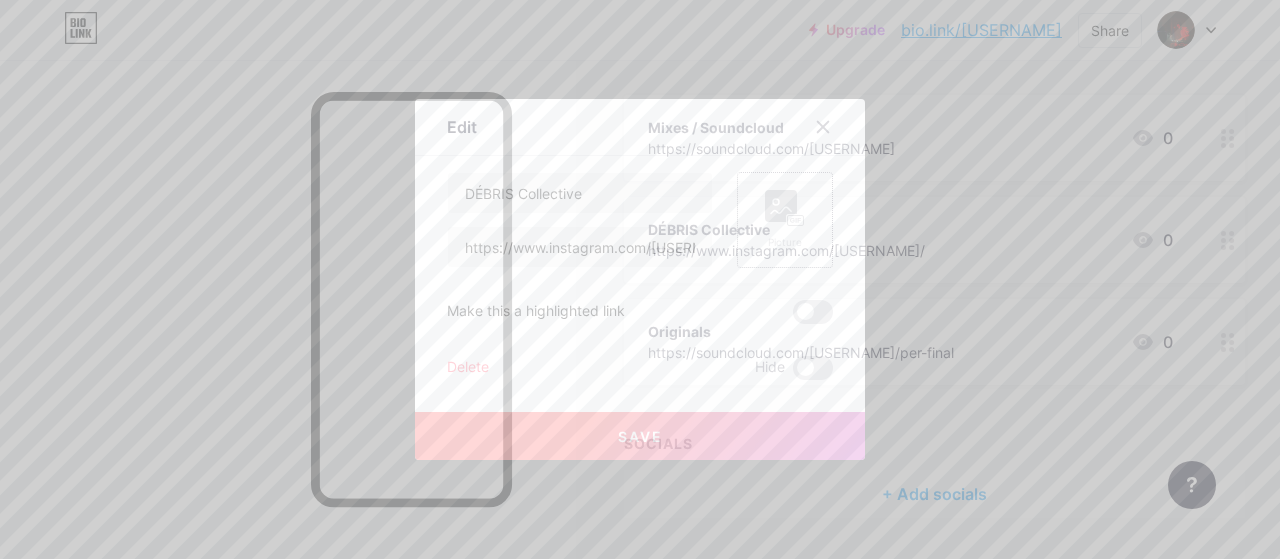 click on "Picture" at bounding box center [785, 220] 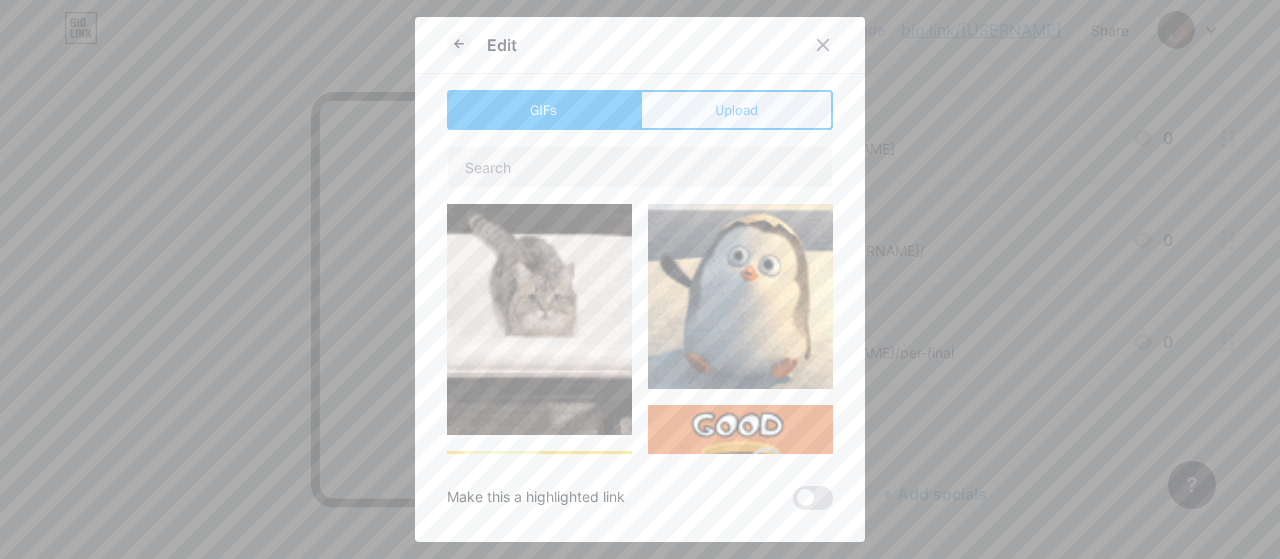 click on "Upload" at bounding box center [736, 110] 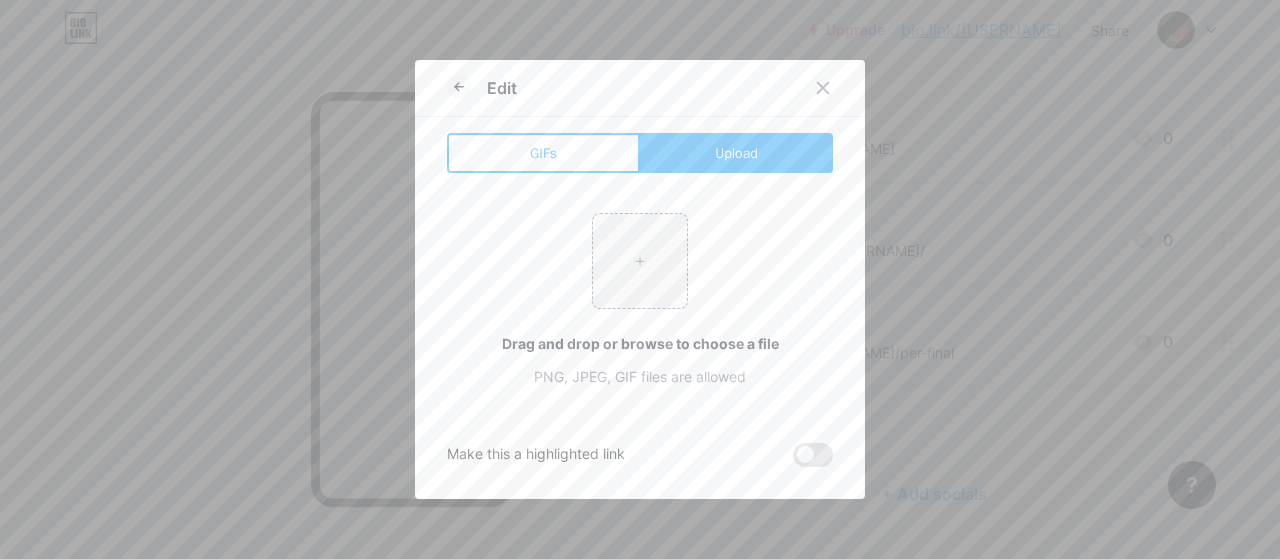 click on "Upload" at bounding box center (736, 153) 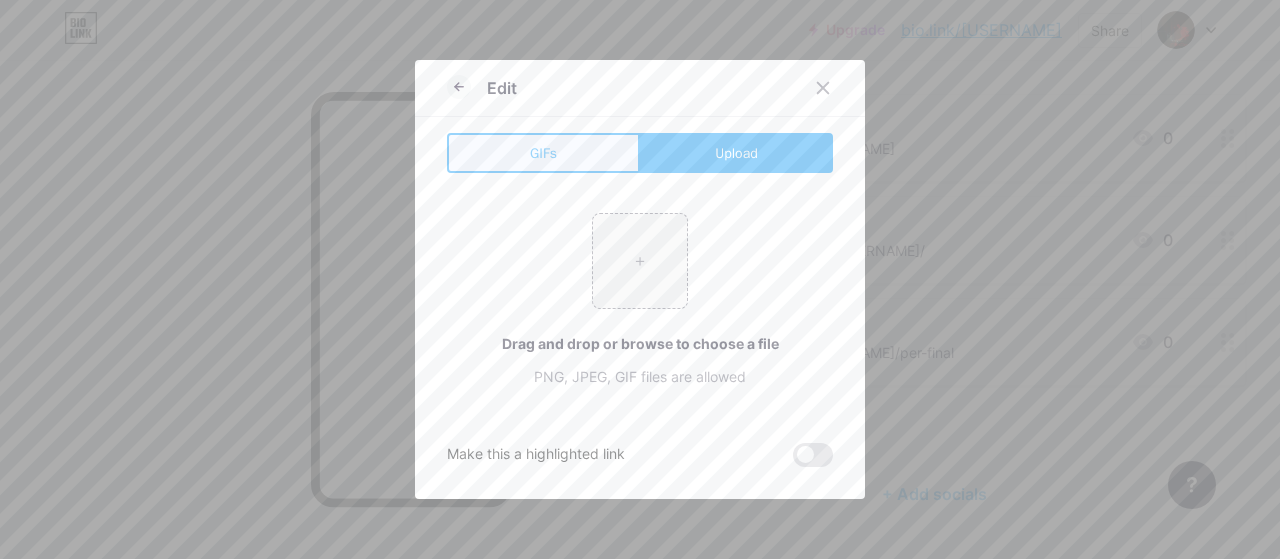 click on "GIFs" at bounding box center (543, 153) 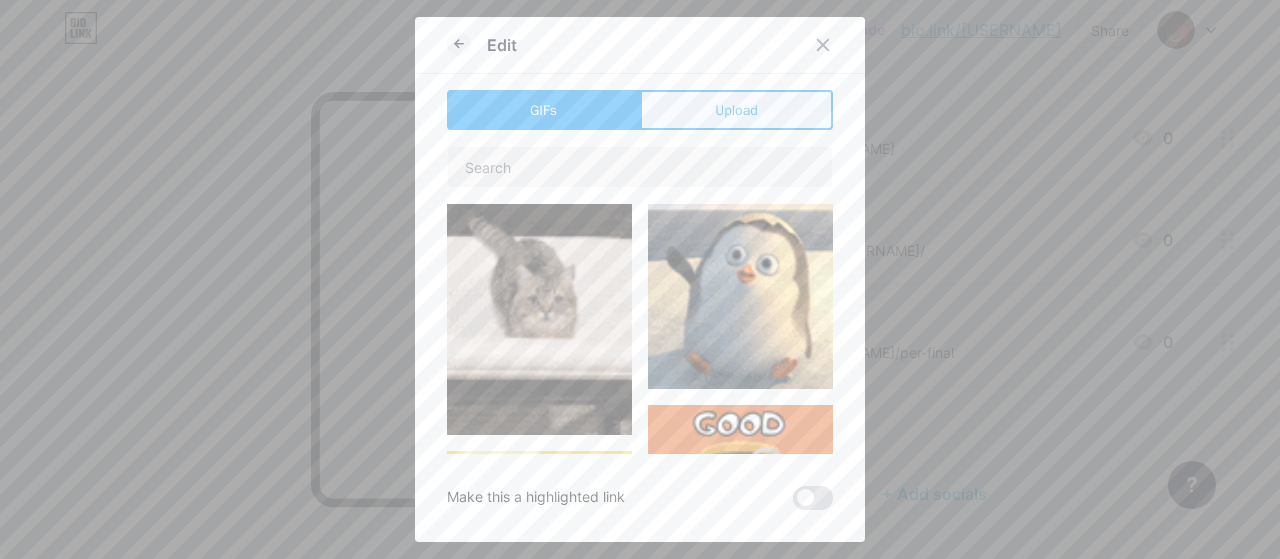 click on "Upload" at bounding box center [736, 110] 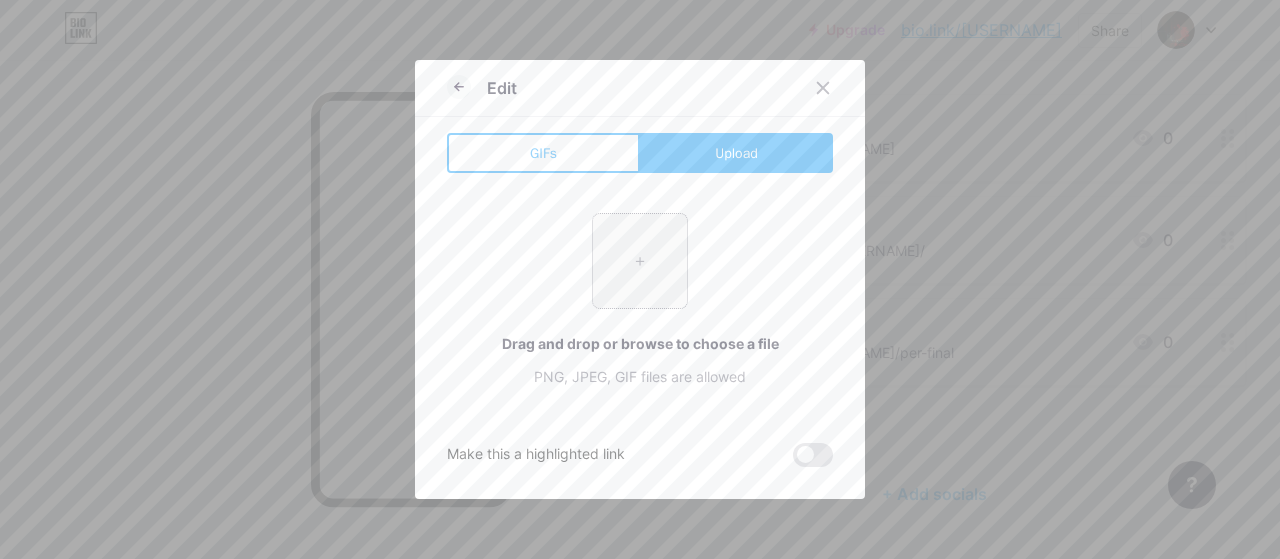 click at bounding box center [640, 261] 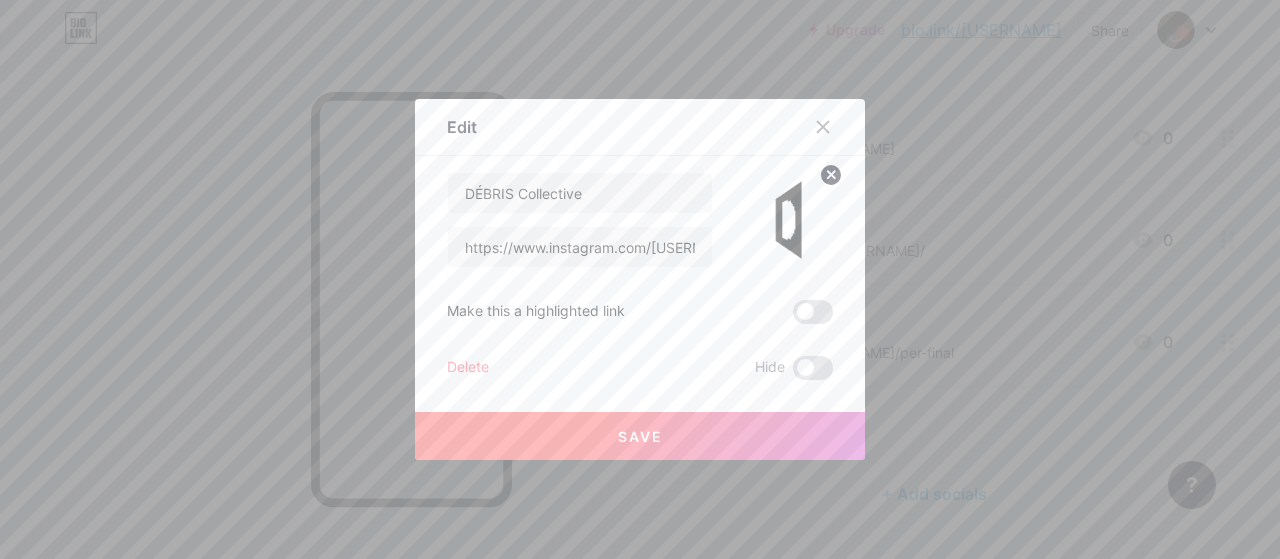 click on "Save" at bounding box center (640, 436) 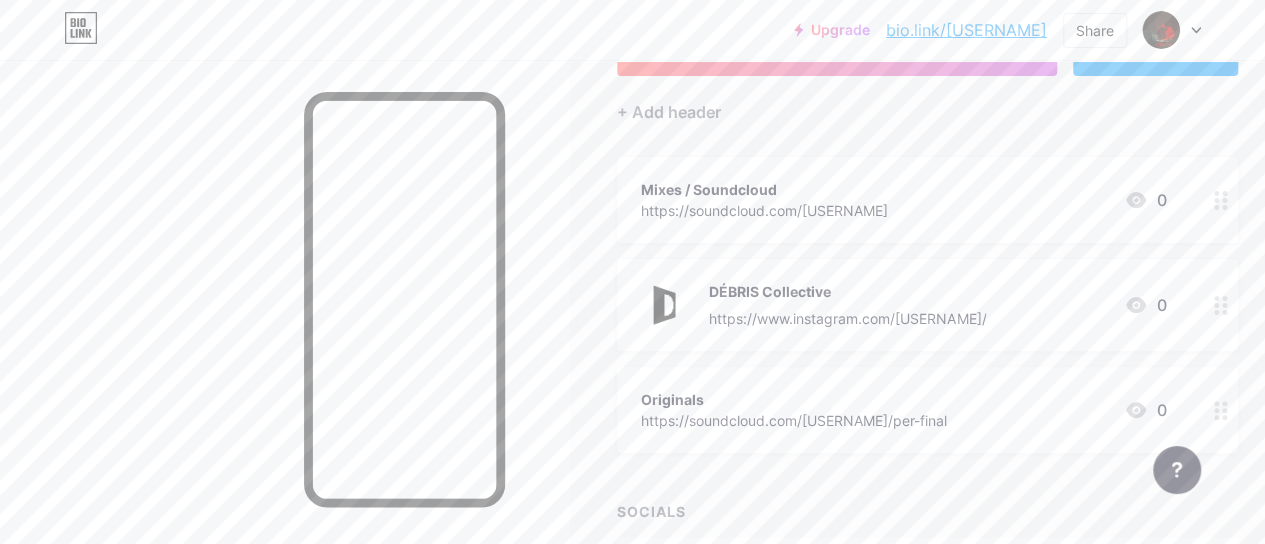 scroll, scrollTop: 140, scrollLeft: 0, axis: vertical 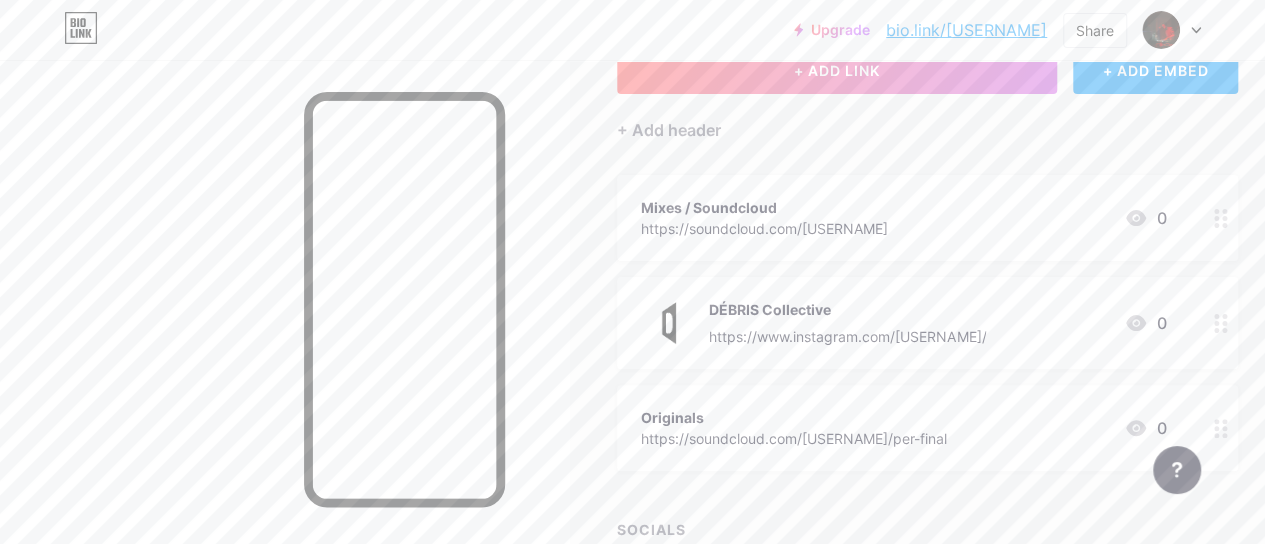 click on "https://soundcloud.com/[USERNAME]" at bounding box center (764, 228) 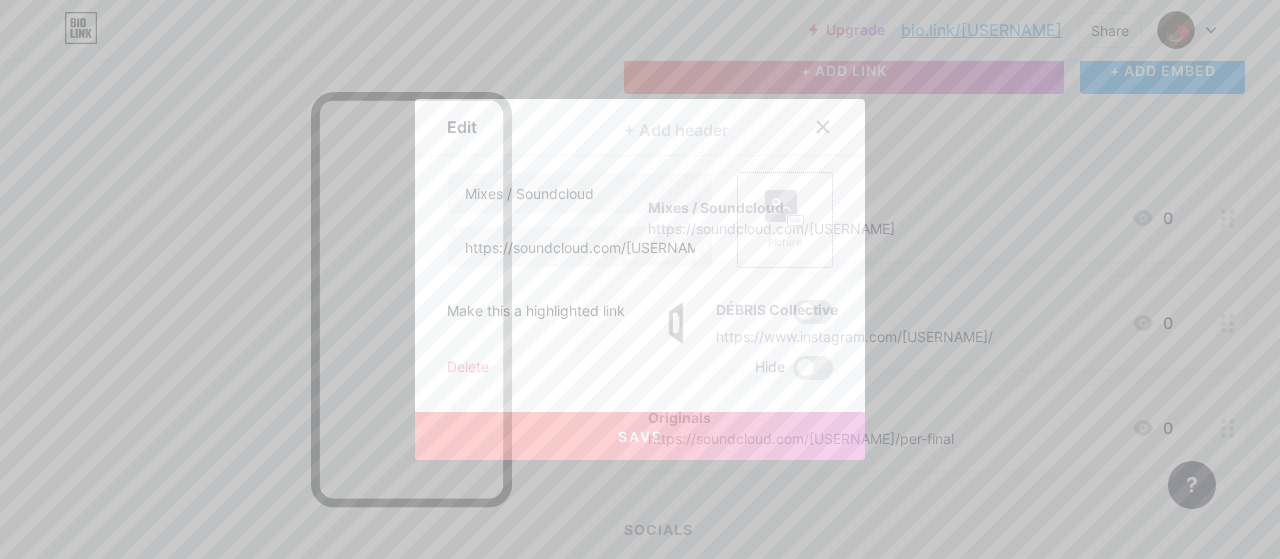 click on "Picture" at bounding box center (785, 242) 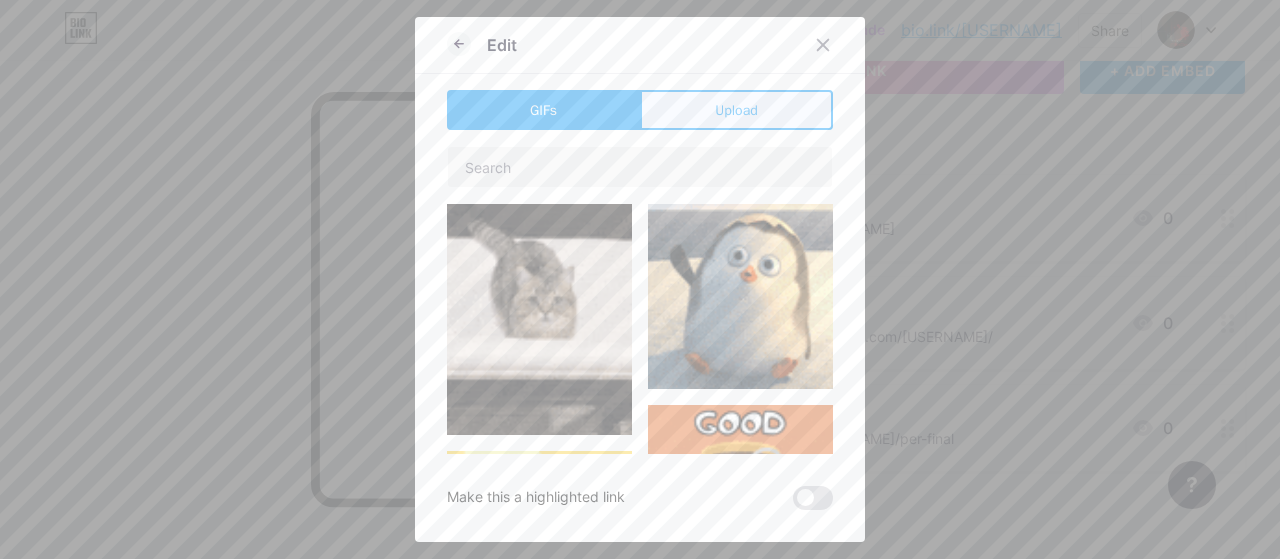 click on "Upload" at bounding box center (736, 110) 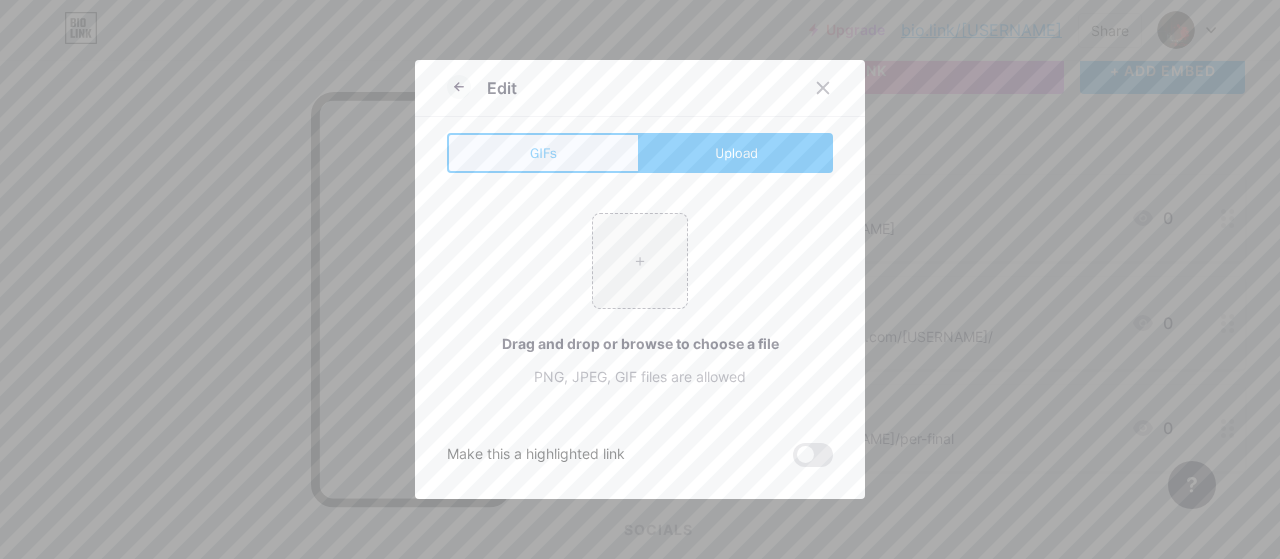 click on "GIFs" at bounding box center (543, 153) 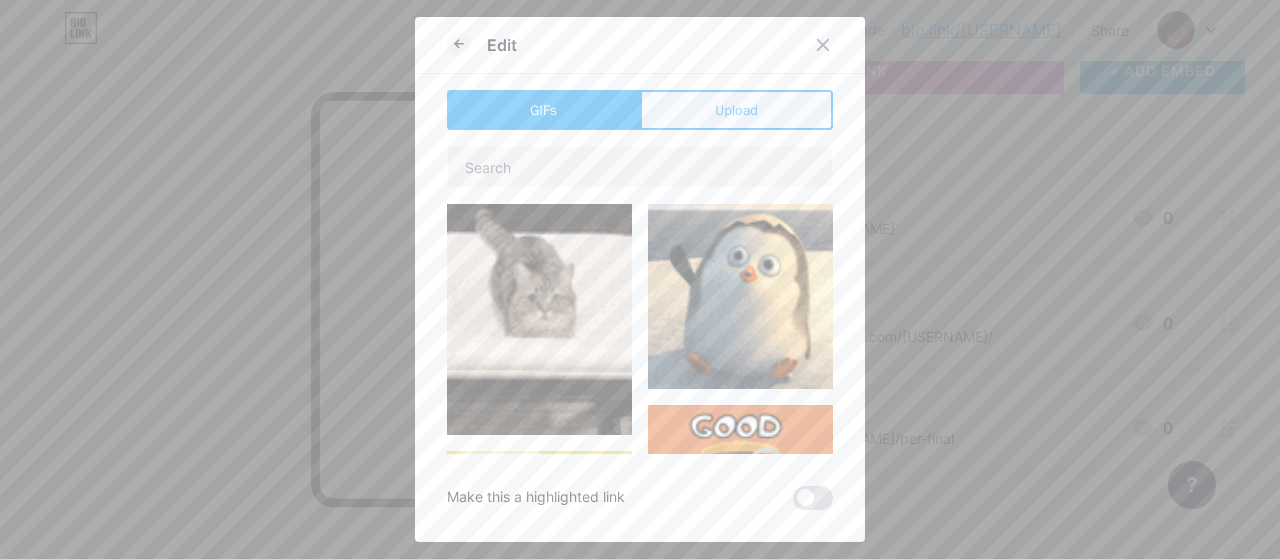 click on "Upload" at bounding box center [736, 110] 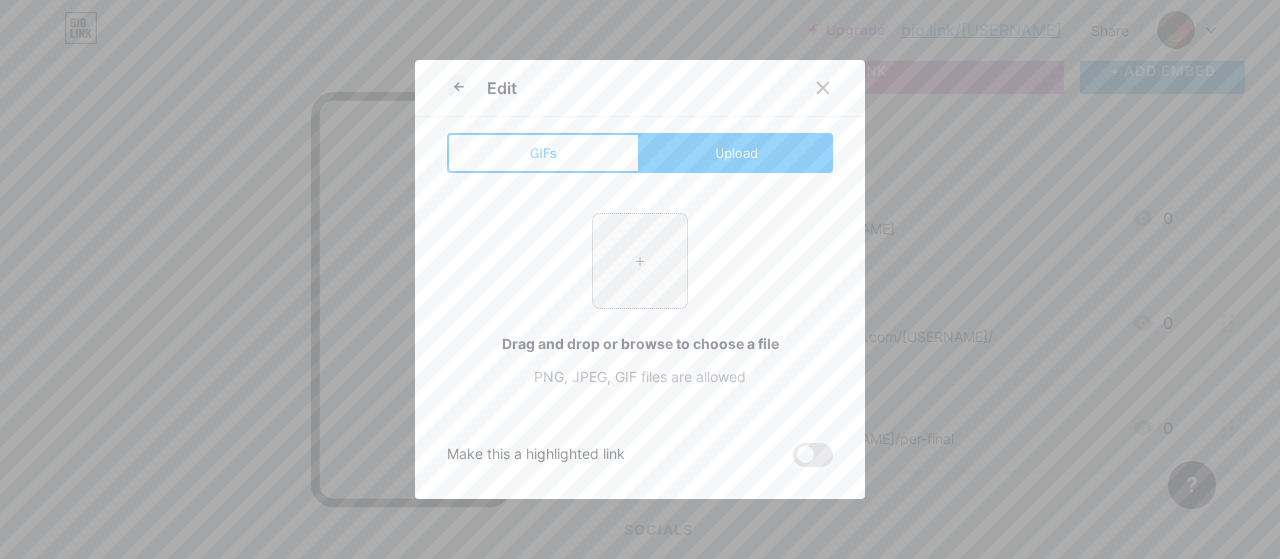 click at bounding box center [640, 261] 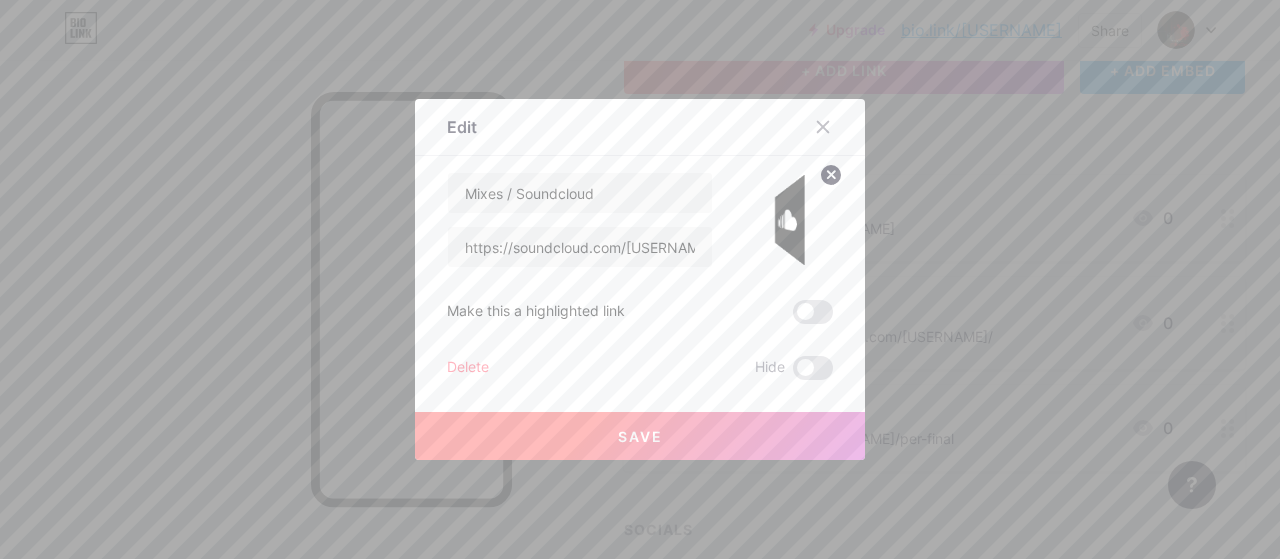 click on "Save" at bounding box center (640, 436) 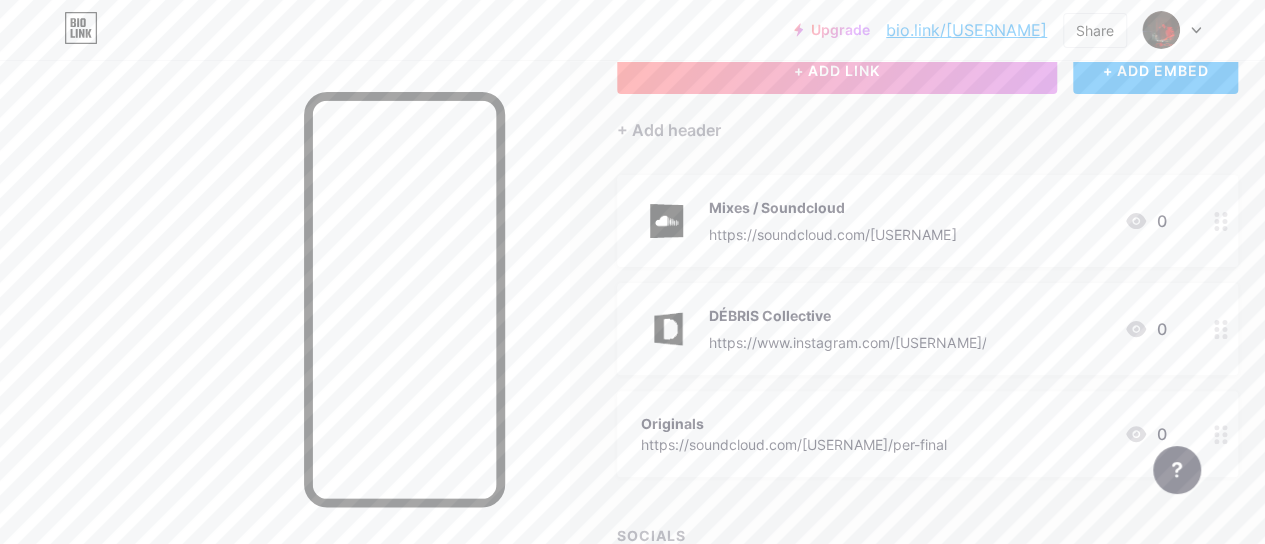 click on "Originals
https://soundcloud.com/[USERNAME]/per-final
0" at bounding box center [927, 434] 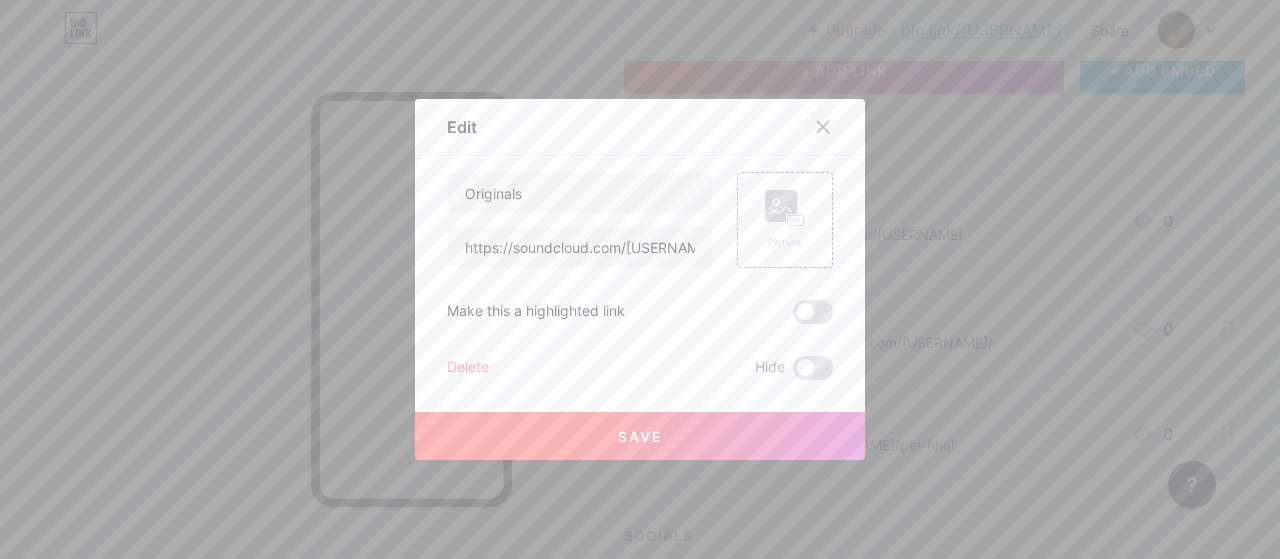 click 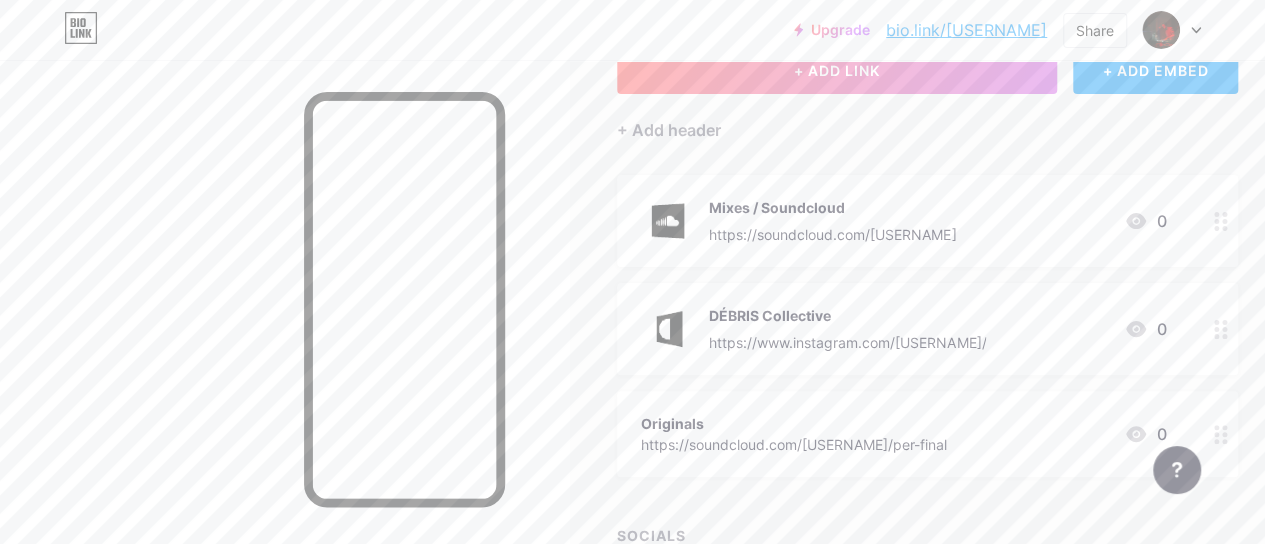 click on "Originals" at bounding box center [794, 423] 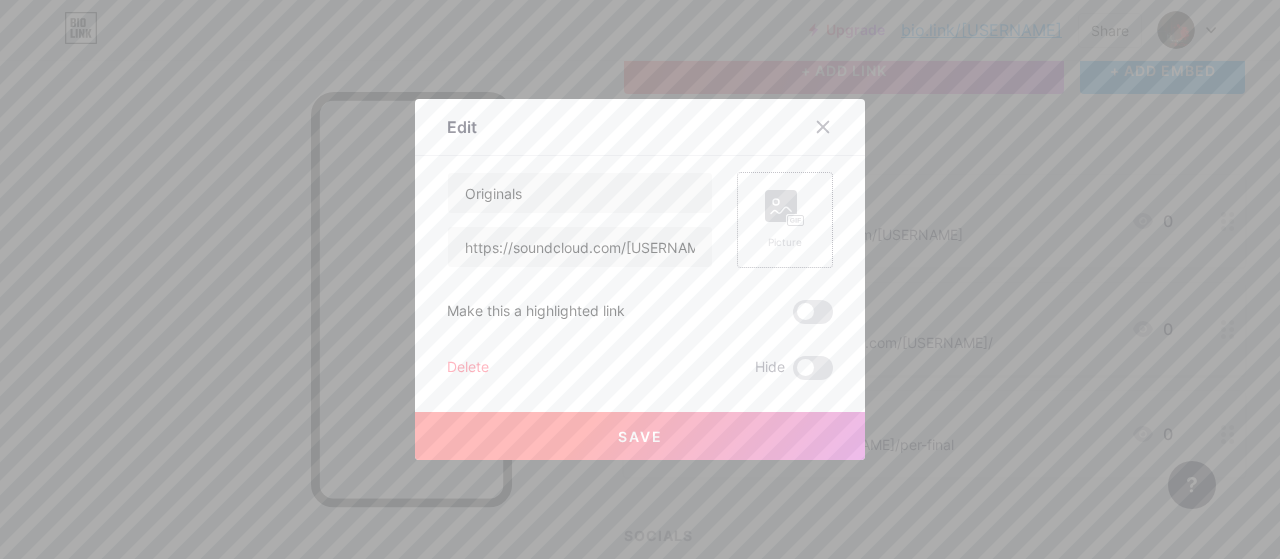 click on "Picture" at bounding box center [785, 220] 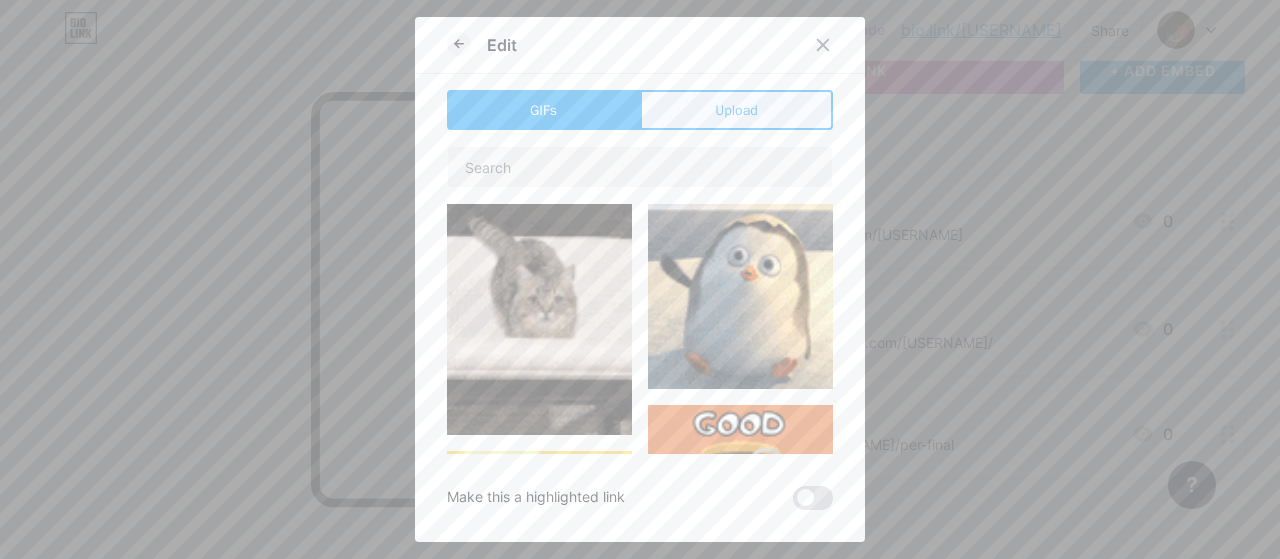click on "Upload" at bounding box center [736, 110] 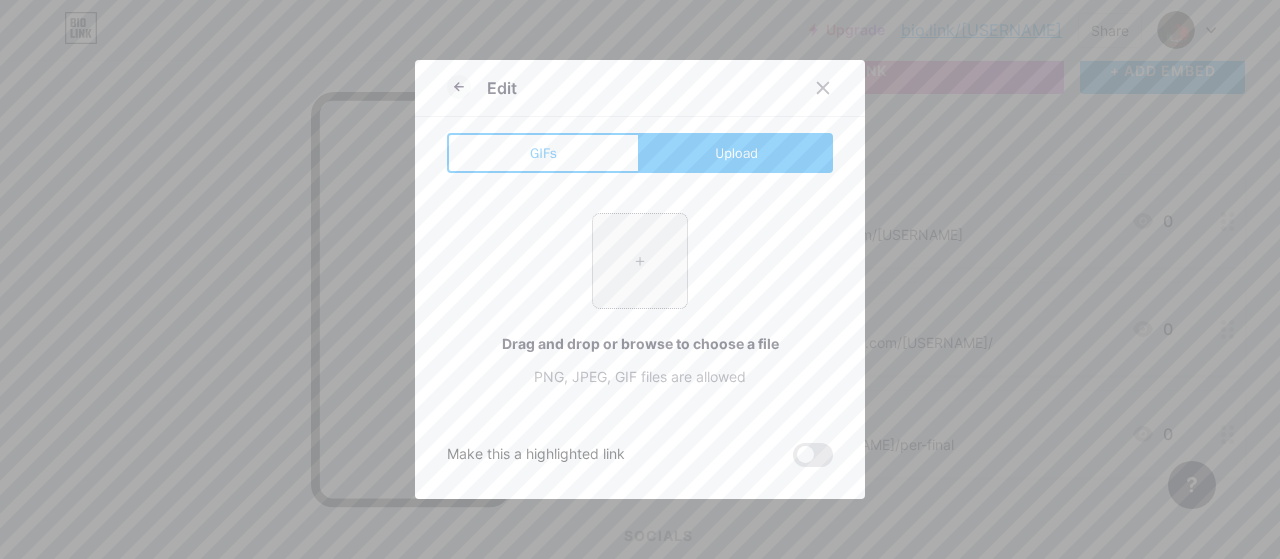 click at bounding box center (640, 261) 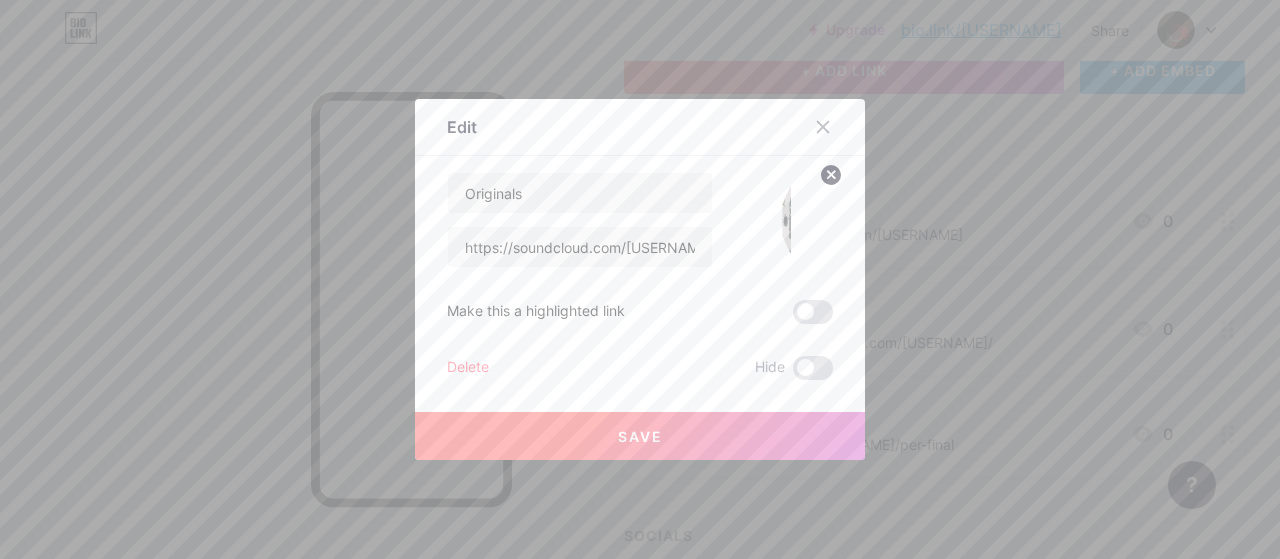 click on "Save" at bounding box center [640, 436] 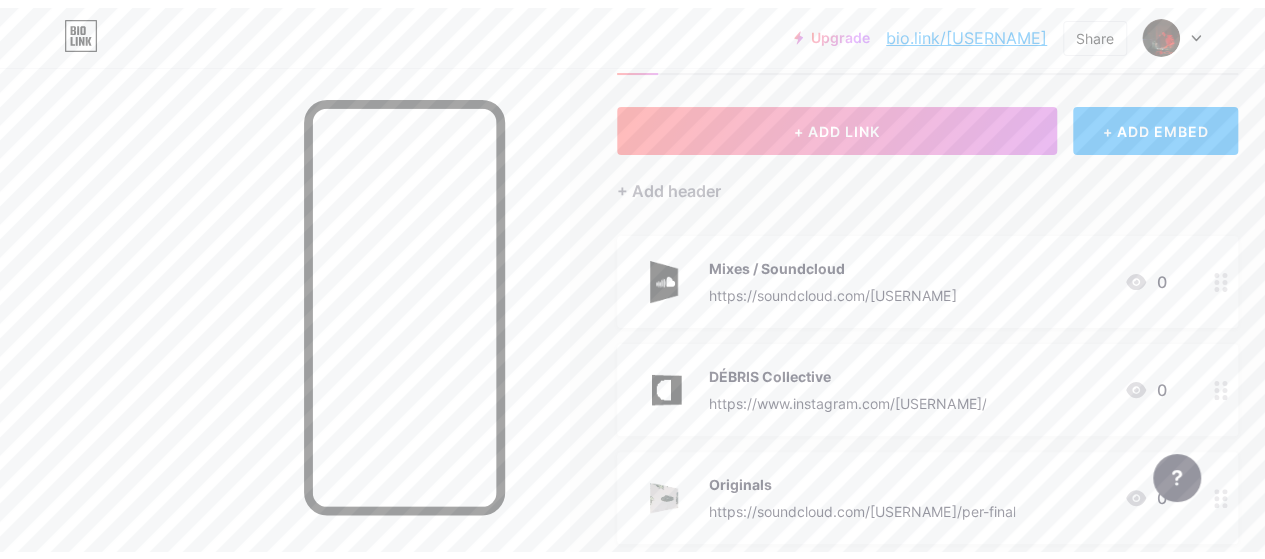 scroll, scrollTop: 0, scrollLeft: 0, axis: both 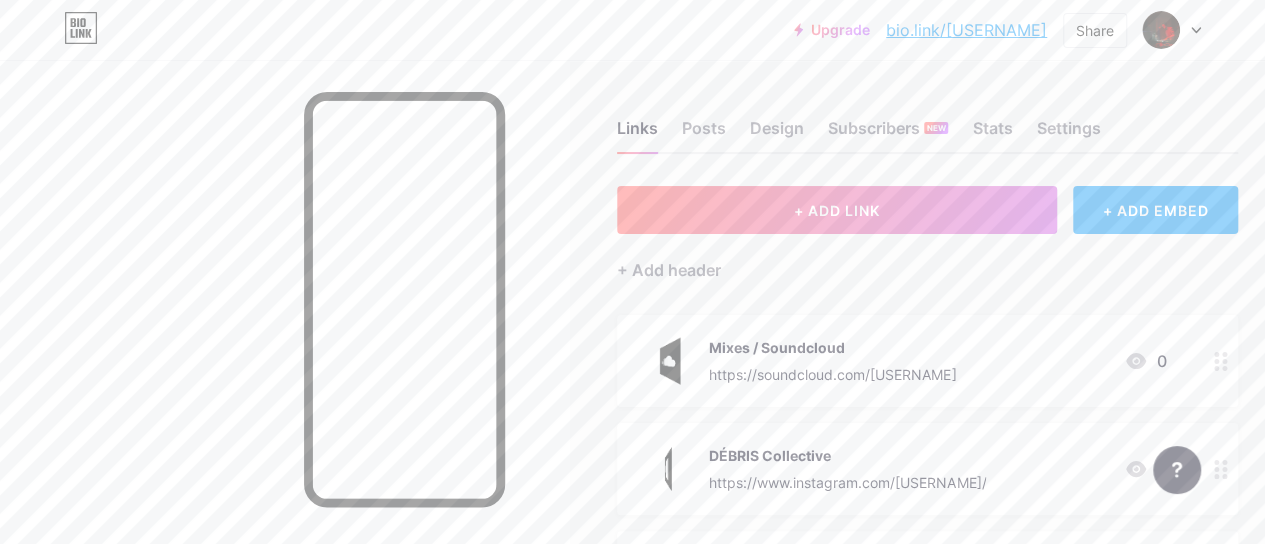 click on "Links
Posts
Design
Subscribers
NEW
Stats
Settings" at bounding box center (927, 119) 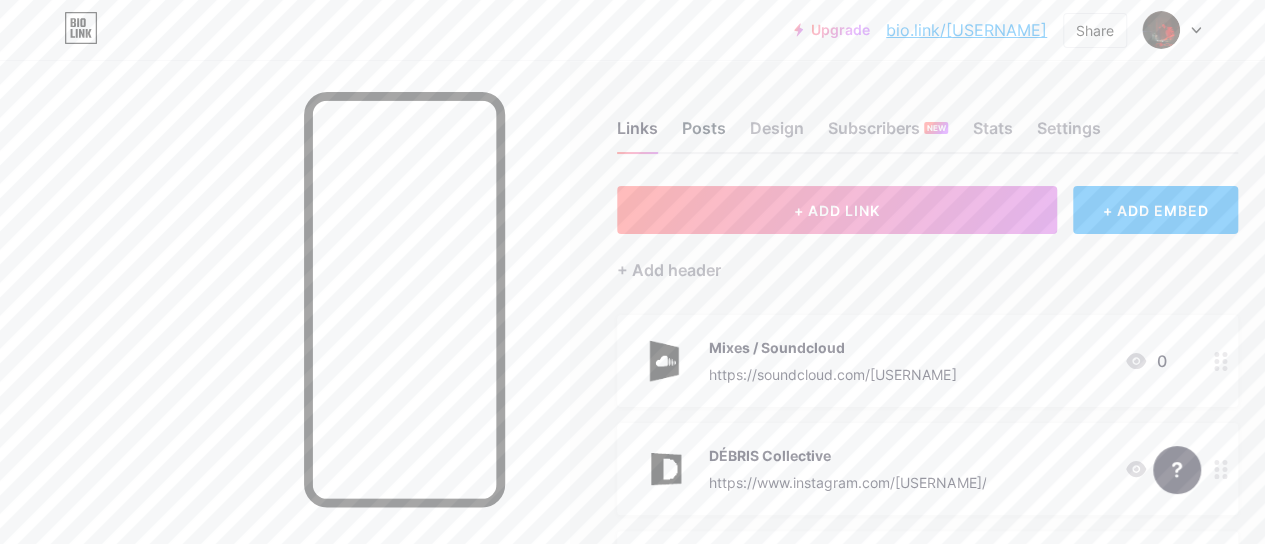 click on "Posts" at bounding box center [704, 134] 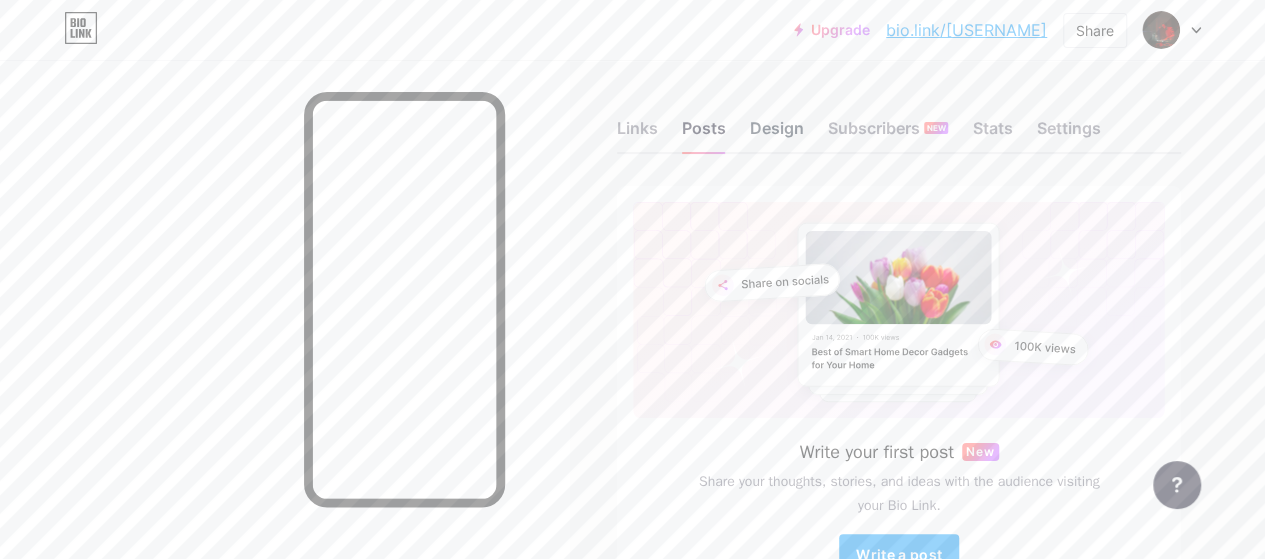 click on "Design" at bounding box center (777, 134) 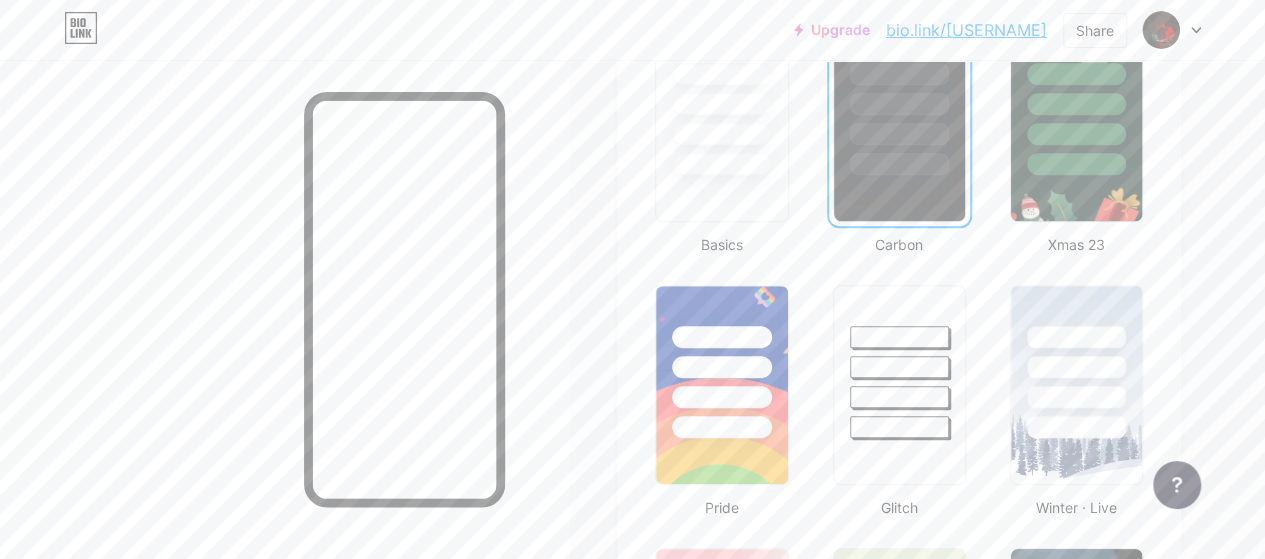 scroll, scrollTop: 743, scrollLeft: 0, axis: vertical 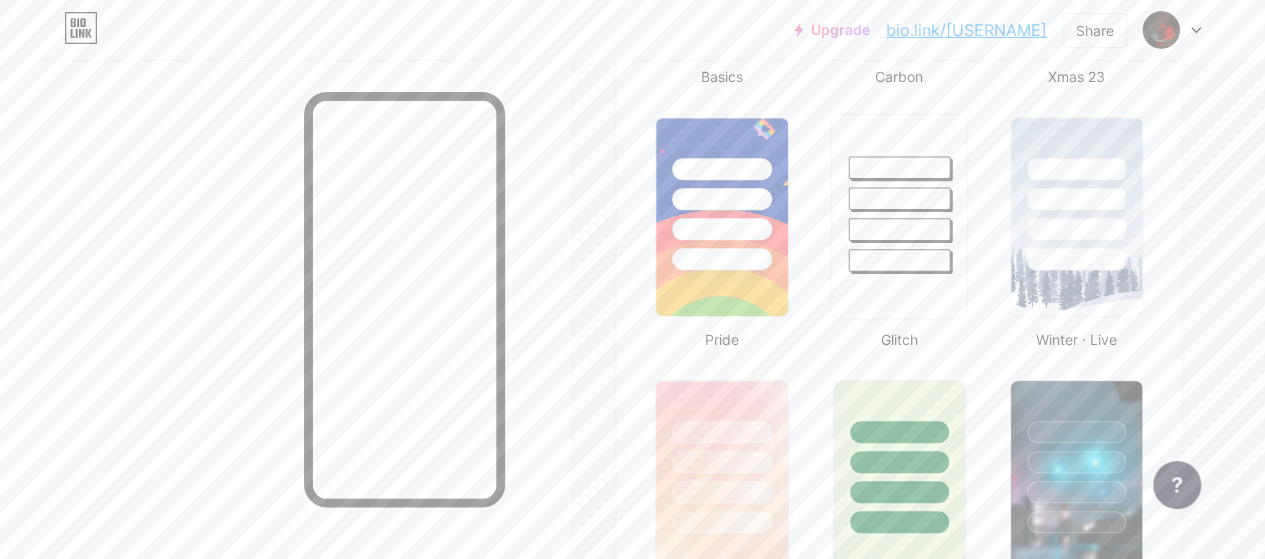 click at bounding box center (899, 260) 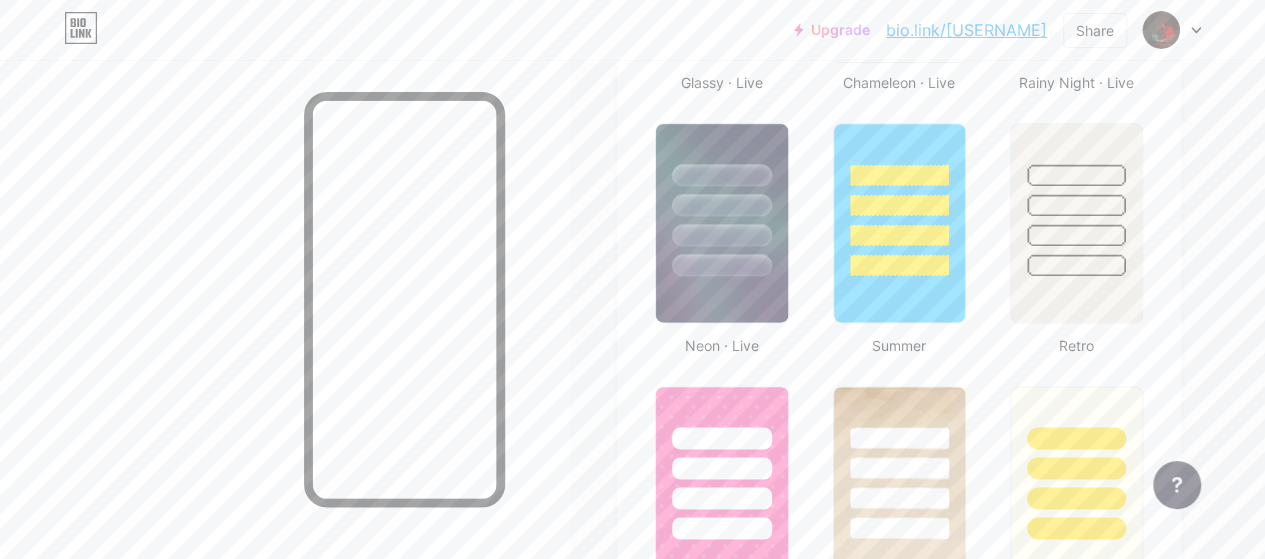 scroll, scrollTop: 1264, scrollLeft: 0, axis: vertical 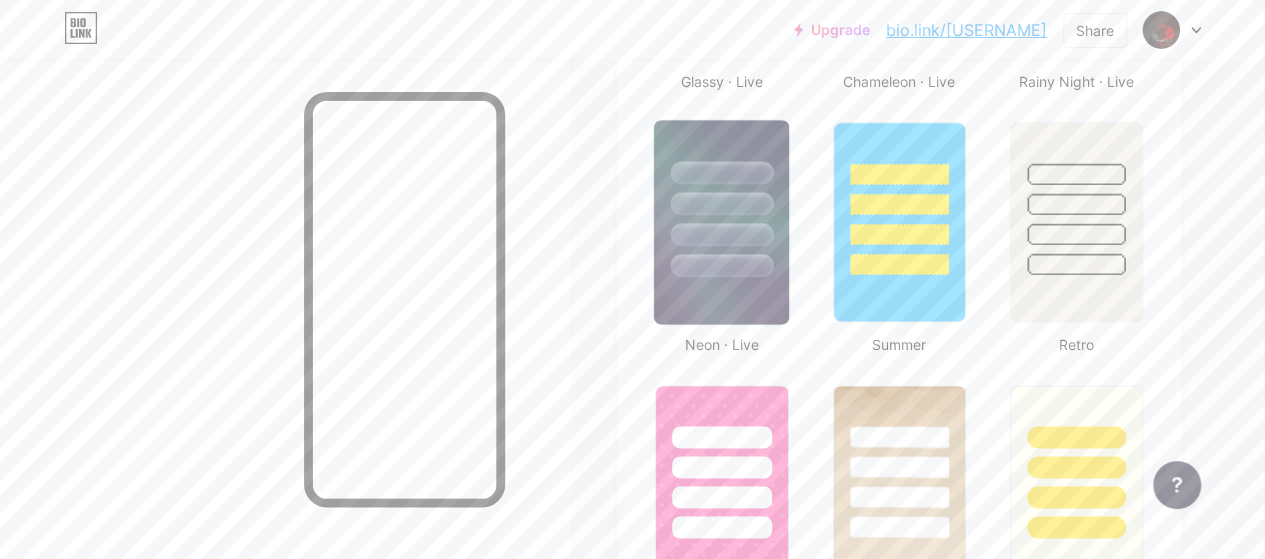 click at bounding box center (721, 222) 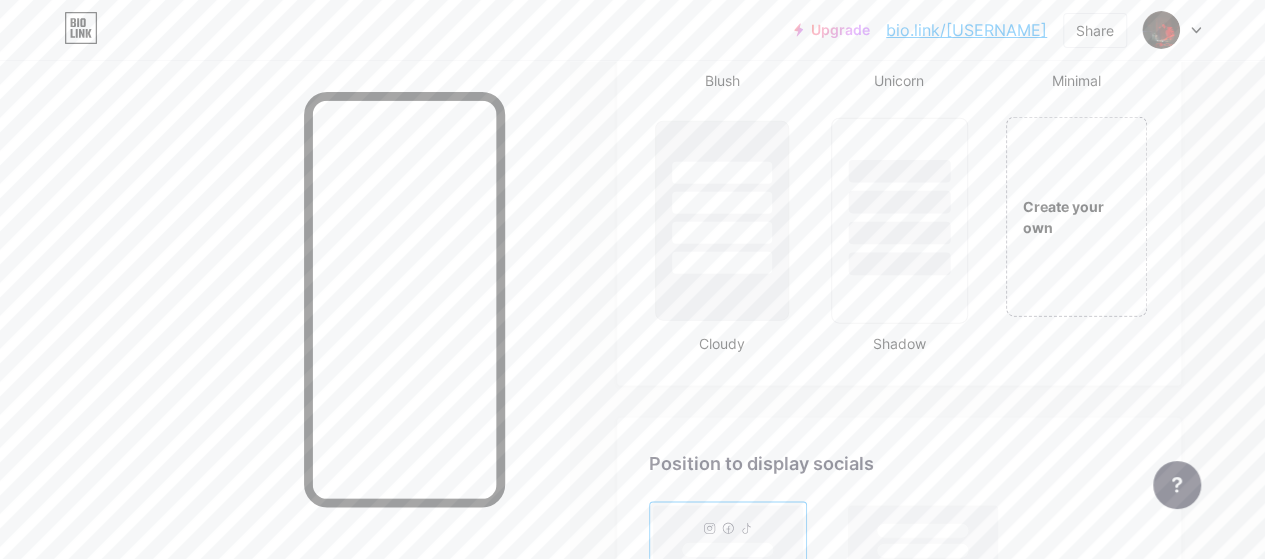 scroll, scrollTop: 2318, scrollLeft: 0, axis: vertical 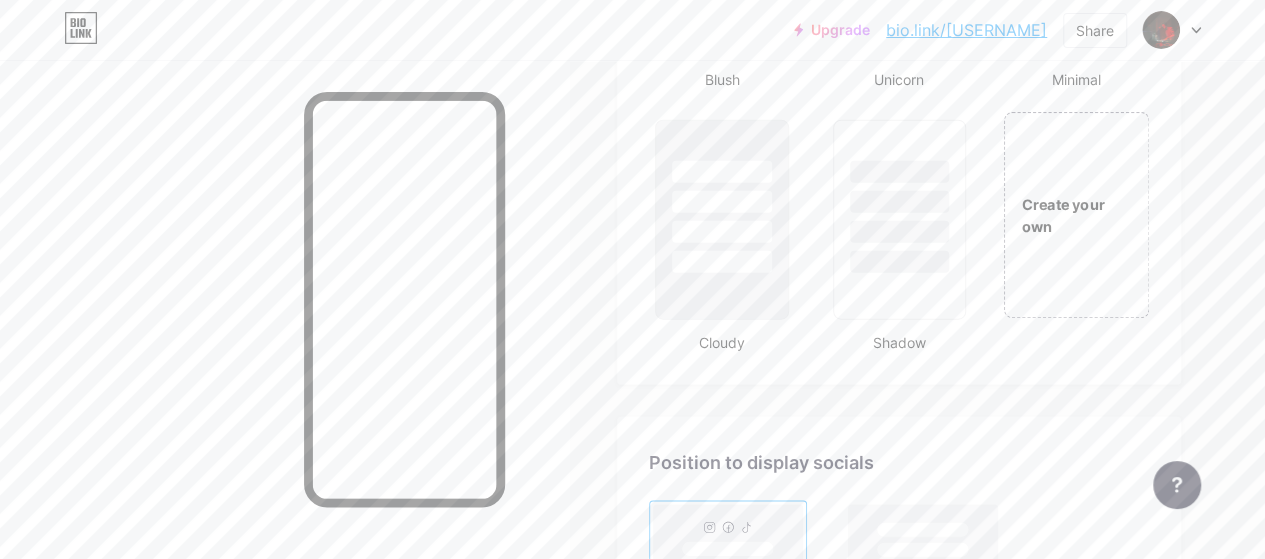 click on "Create your own" at bounding box center [1076, 215] 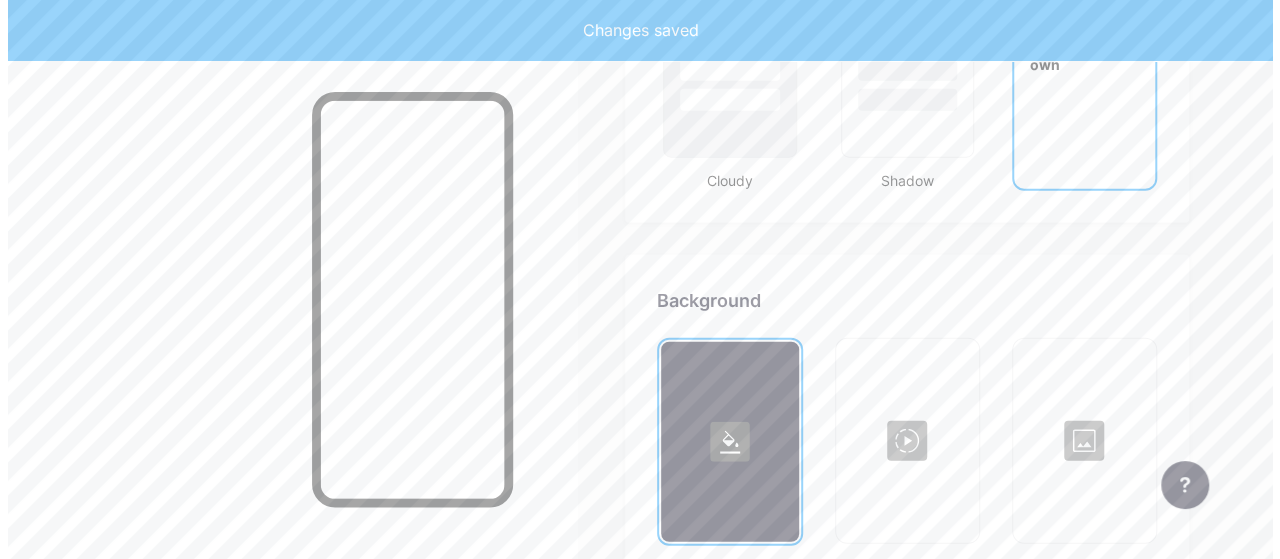 scroll, scrollTop: 2655, scrollLeft: 0, axis: vertical 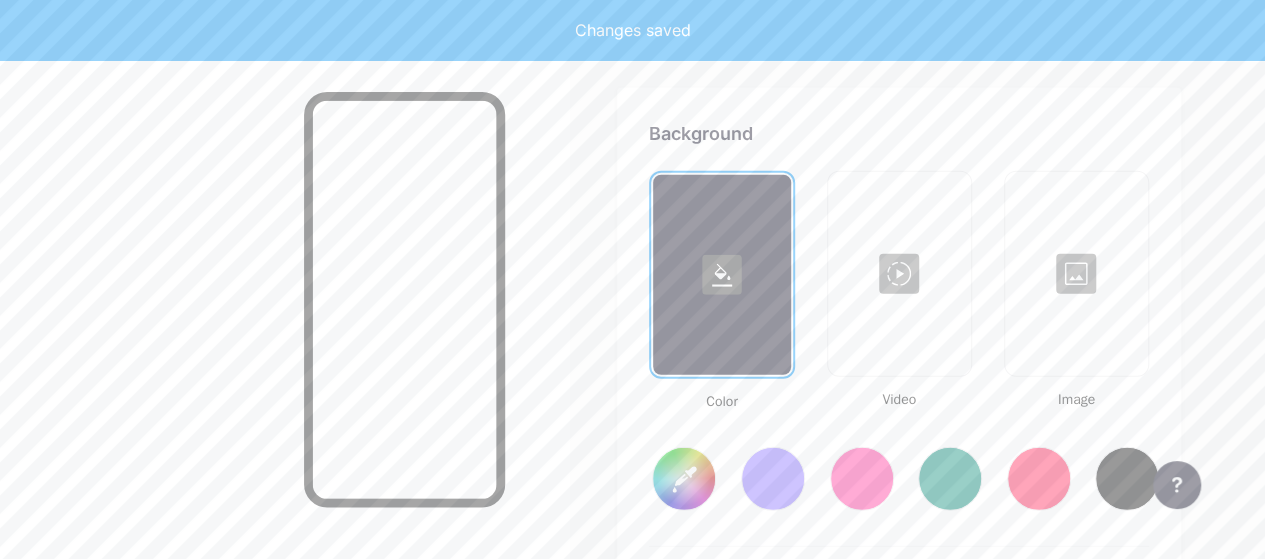 type on "#ffffff" 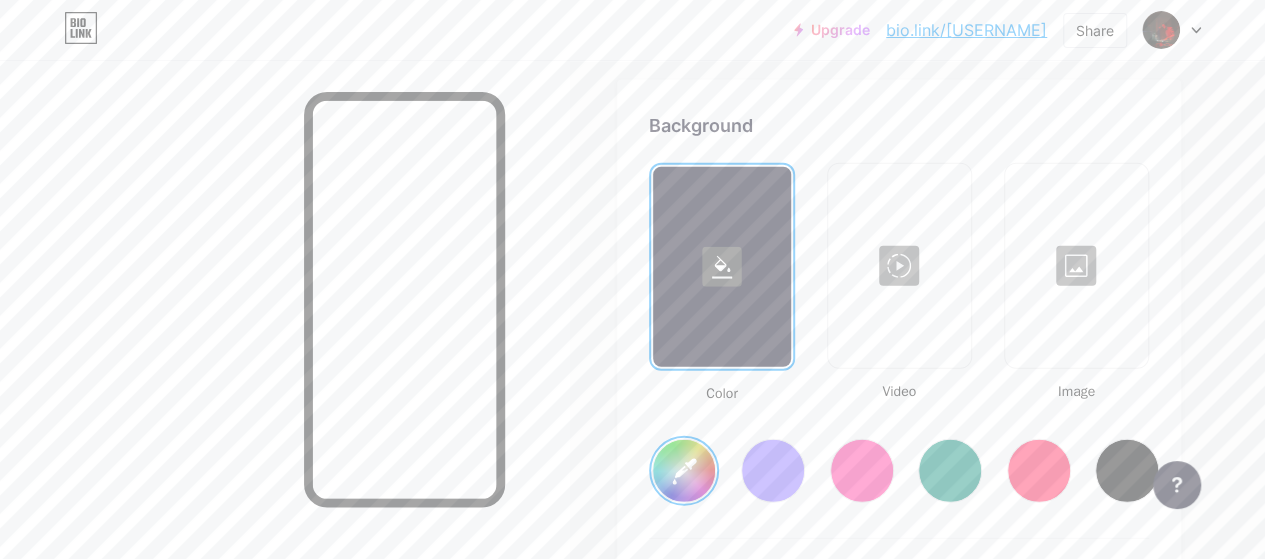 click at bounding box center [899, 266] 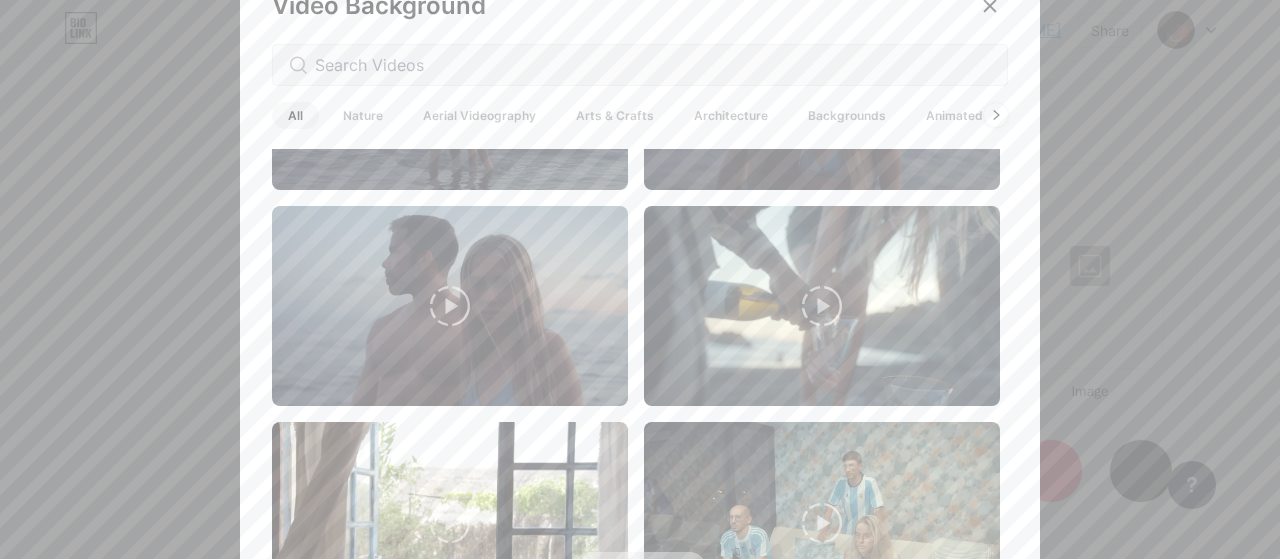 scroll, scrollTop: 3846, scrollLeft: 0, axis: vertical 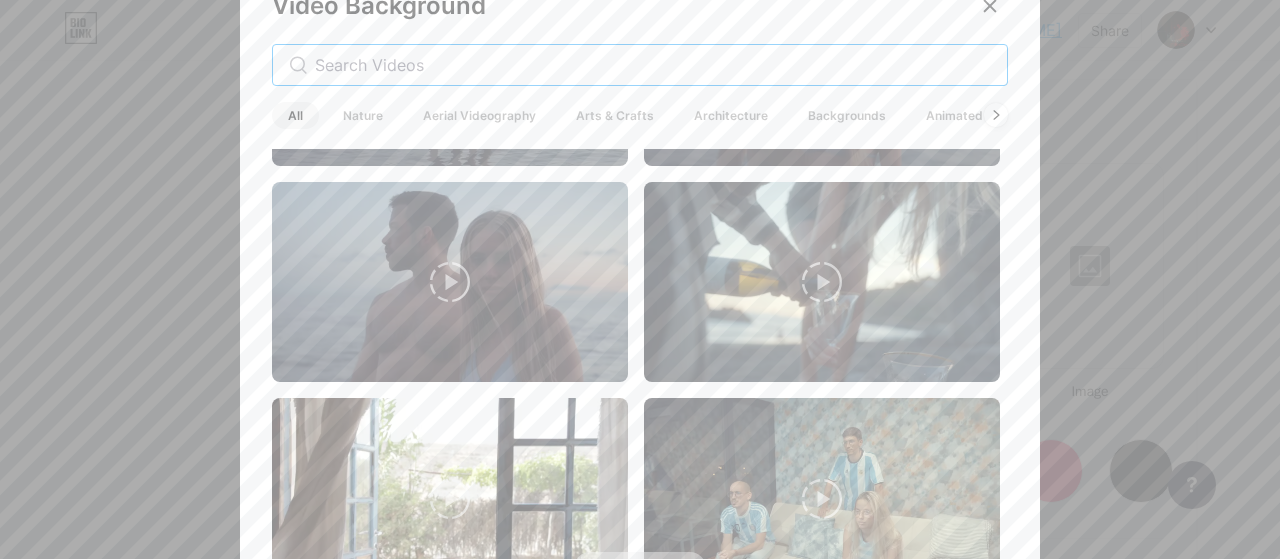 click at bounding box center (653, 65) 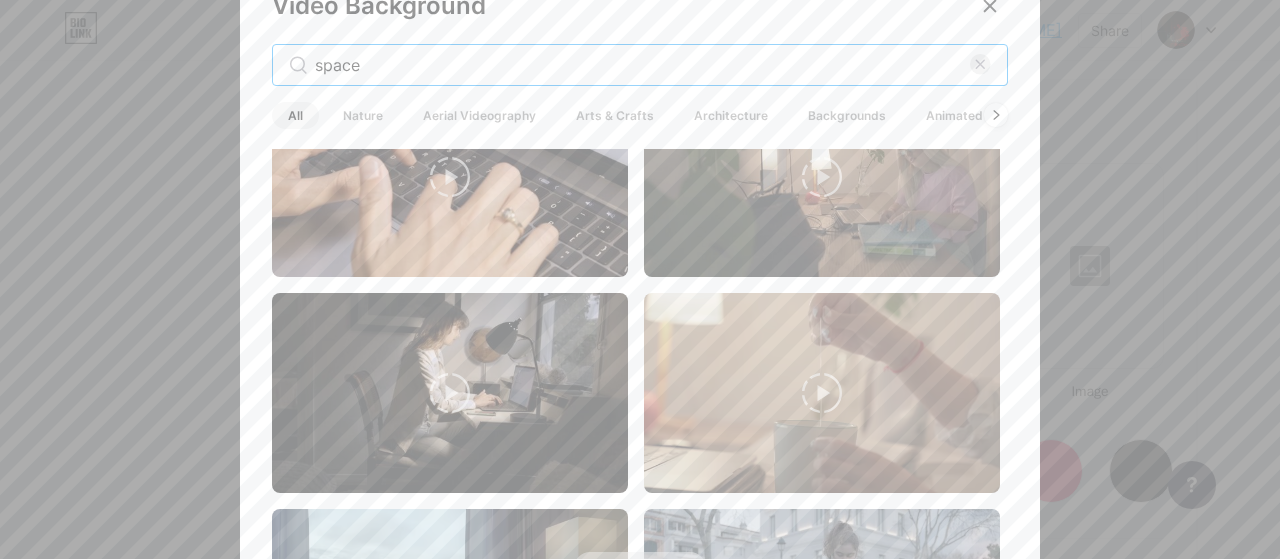 scroll, scrollTop: 5052, scrollLeft: 0, axis: vertical 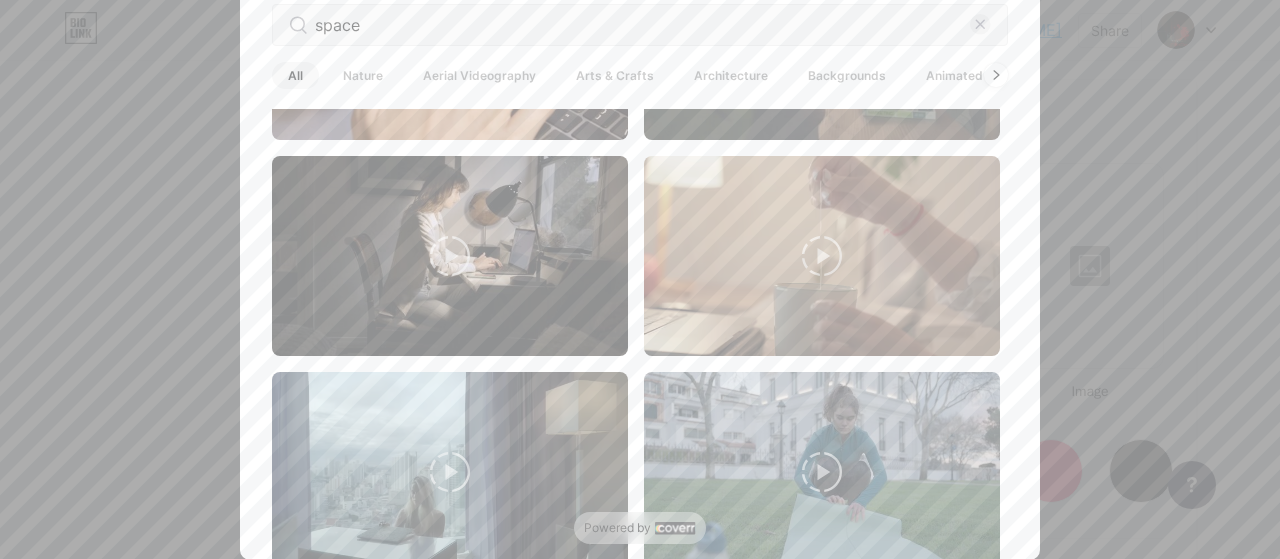 click on "Aerial Videography" at bounding box center [479, 75] 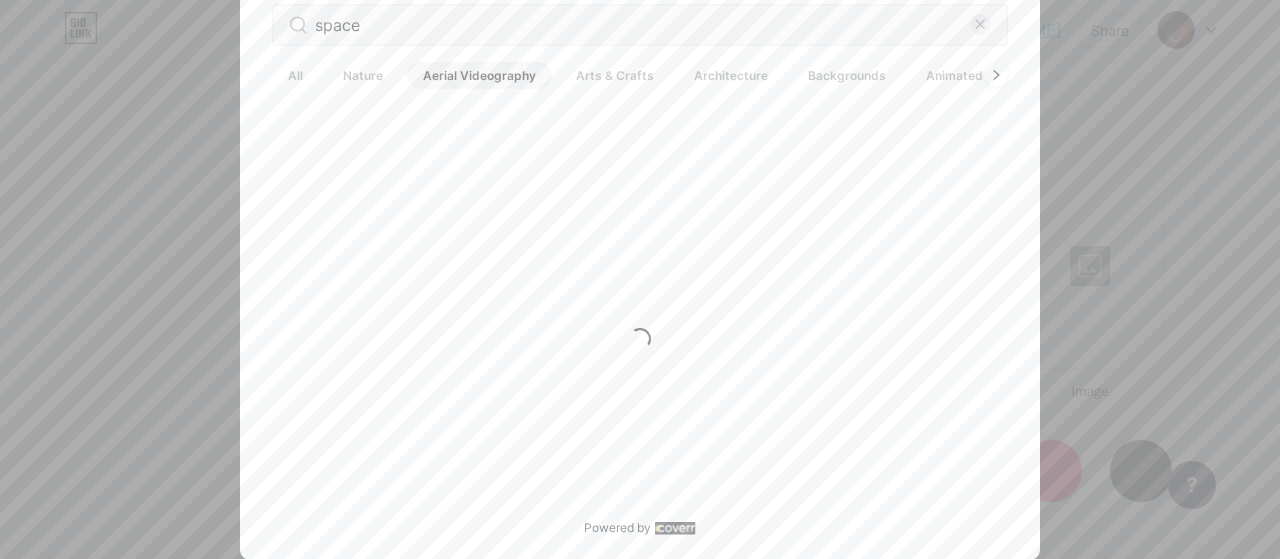scroll, scrollTop: 0, scrollLeft: 0, axis: both 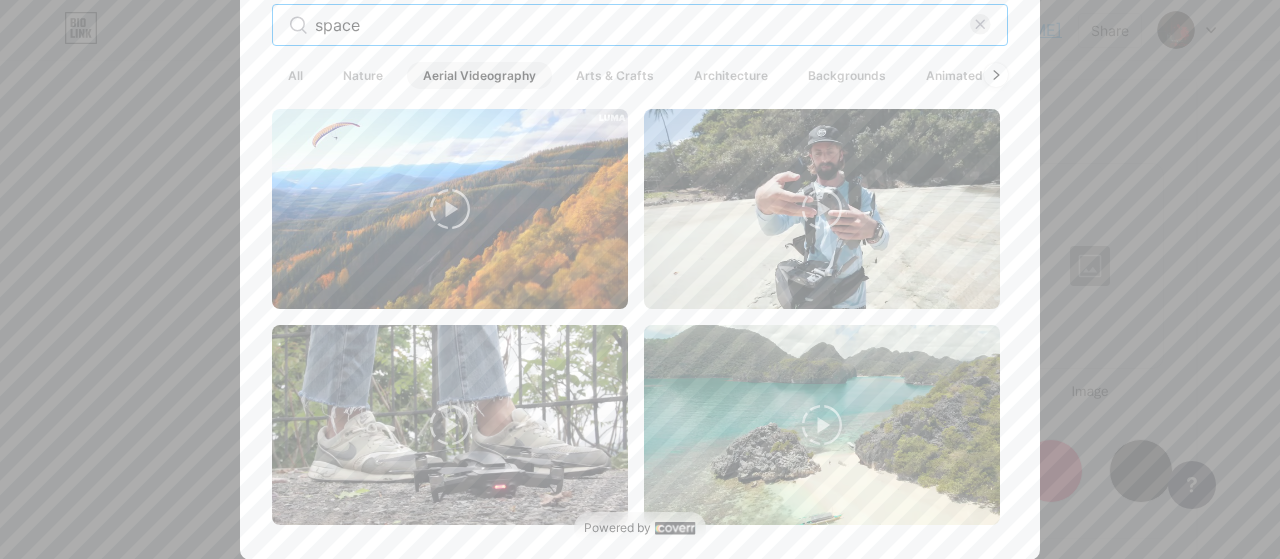 click on "space" at bounding box center [642, 25] 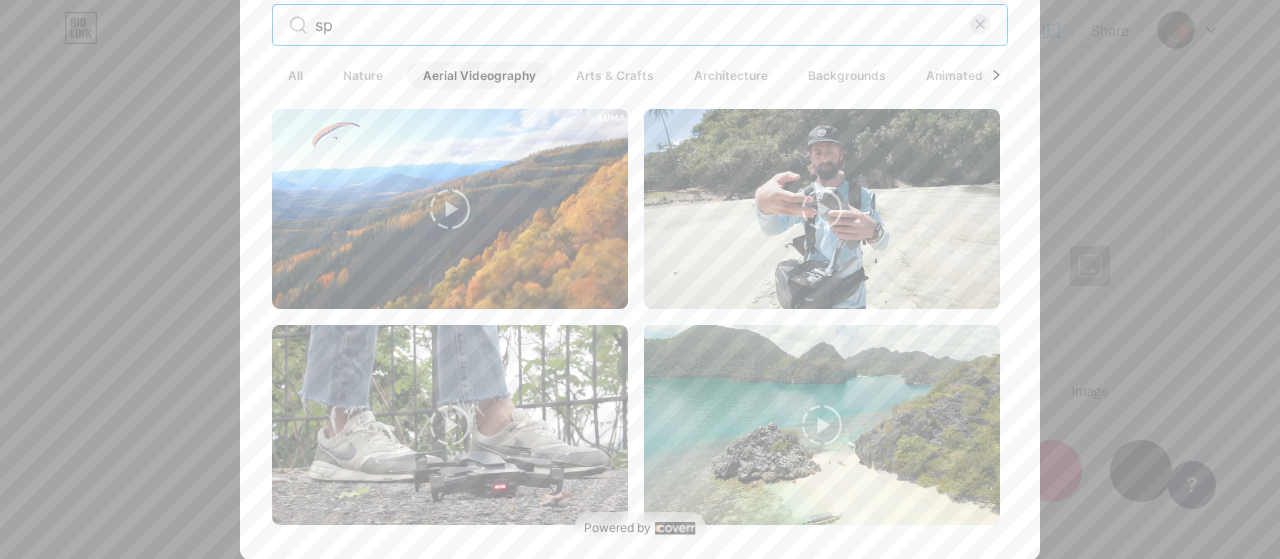 type on "s" 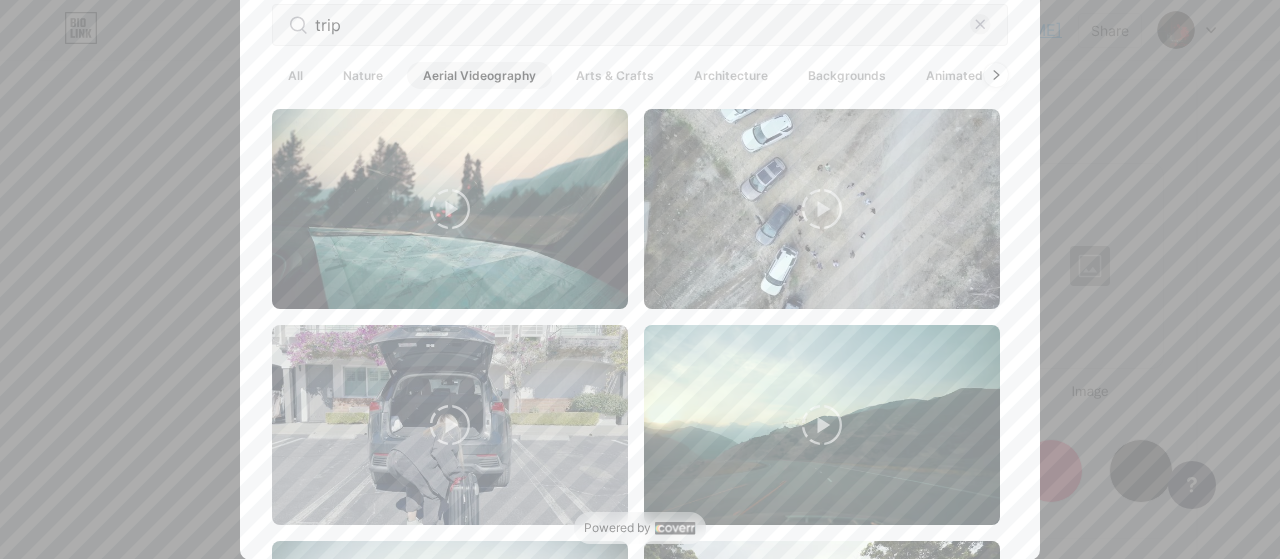 click on "Backgrounds" at bounding box center (847, 75) 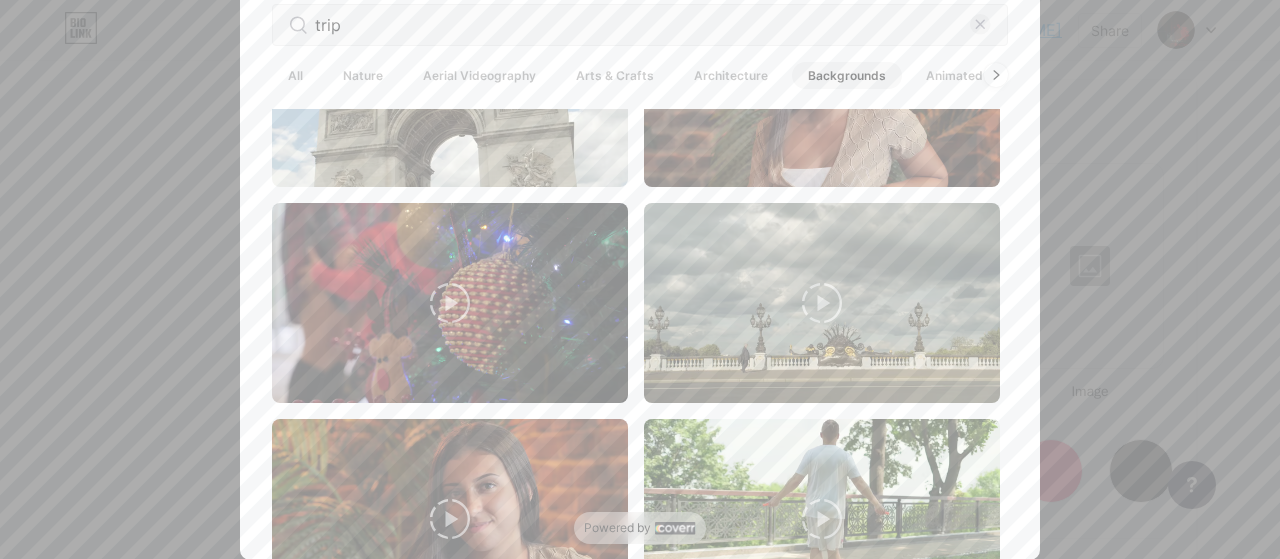scroll, scrollTop: 4191, scrollLeft: 0, axis: vertical 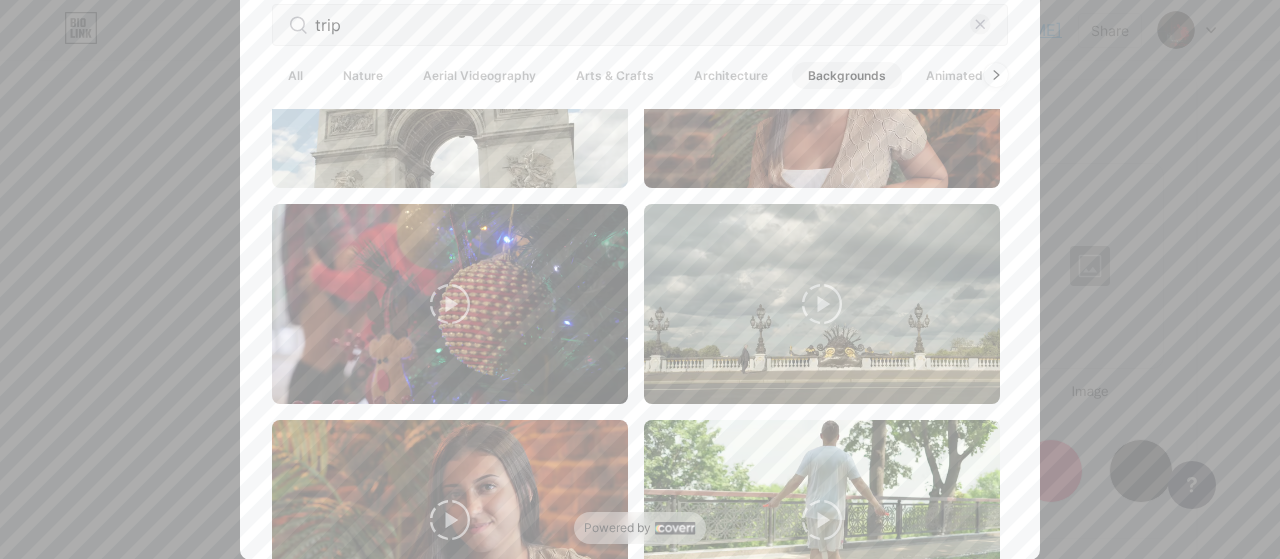 click on "Animated" at bounding box center [954, 75] 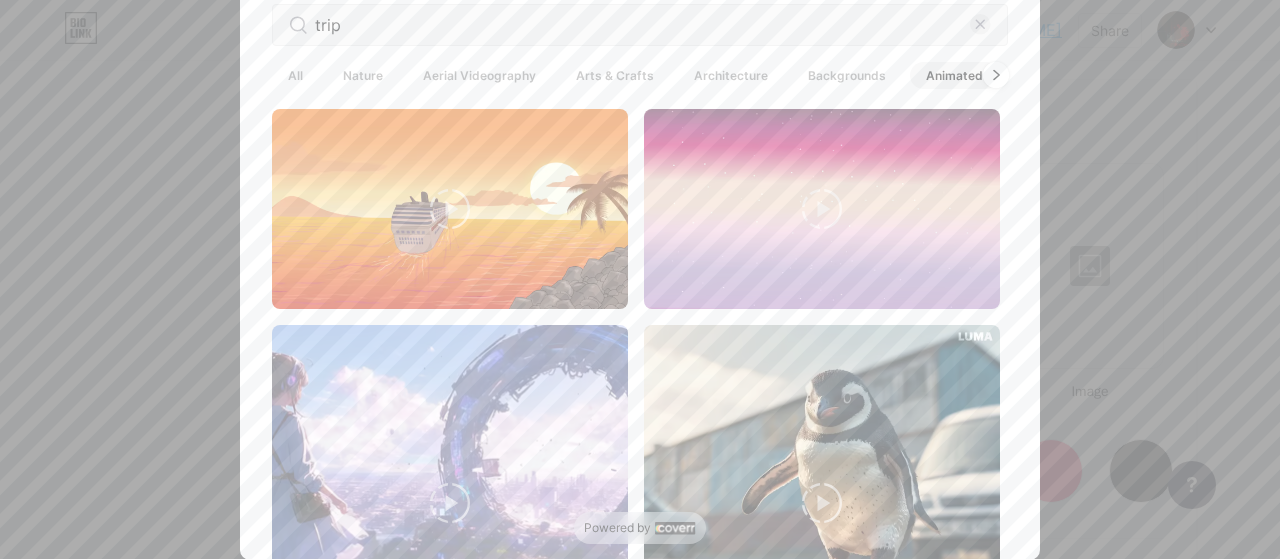 click 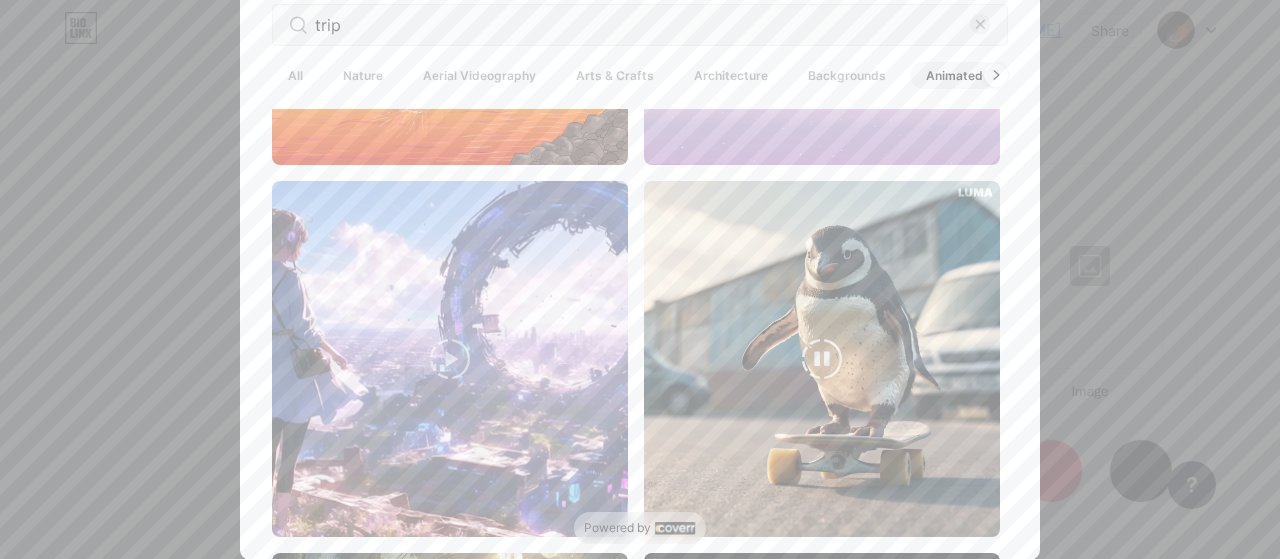 scroll, scrollTop: 0, scrollLeft: 0, axis: both 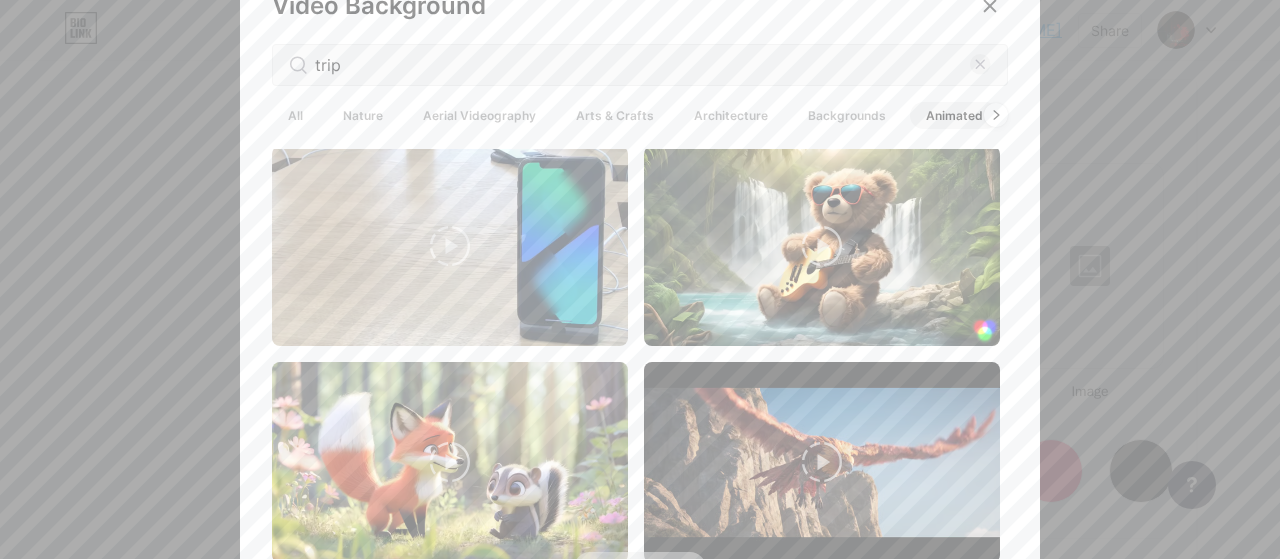click on "Nature" at bounding box center (363, 115) 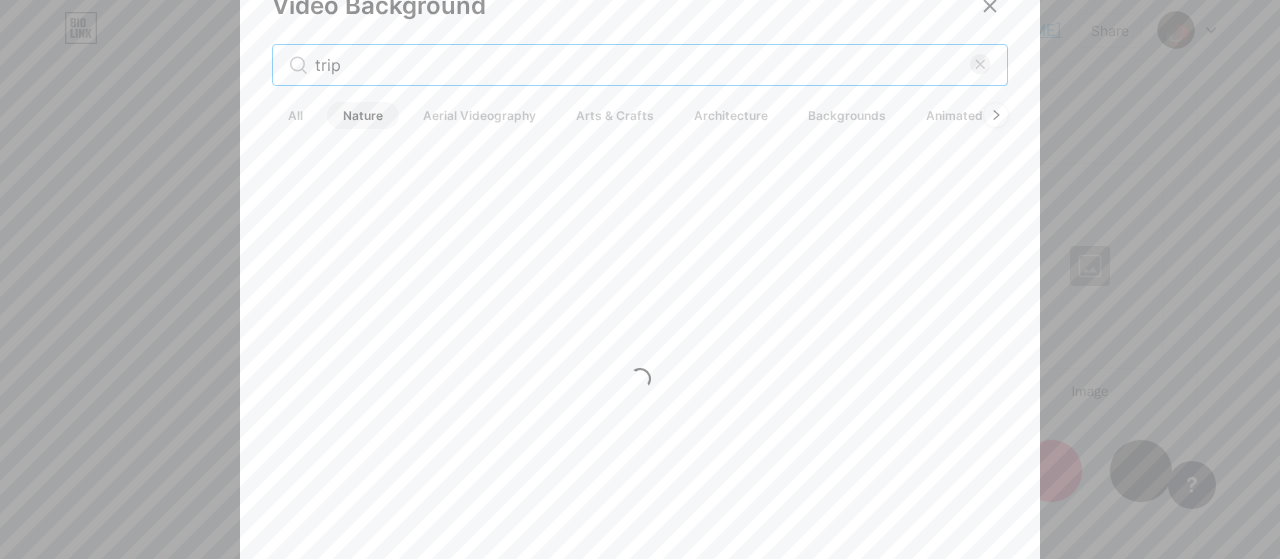 click on "trip" at bounding box center (642, 65) 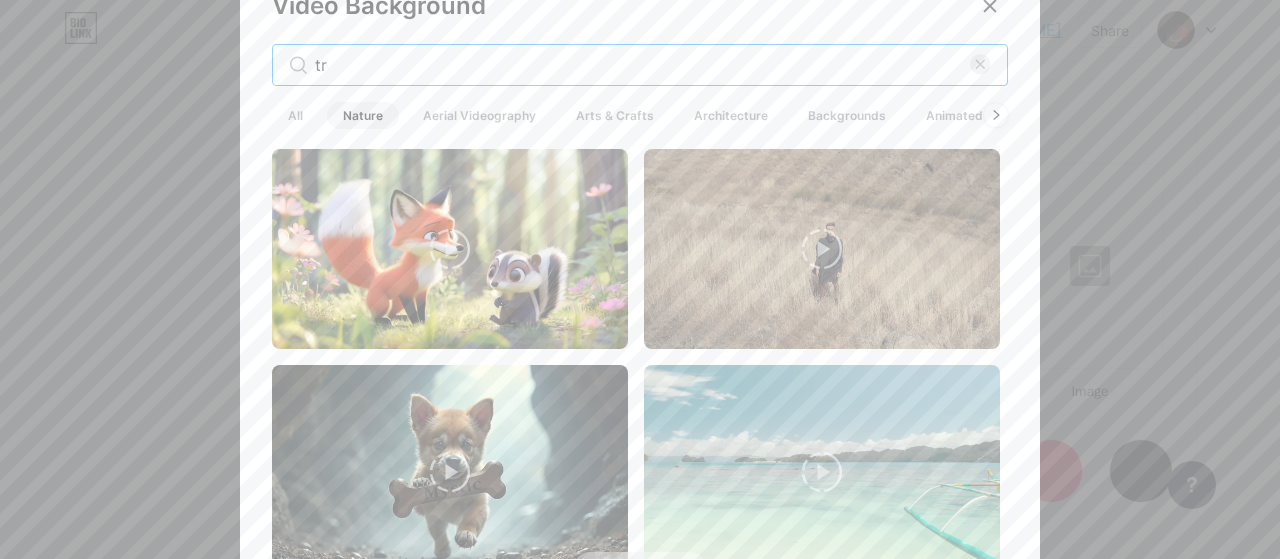 type on "t" 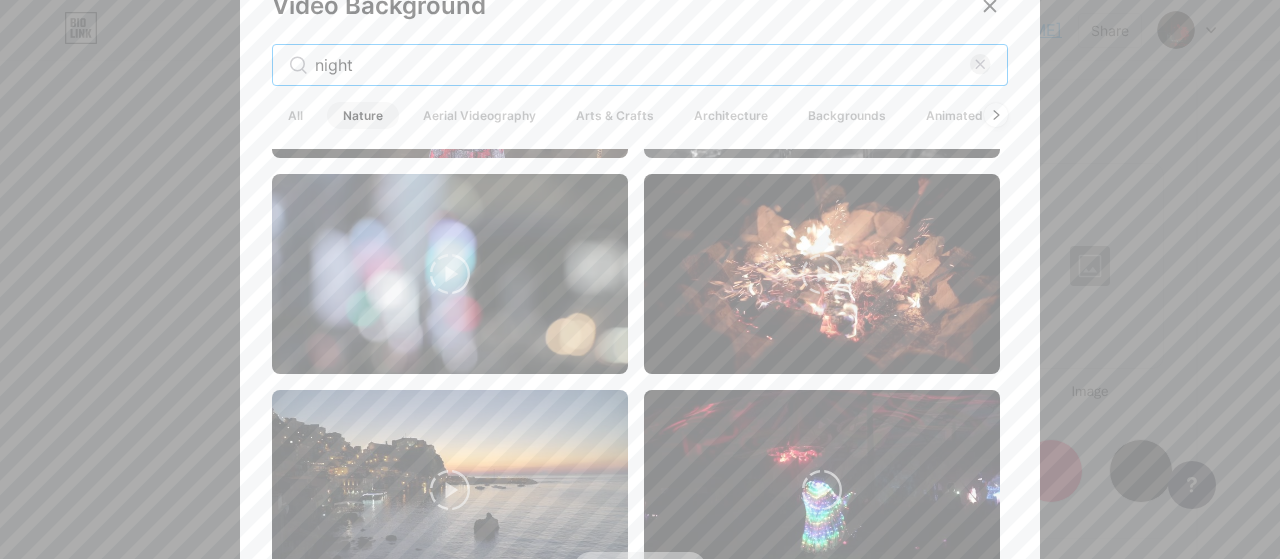 scroll, scrollTop: 4794, scrollLeft: 0, axis: vertical 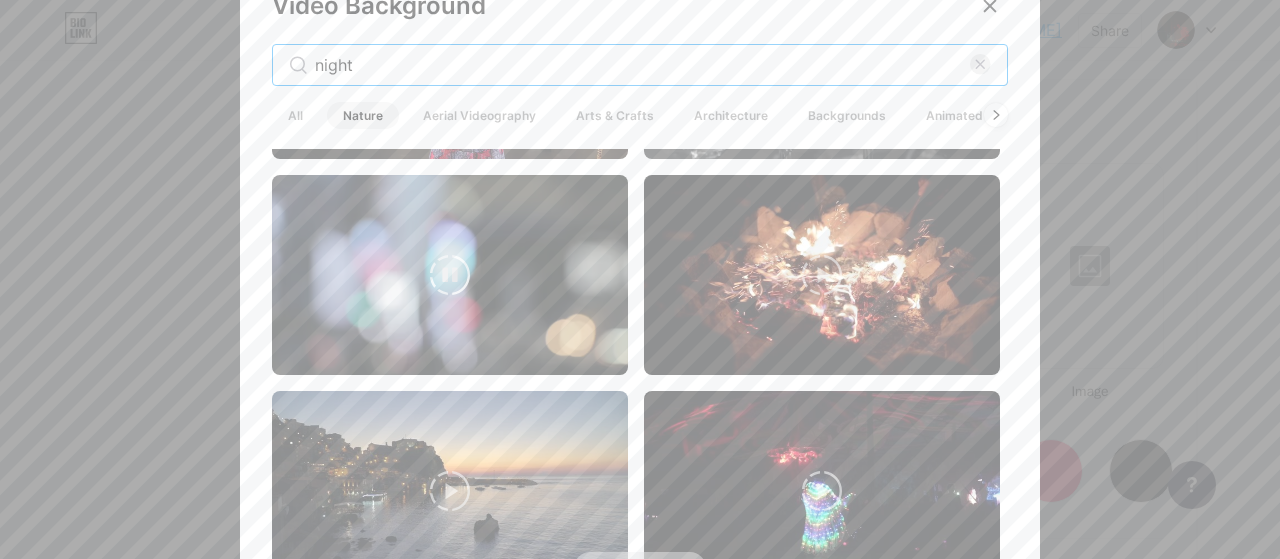type on "night" 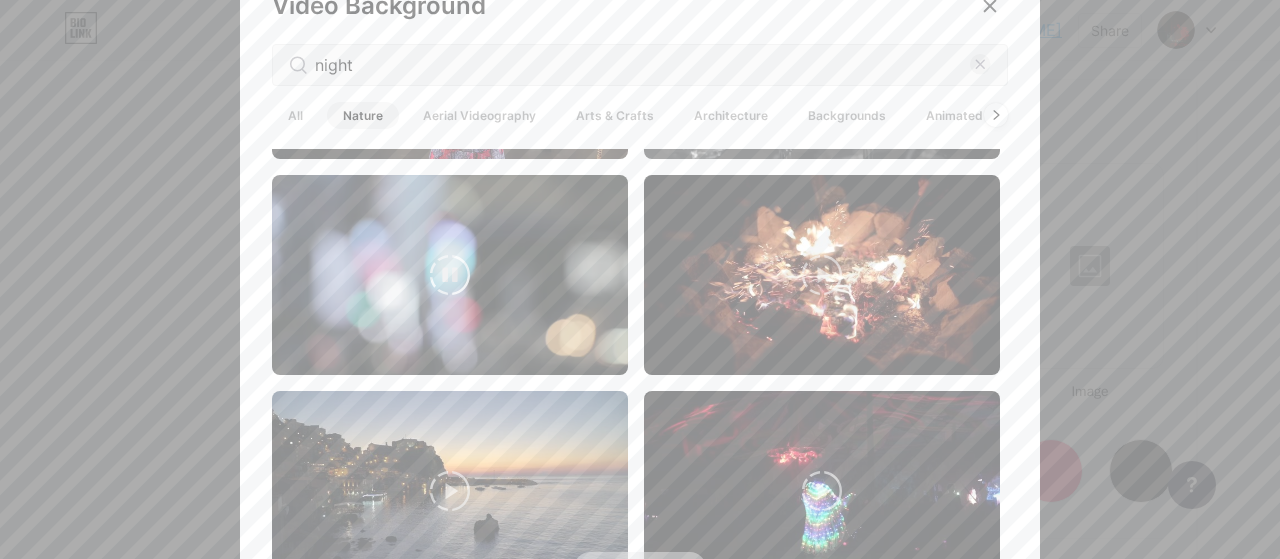 click at bounding box center [450, 275] 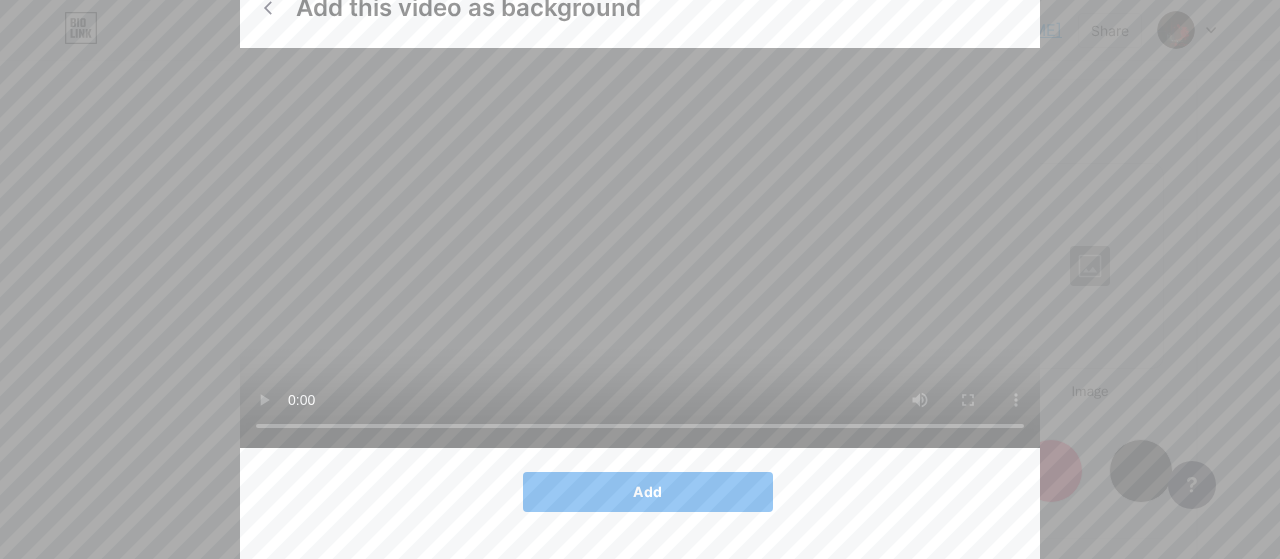 click on "Add" at bounding box center (648, 492) 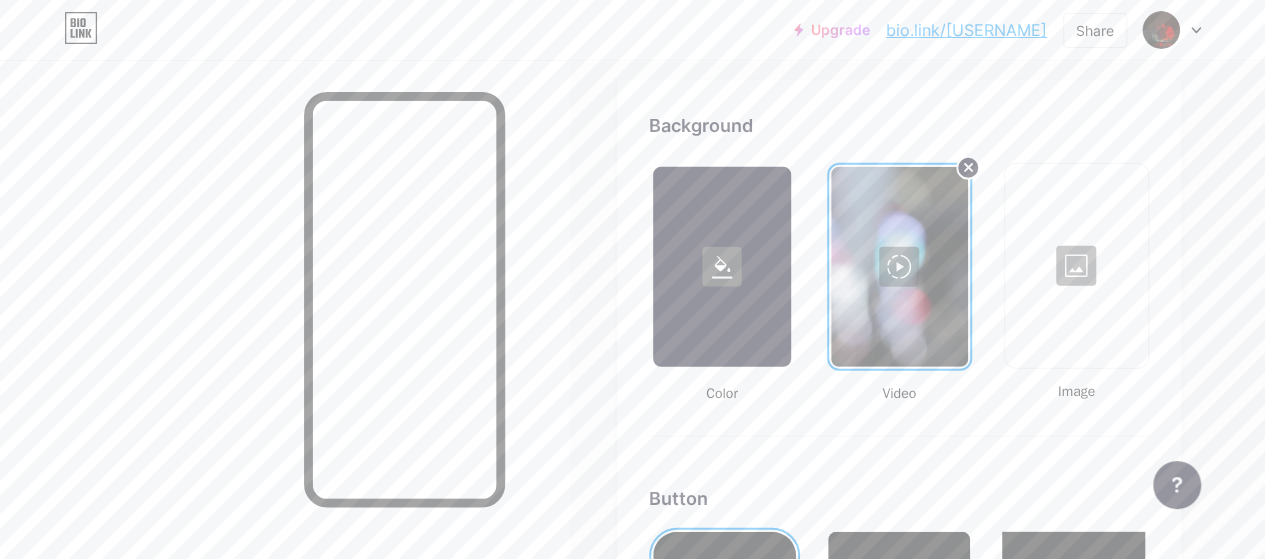 click at bounding box center (1076, 266) 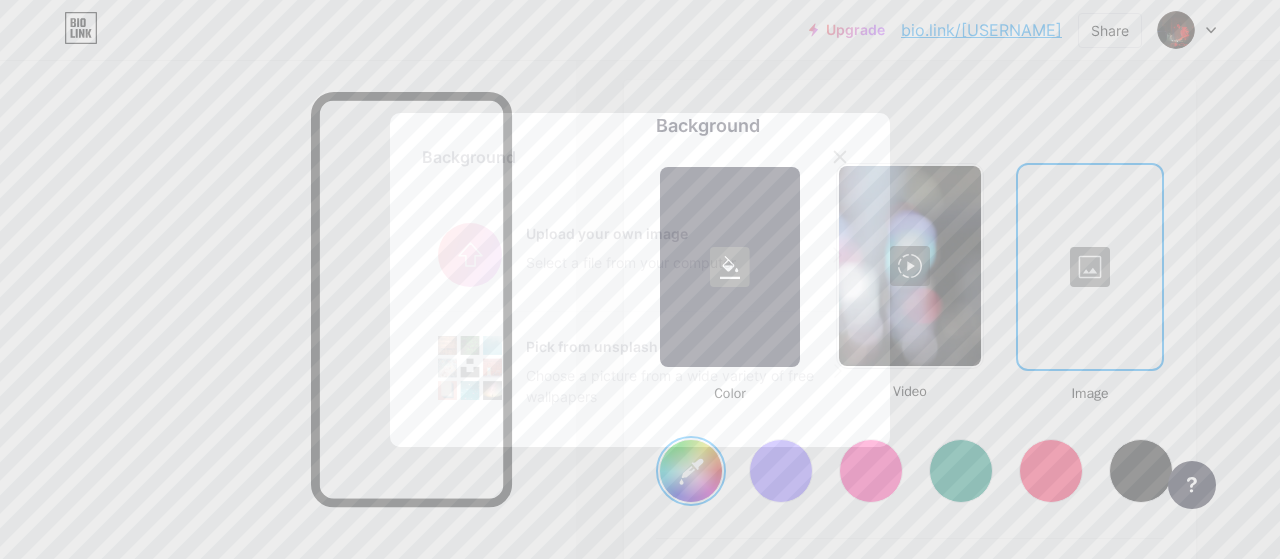 click 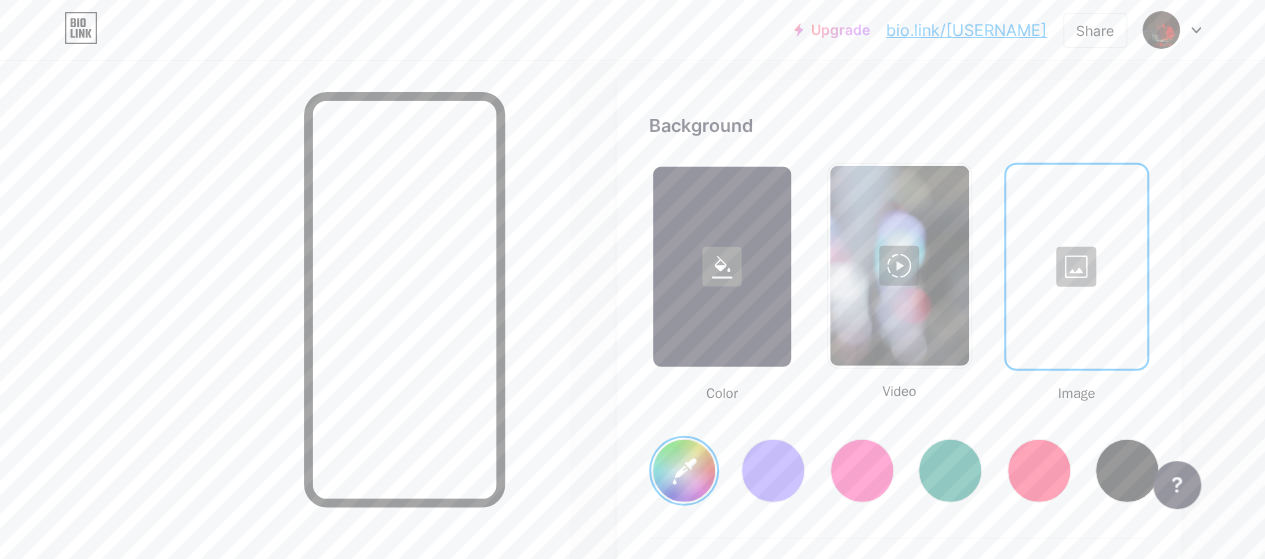 click at bounding box center [721, 267] 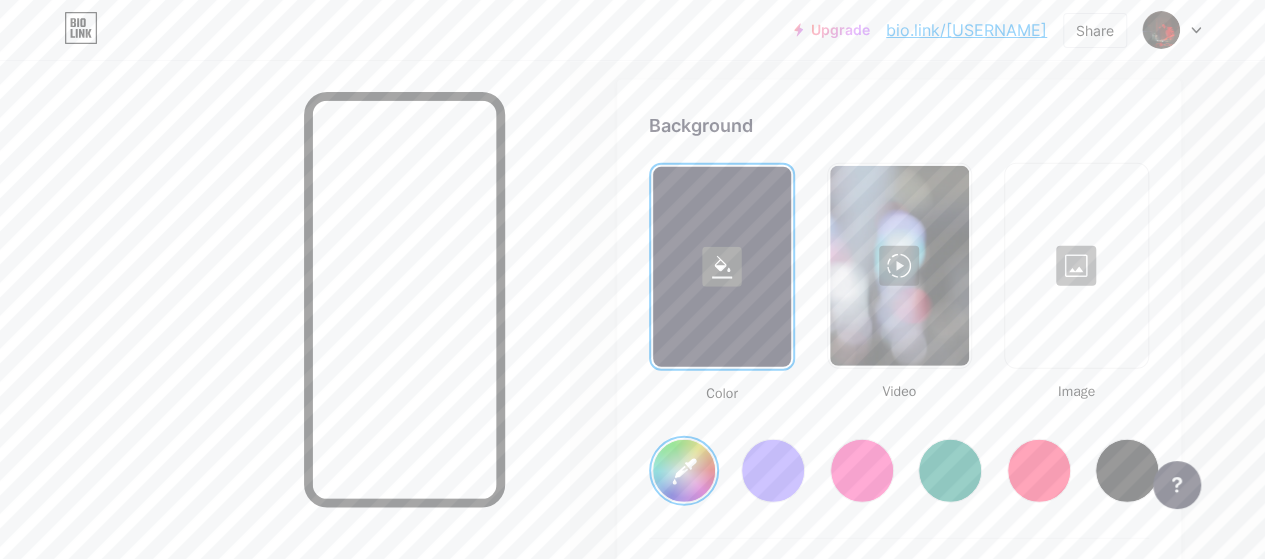 click at bounding box center [773, 471] 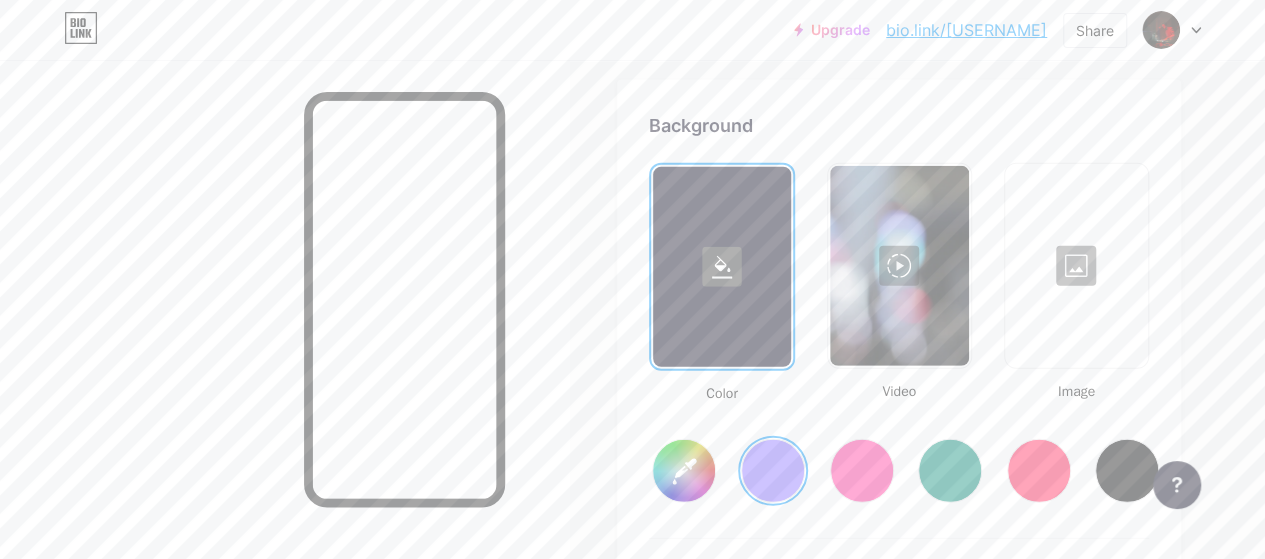 click at bounding box center (862, 471) 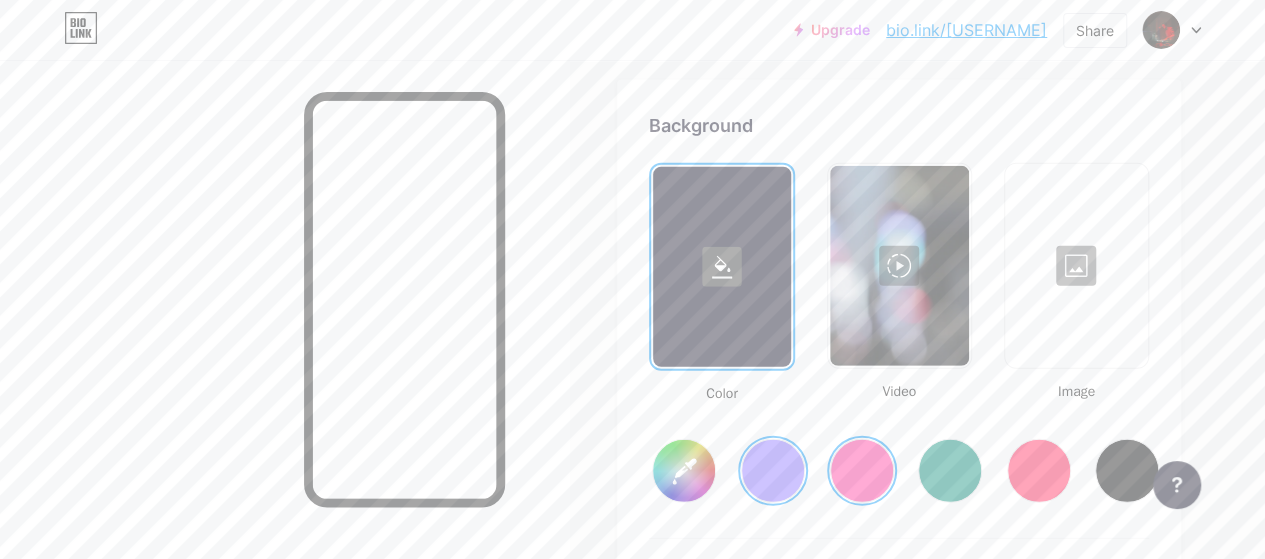 click at bounding box center (899, 266) 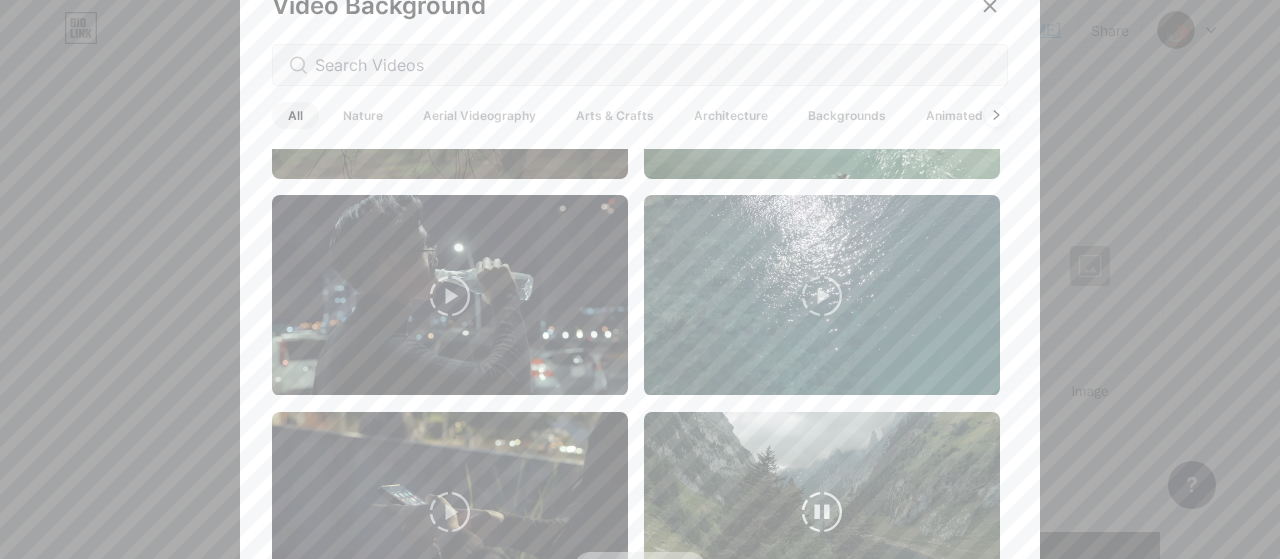 scroll, scrollTop: 4915, scrollLeft: 0, axis: vertical 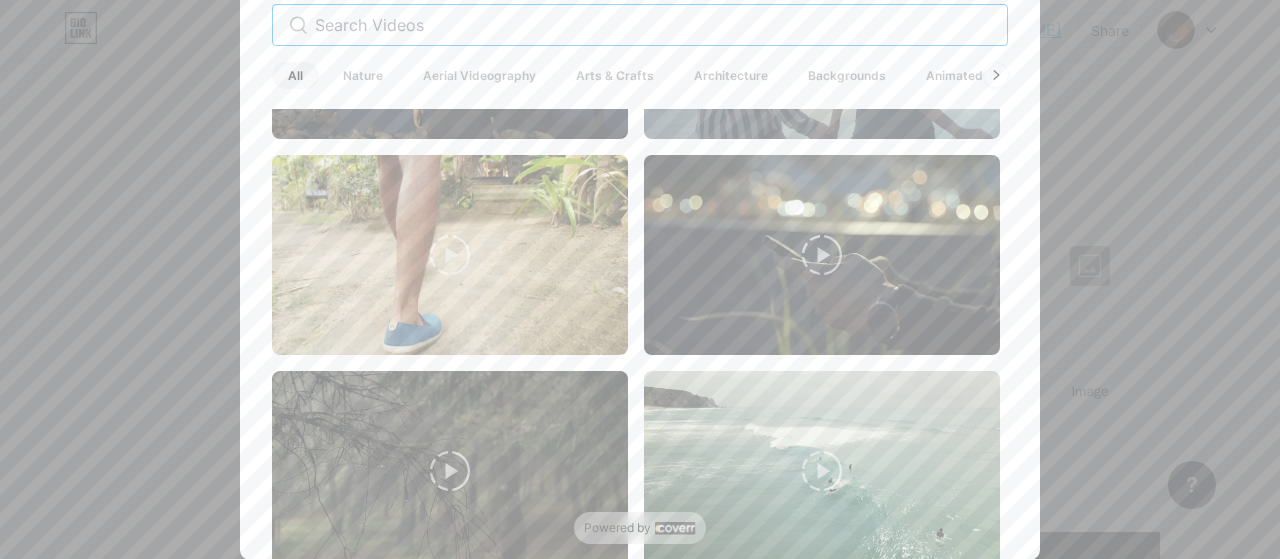 click at bounding box center (653, 25) 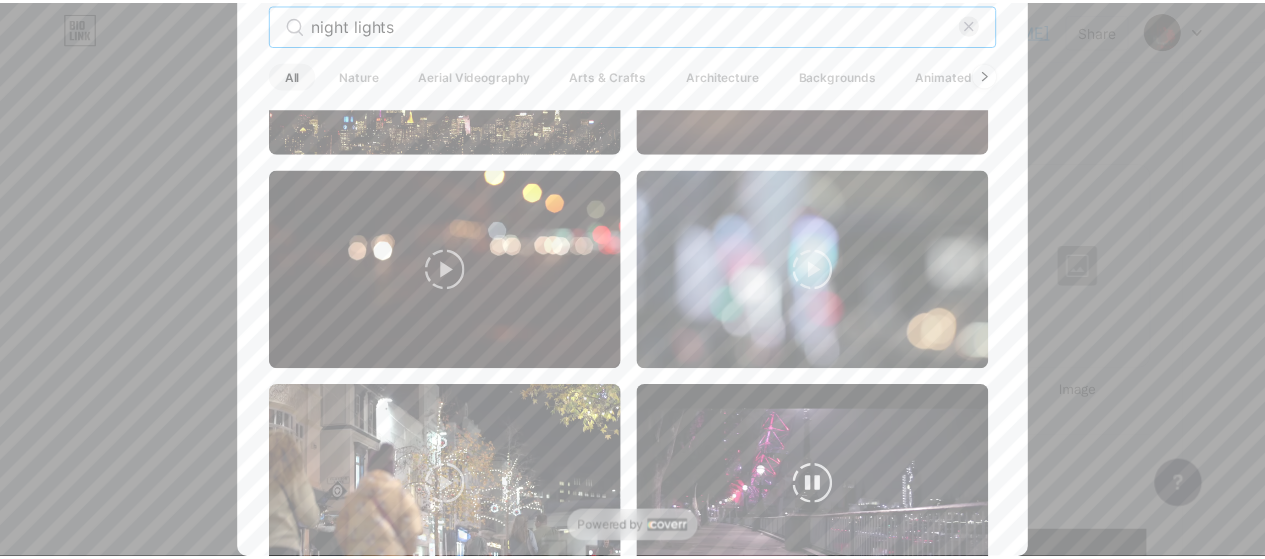 scroll, scrollTop: 0, scrollLeft: 0, axis: both 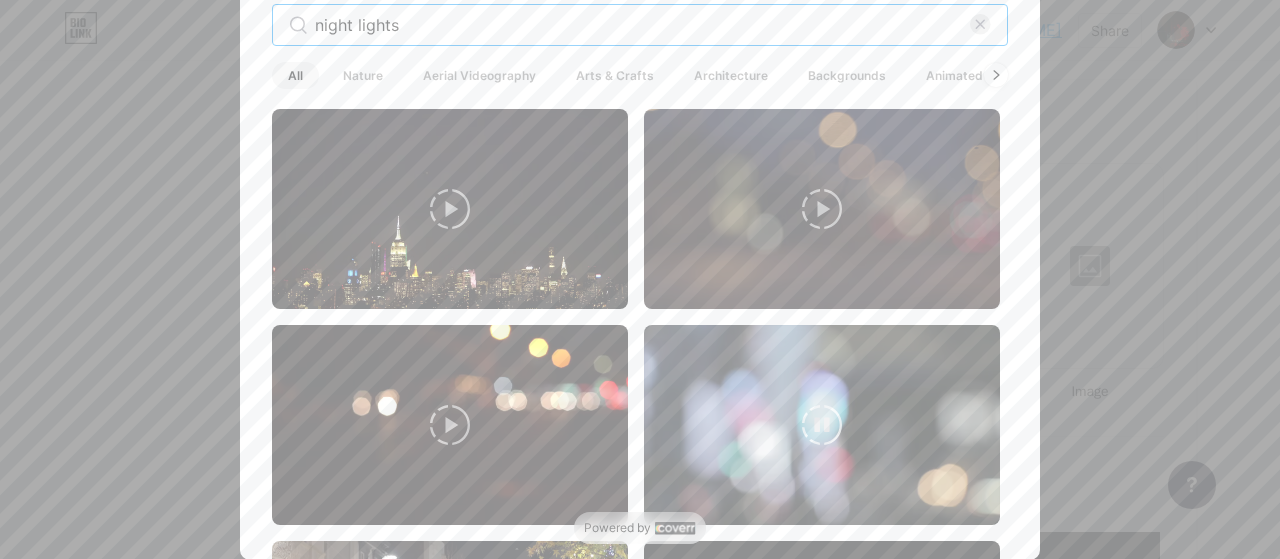 type on "night lights" 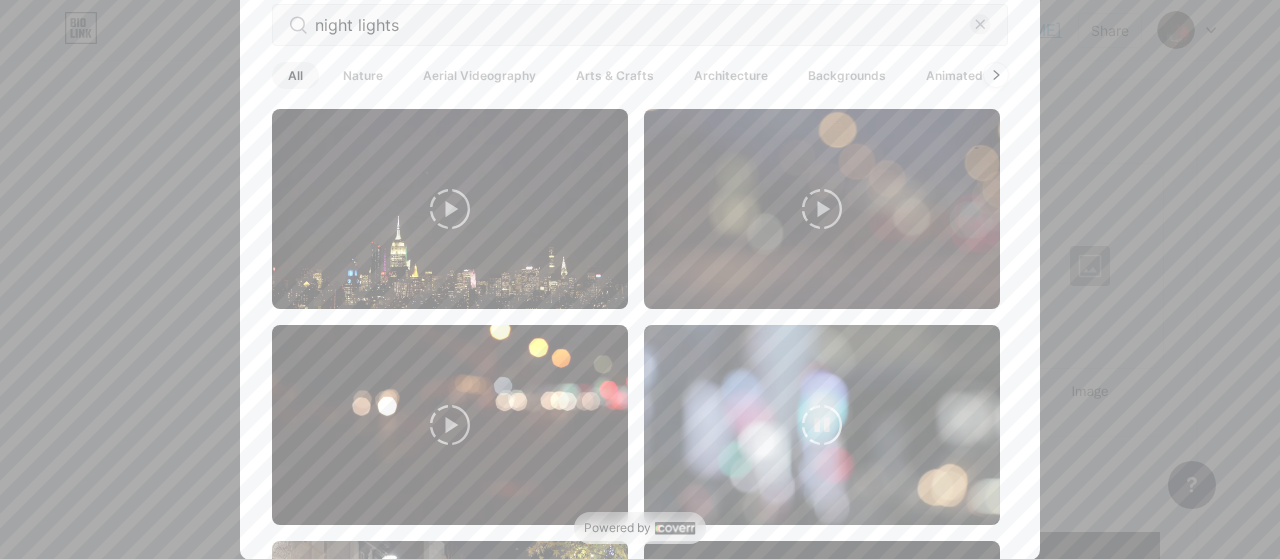 click at bounding box center [822, 425] 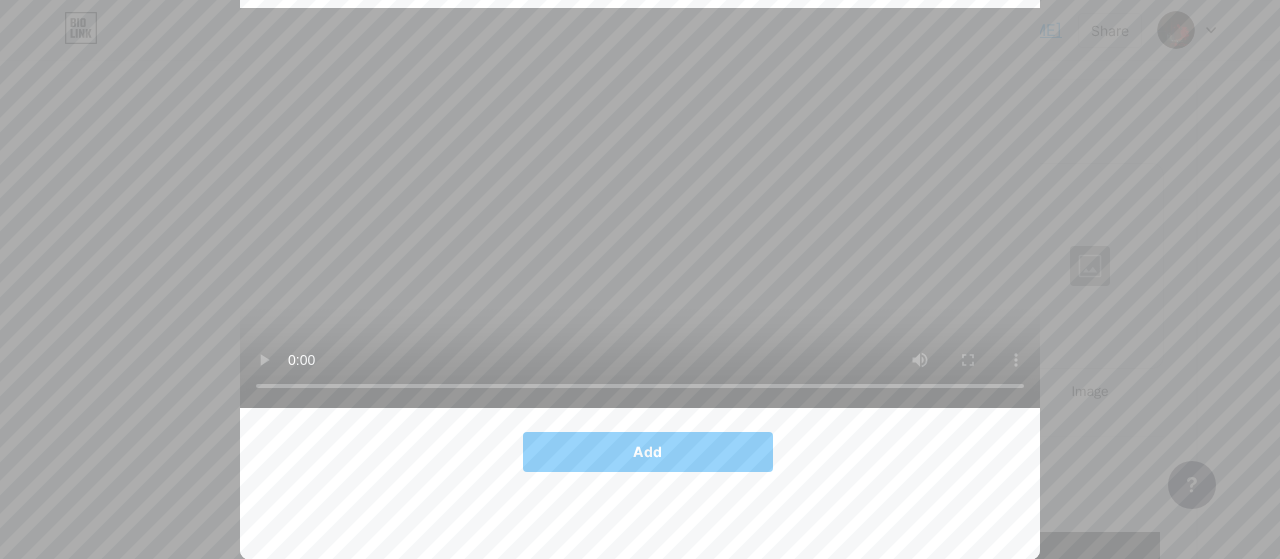click at bounding box center [822, 425] 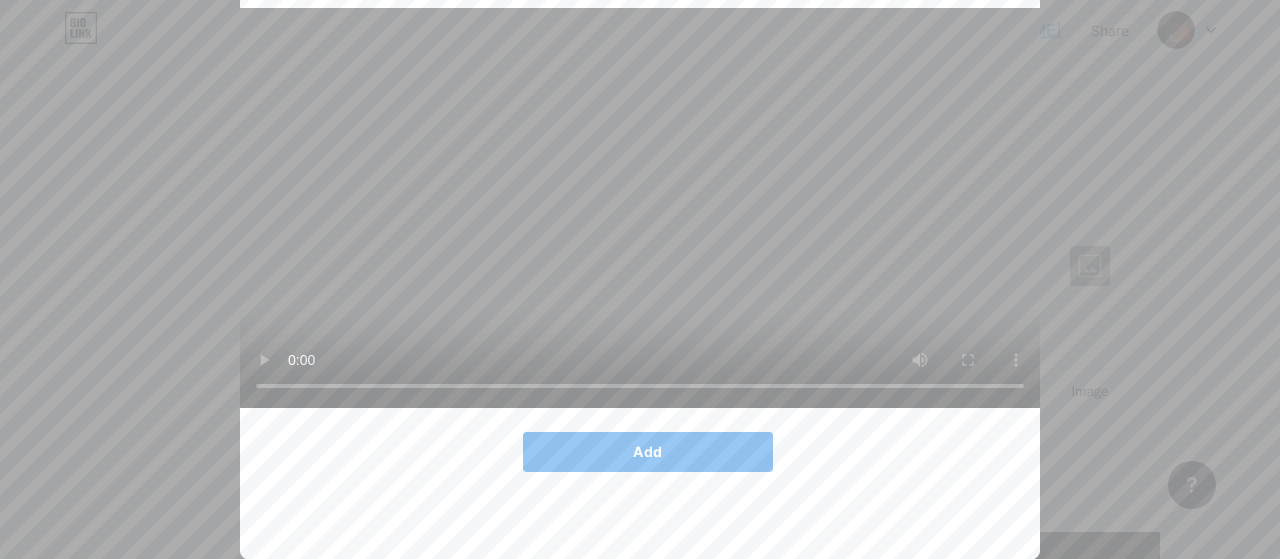 click on "Add" at bounding box center (648, 452) 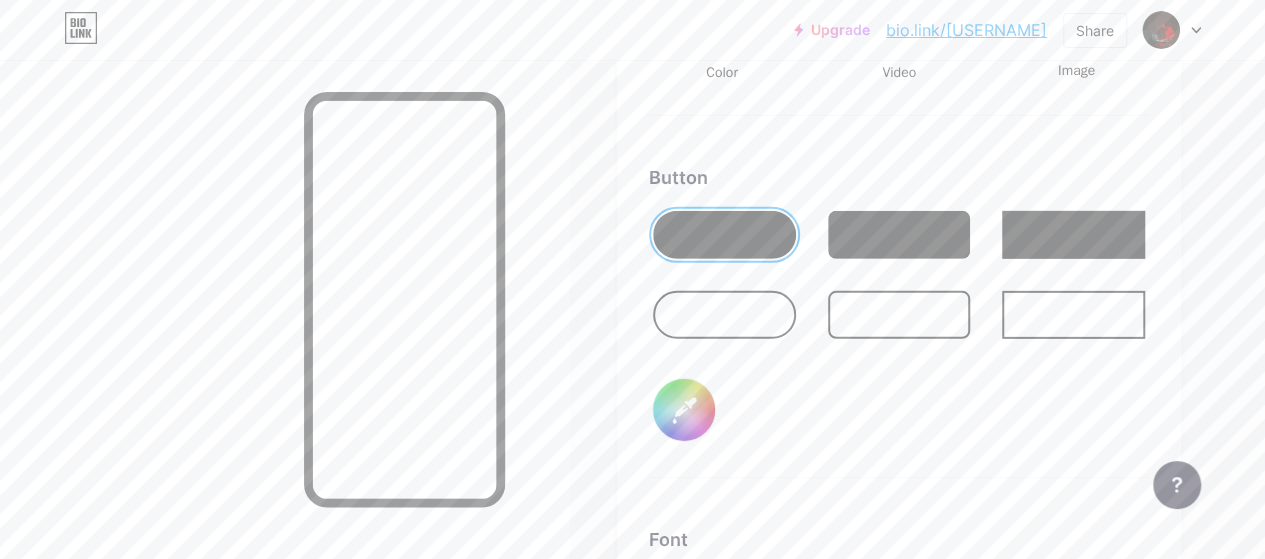 scroll, scrollTop: 3044, scrollLeft: 0, axis: vertical 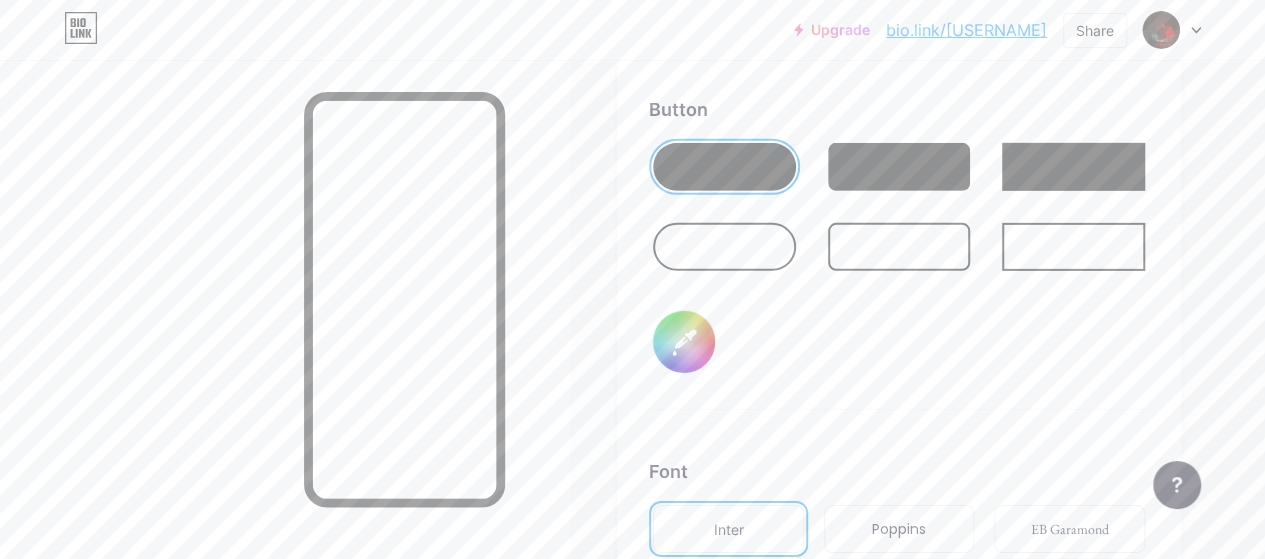 click at bounding box center [724, 247] 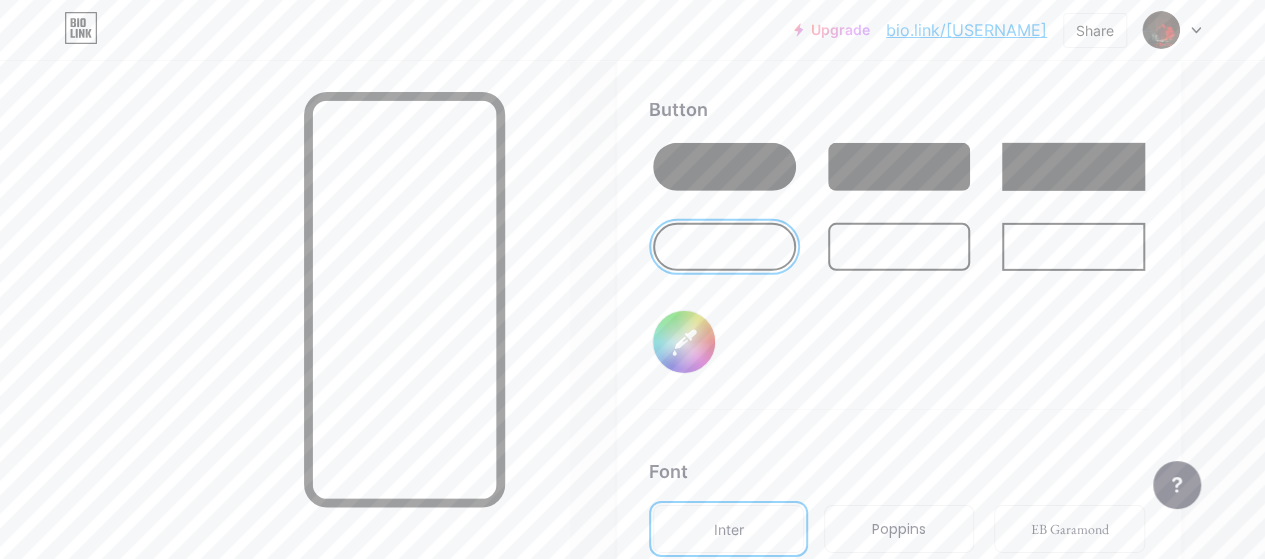 click on "#000000" at bounding box center (684, 342) 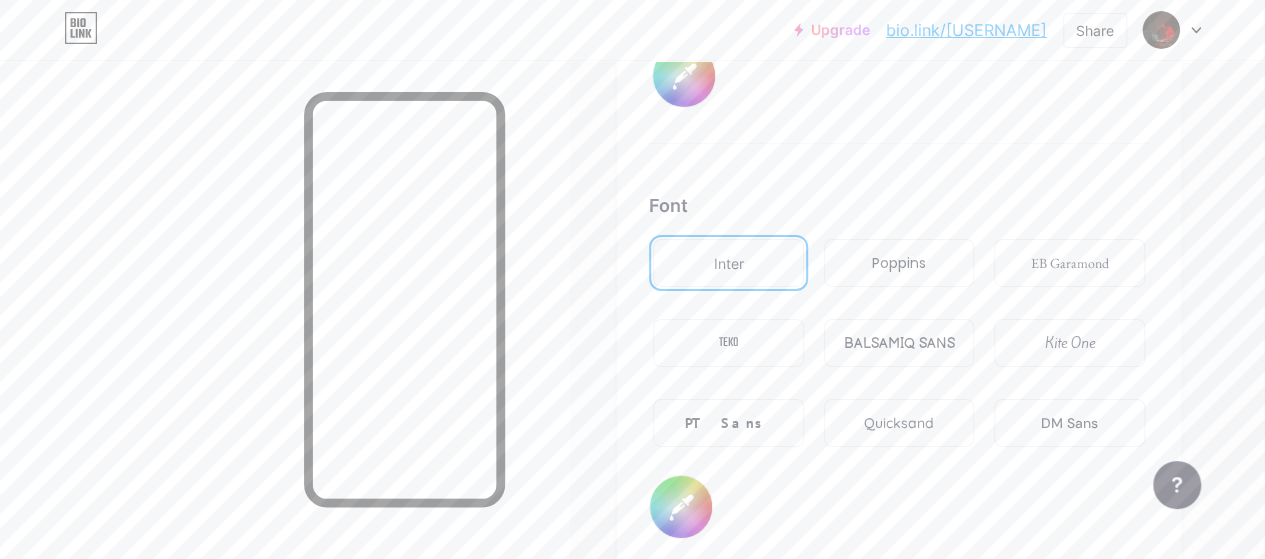 scroll, scrollTop: 3312, scrollLeft: 0, axis: vertical 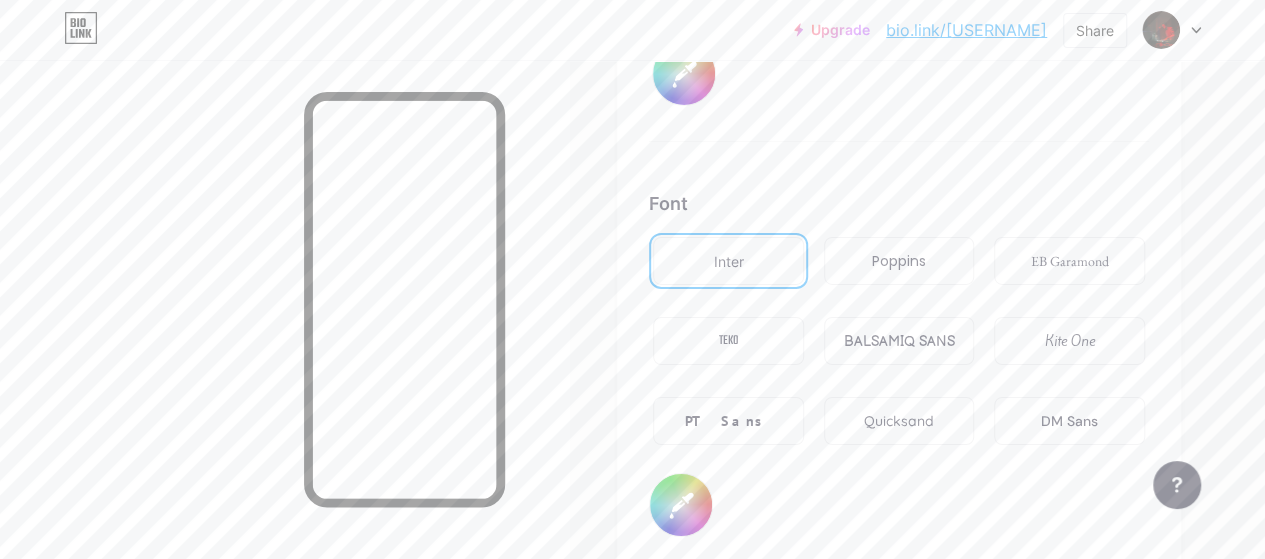 click on "Quicksand" at bounding box center (899, 421) 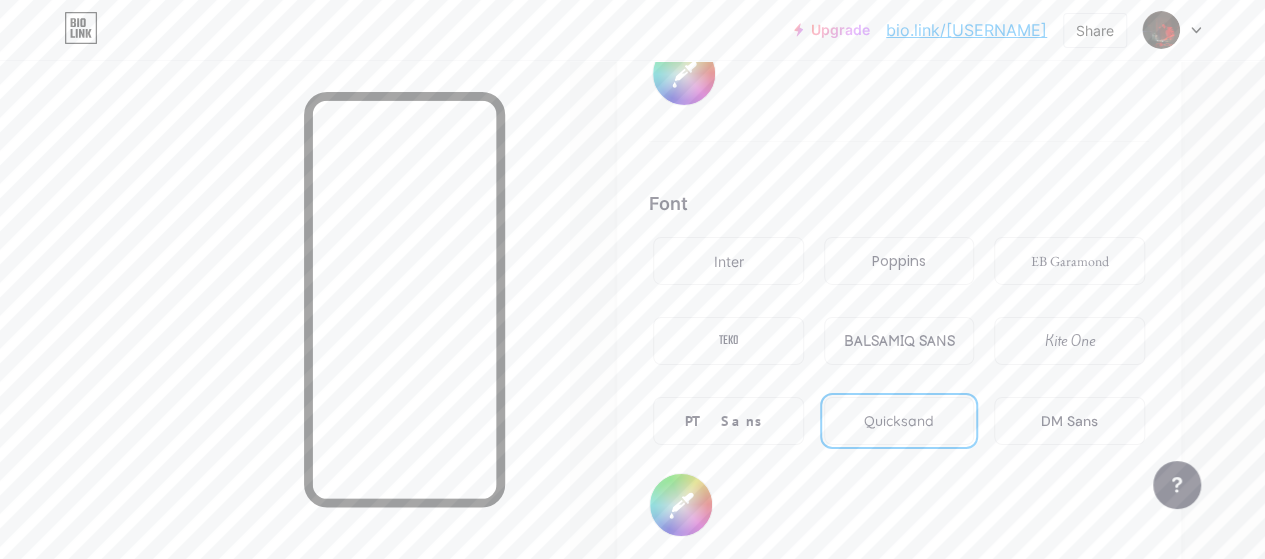 click on "PT Sans" at bounding box center [728, 421] 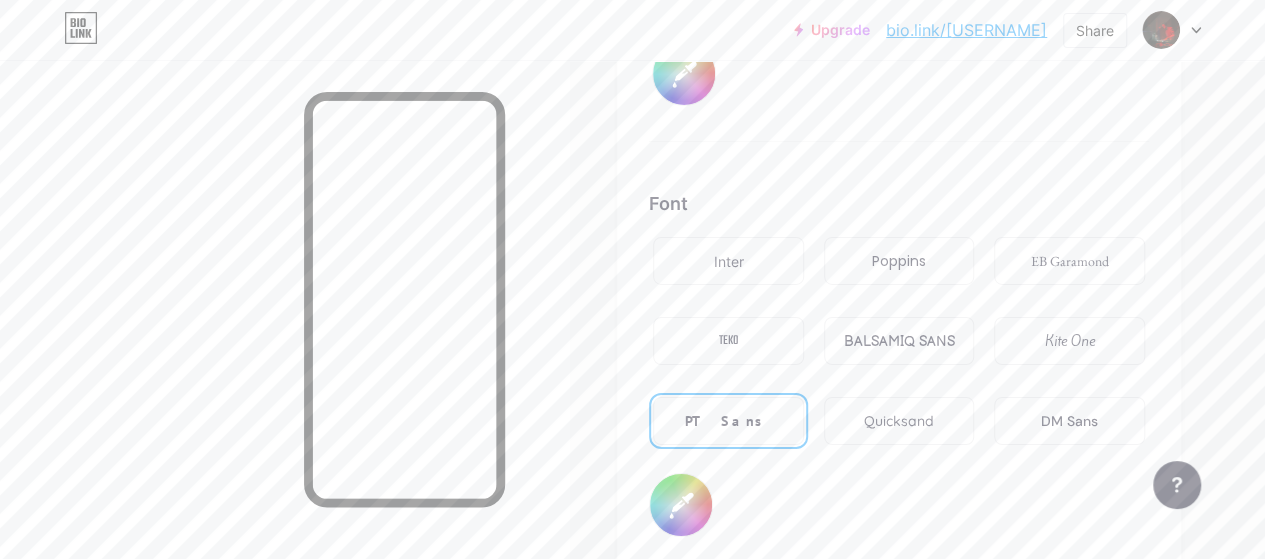 click on "EB Garamond" at bounding box center (1069, 261) 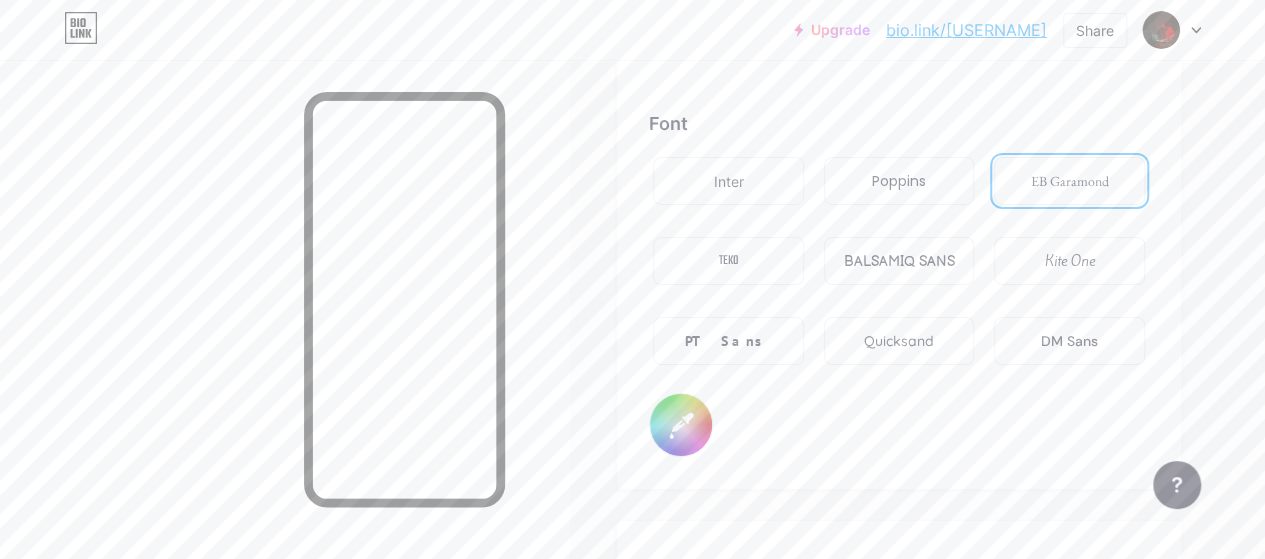 scroll, scrollTop: 3393, scrollLeft: 0, axis: vertical 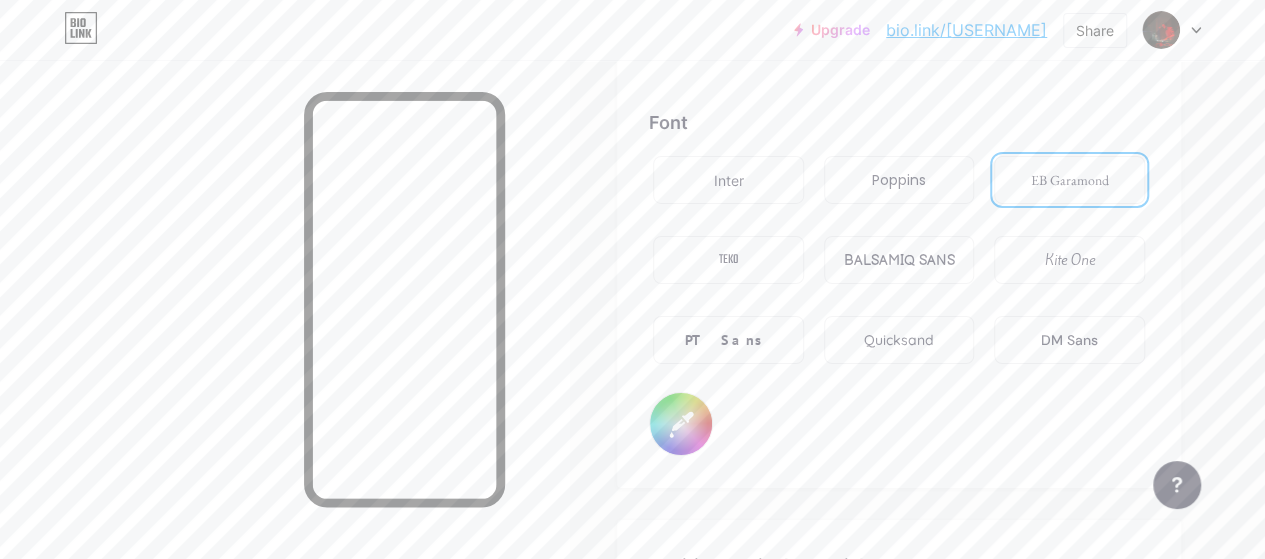 click on "Inter" at bounding box center (728, 180) 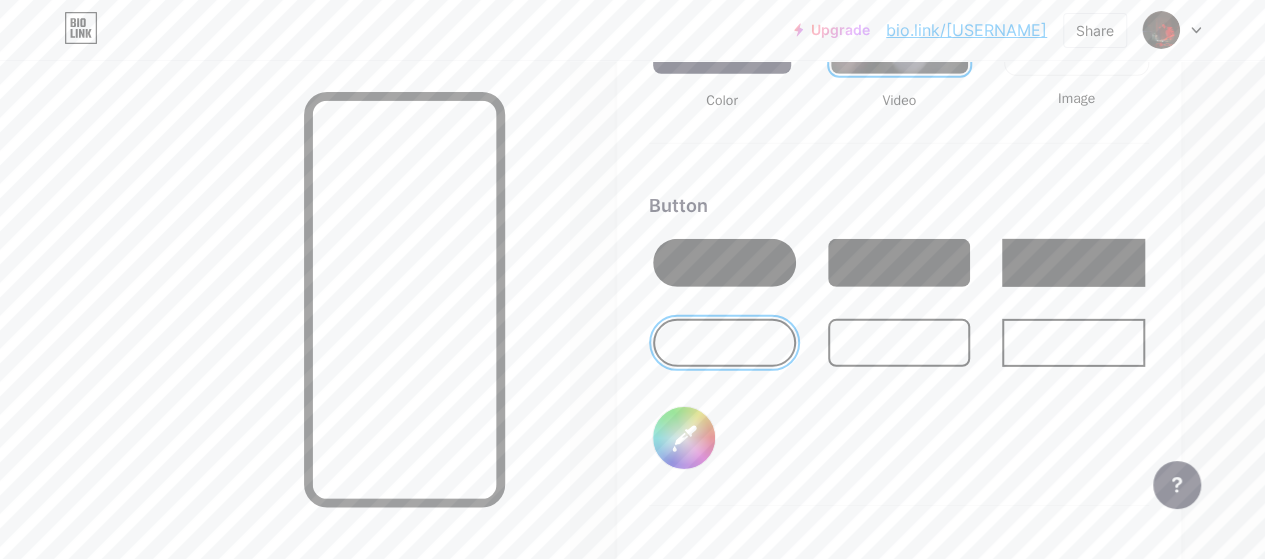 scroll, scrollTop: 2946, scrollLeft: 0, axis: vertical 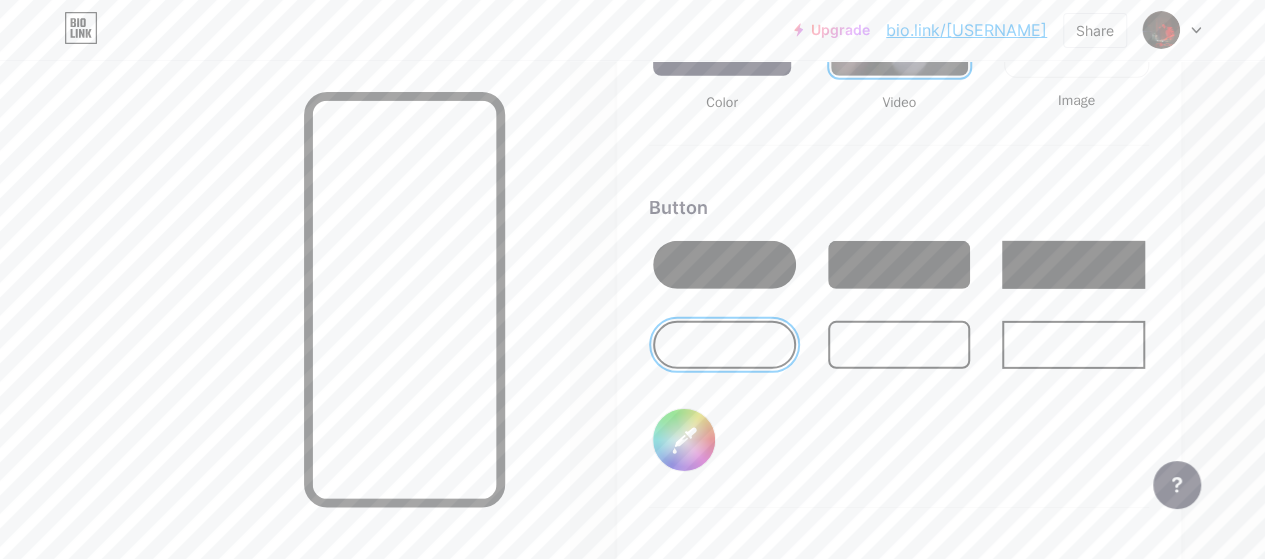 click at bounding box center [899, 265] 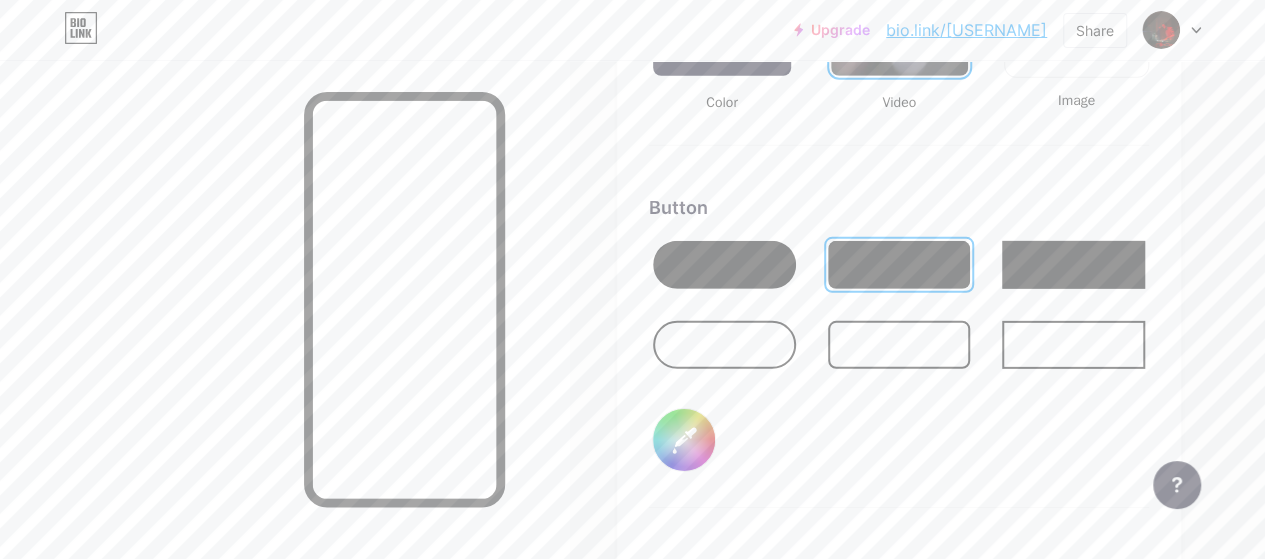 click at bounding box center (724, 265) 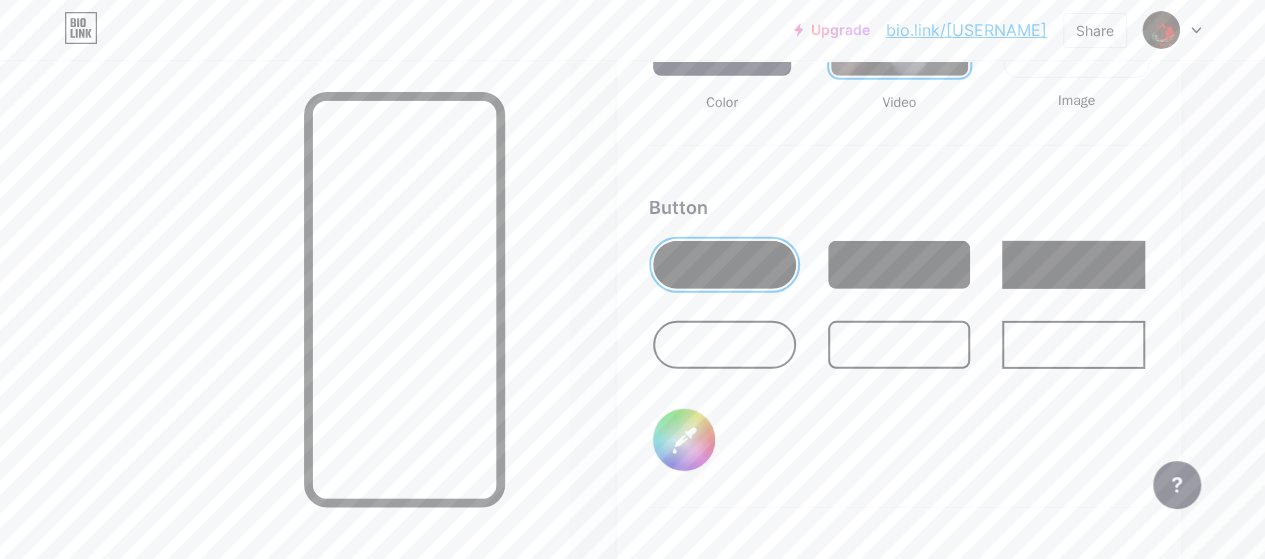 click on "#000000" at bounding box center [684, 440] 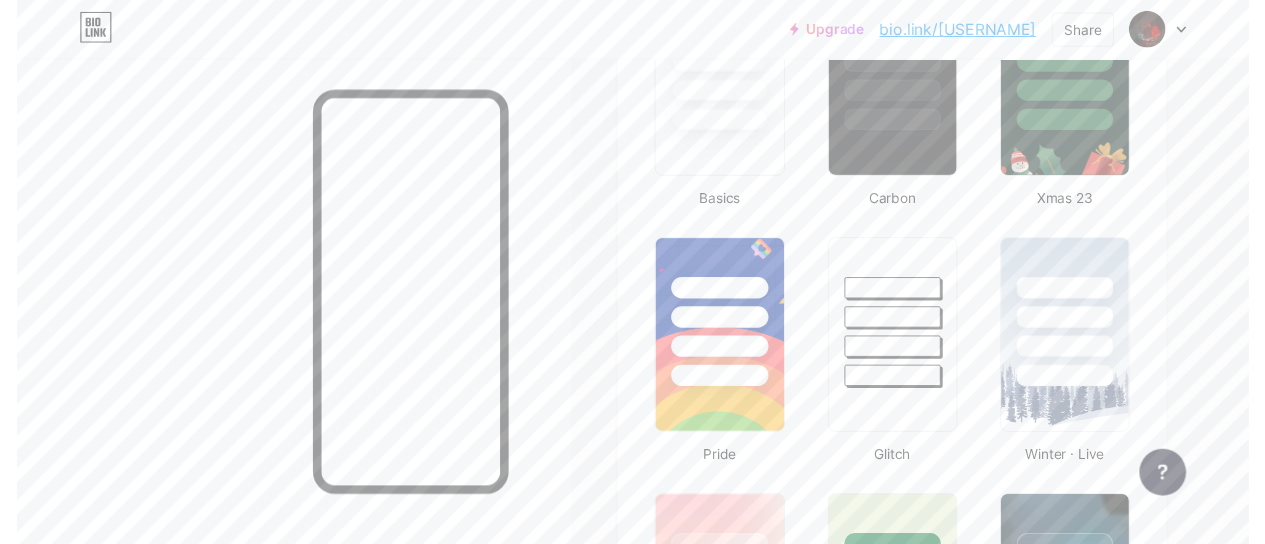 scroll, scrollTop: 0, scrollLeft: 0, axis: both 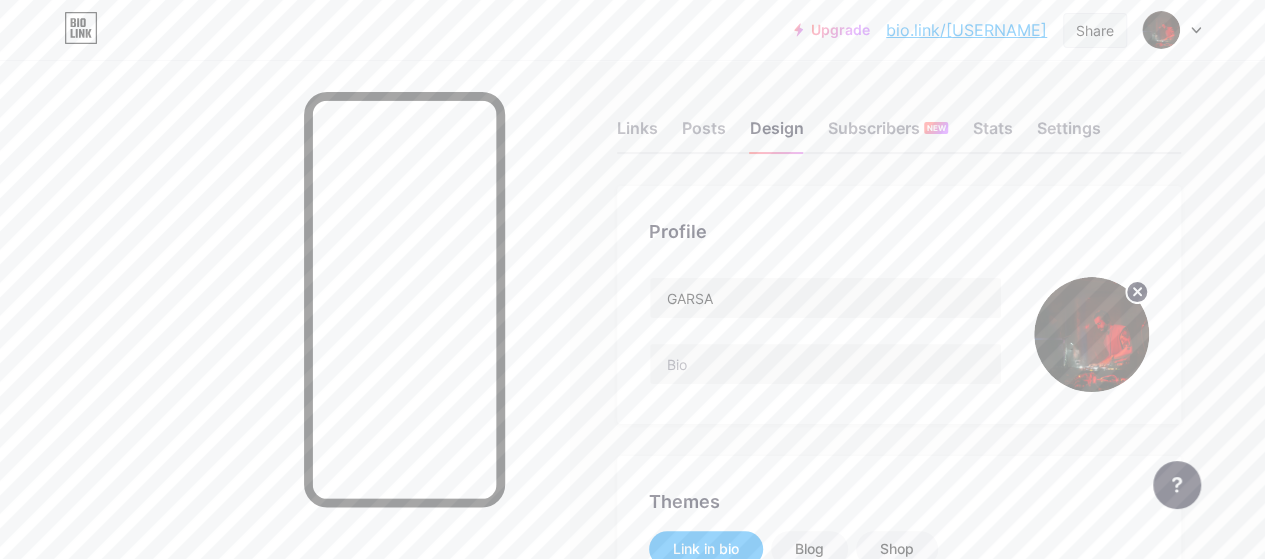 click on "Share" at bounding box center (1095, 30) 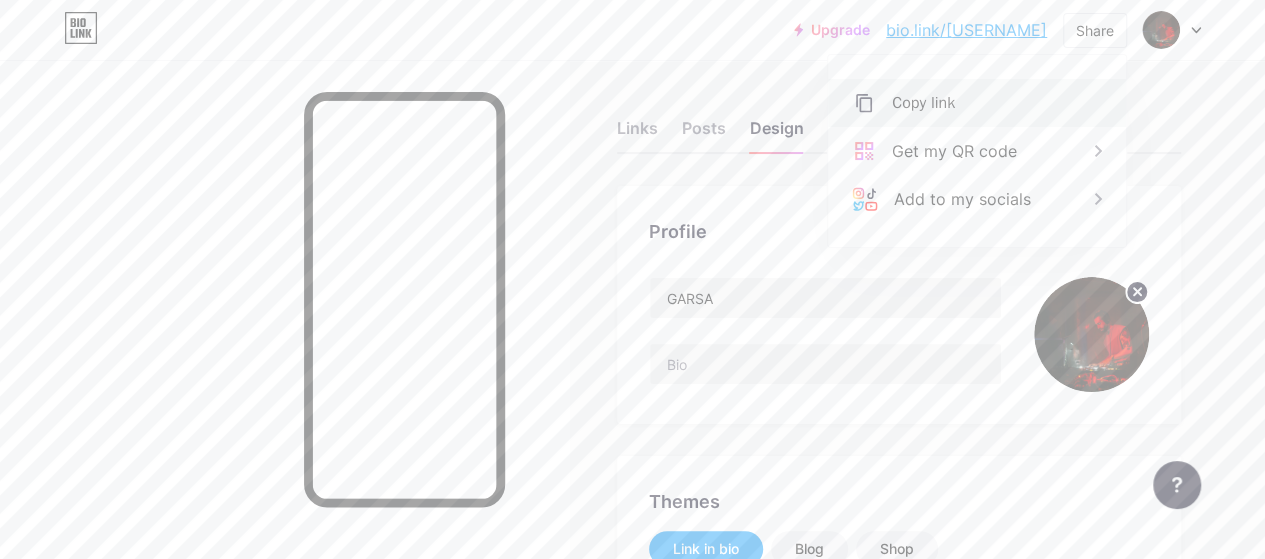 click on "Copy link" at bounding box center [977, 103] 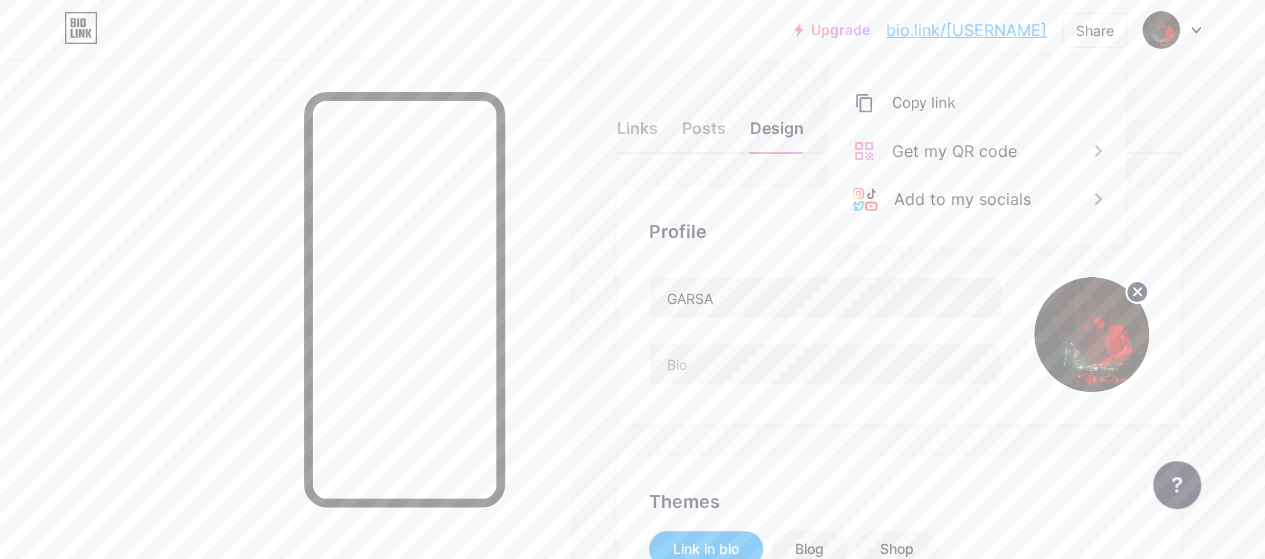 click on "Upgrade   bio.link/[USERNAME]   bio.link/[USERNAME]   Share
Copy link   https://bio.link/[USERNAME]
Get my QR code
Add to my socials                   Switch accounts     GARSA   bio.link/[USERNAME]       + Add a new page        Account settings   Logout" at bounding box center (632, 30) 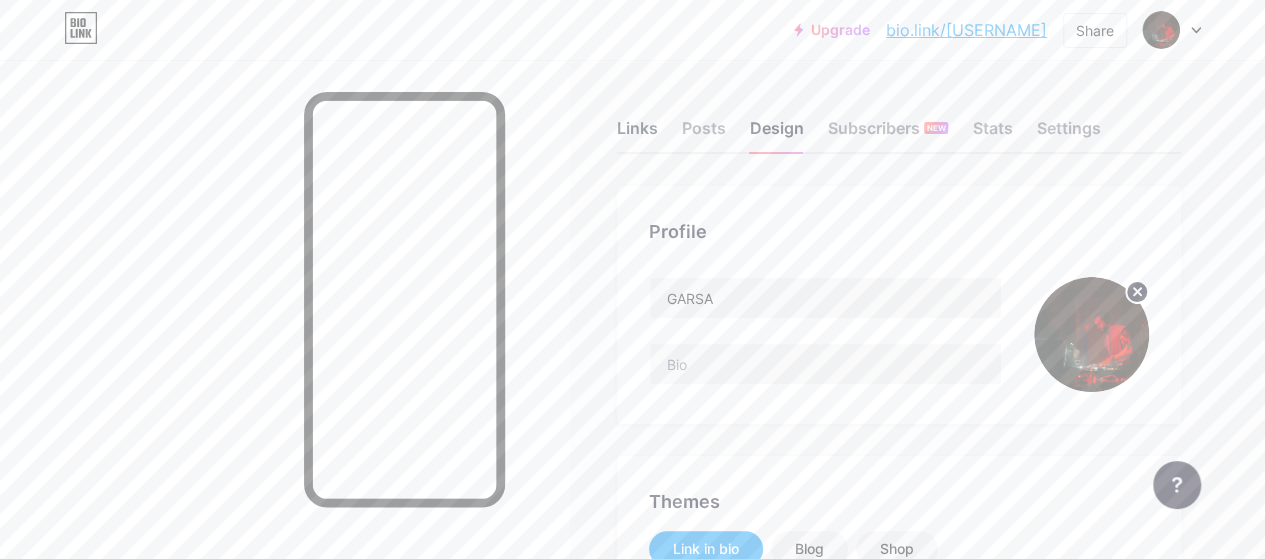 click on "Links" at bounding box center [637, 134] 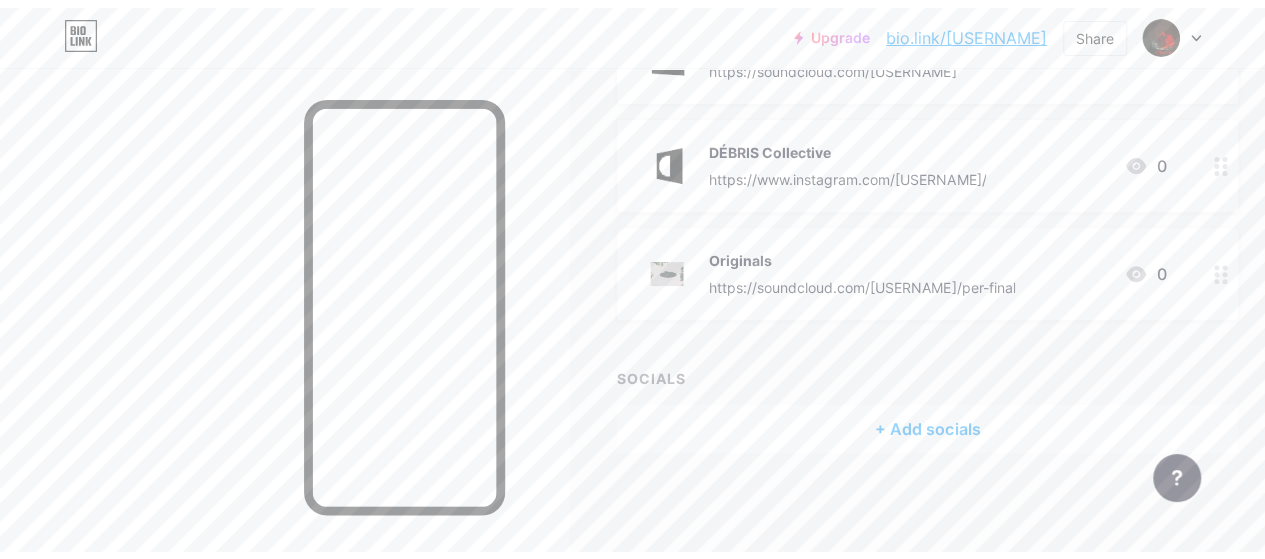 scroll, scrollTop: 0, scrollLeft: 0, axis: both 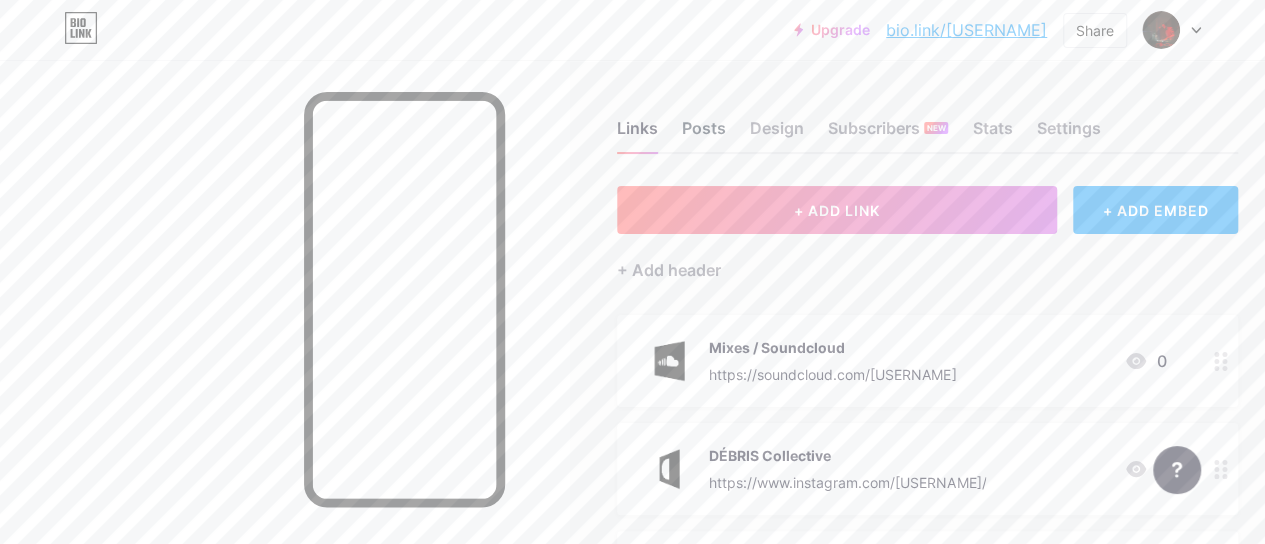 click on "Posts" at bounding box center [704, 134] 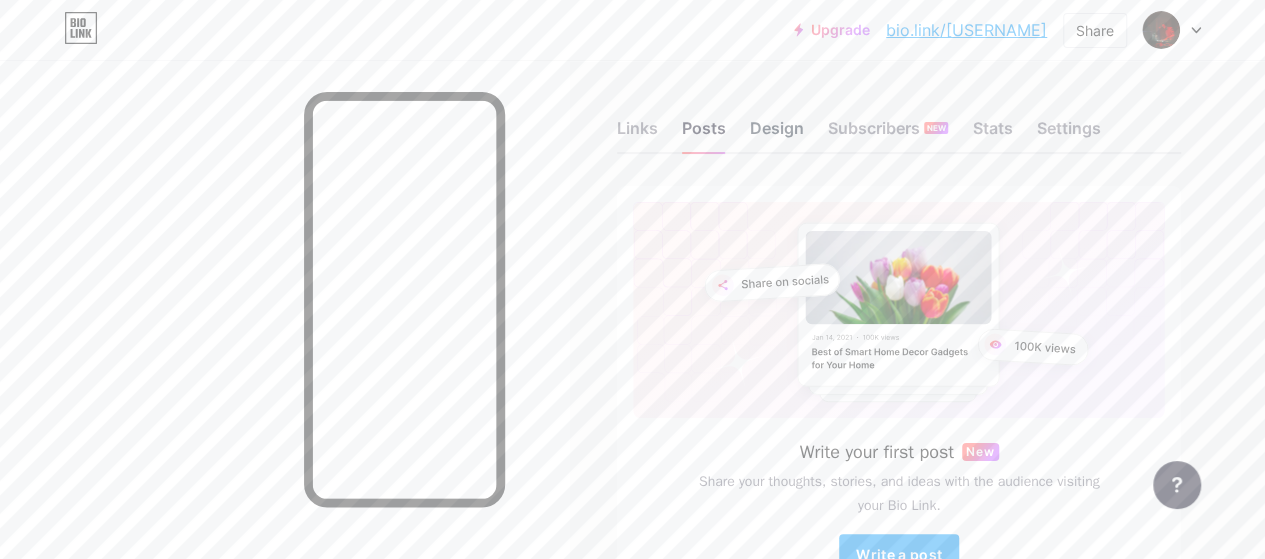 click on "Design" at bounding box center [777, 134] 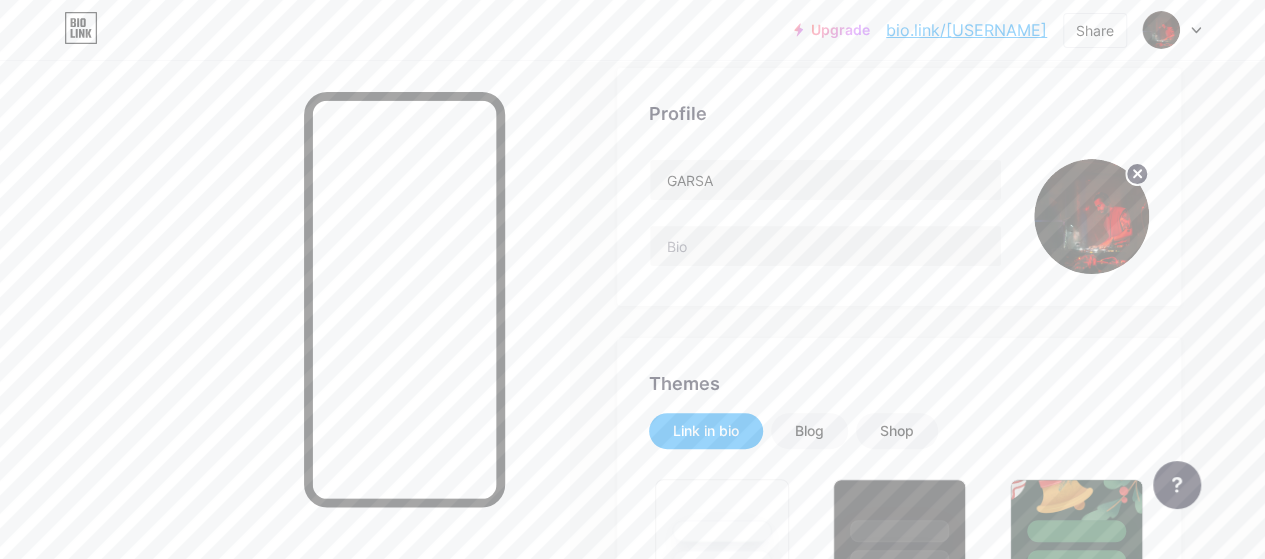 type on "#131625" 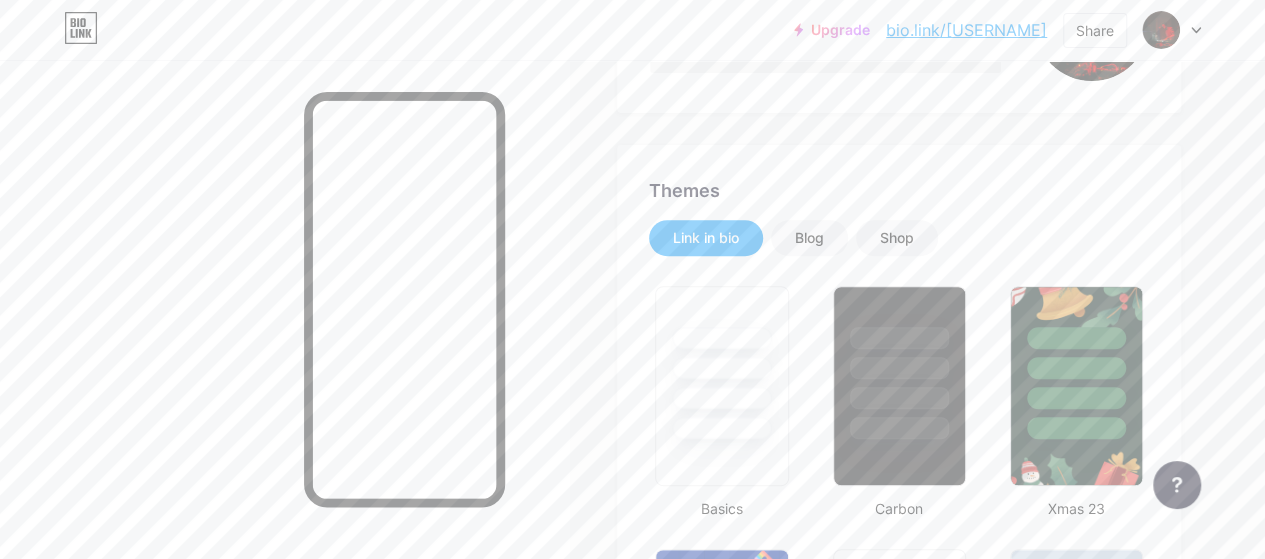 scroll, scrollTop: 0, scrollLeft: 0, axis: both 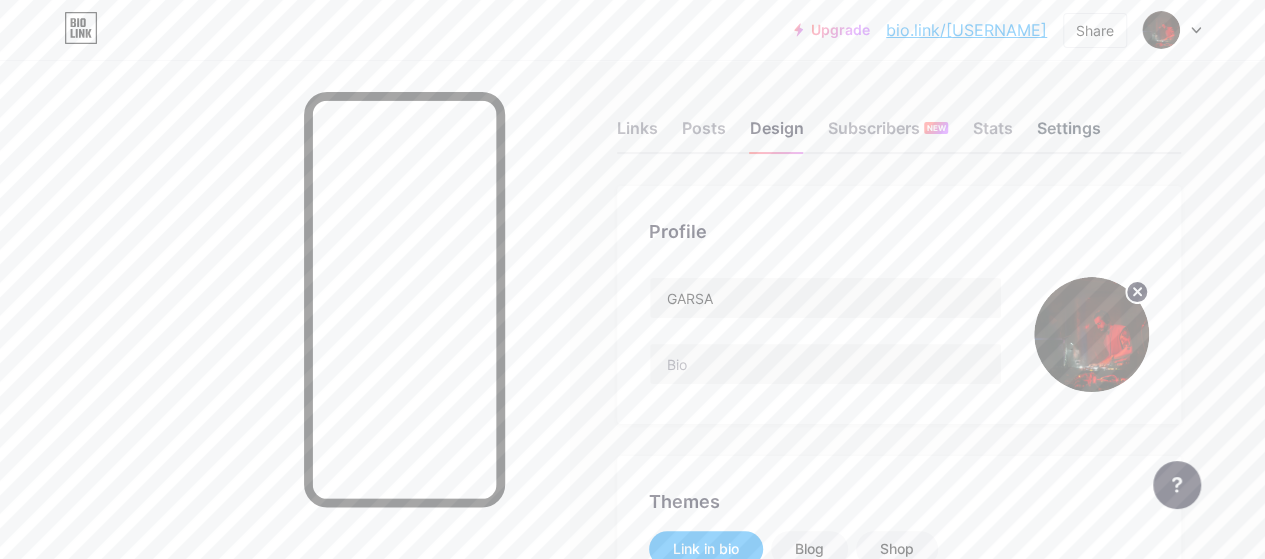 click on "Settings" at bounding box center (1068, 134) 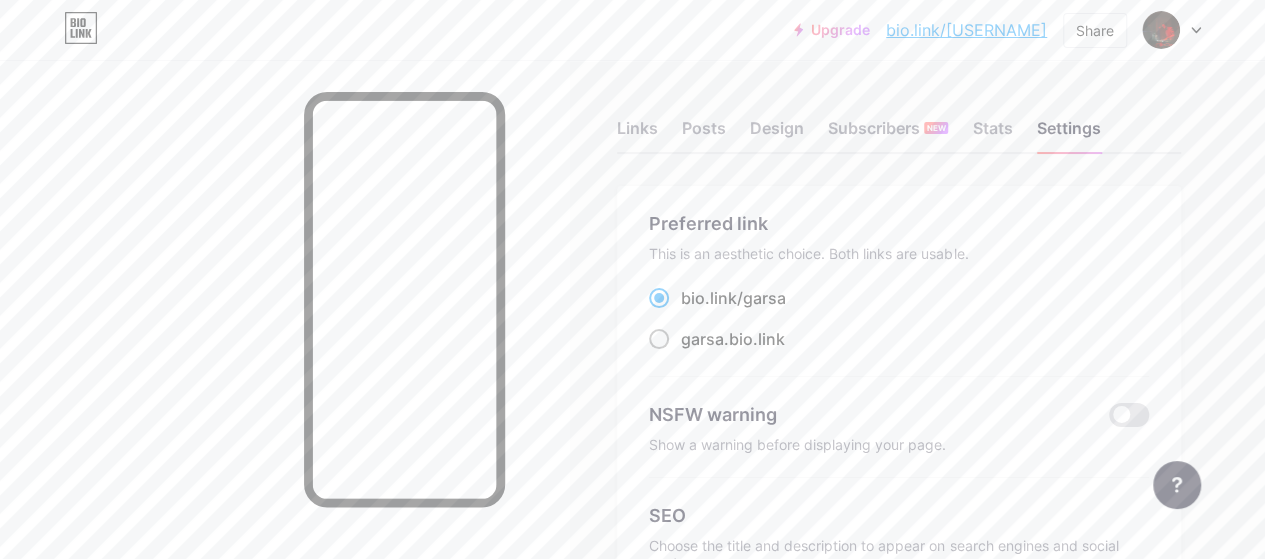 click on "[USERNAME] .bio.link" at bounding box center (733, 339) 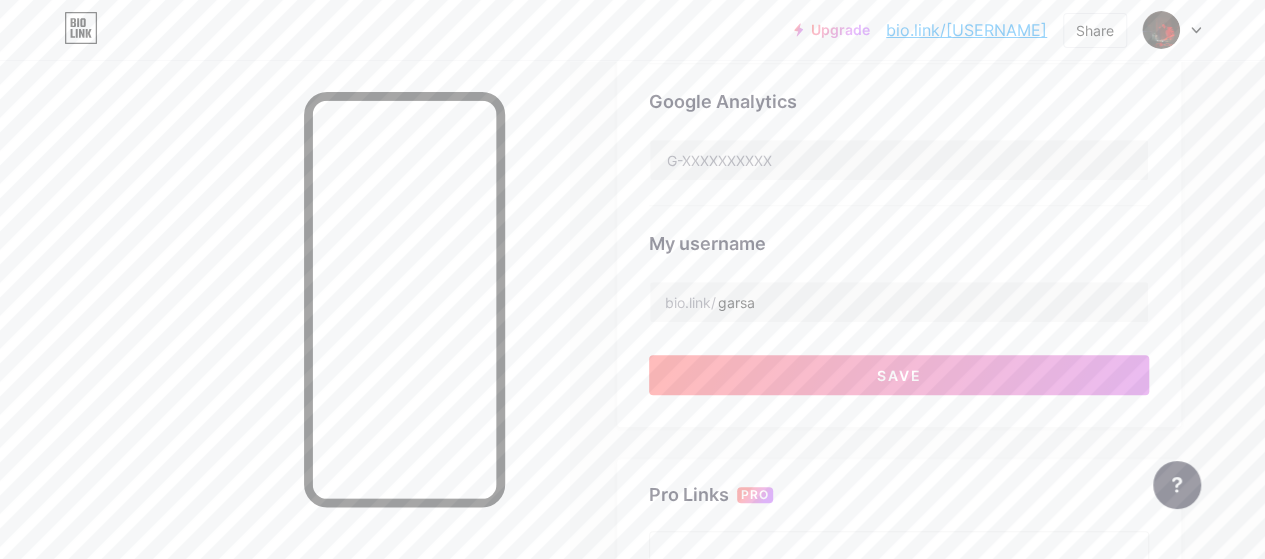 scroll, scrollTop: 662, scrollLeft: 0, axis: vertical 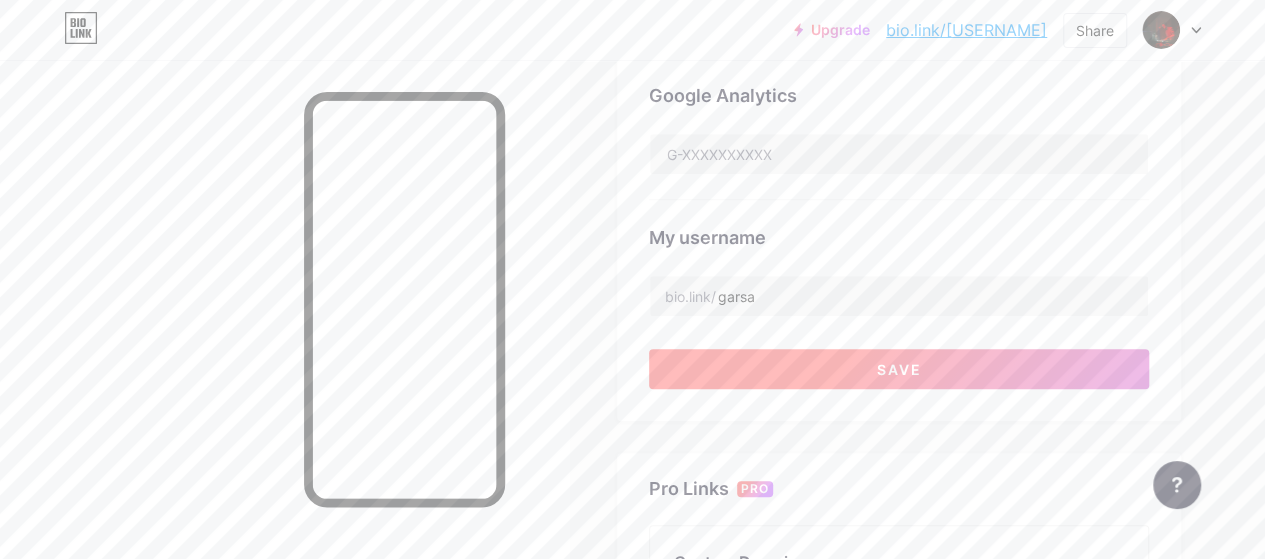 click on "Save" at bounding box center [899, 369] 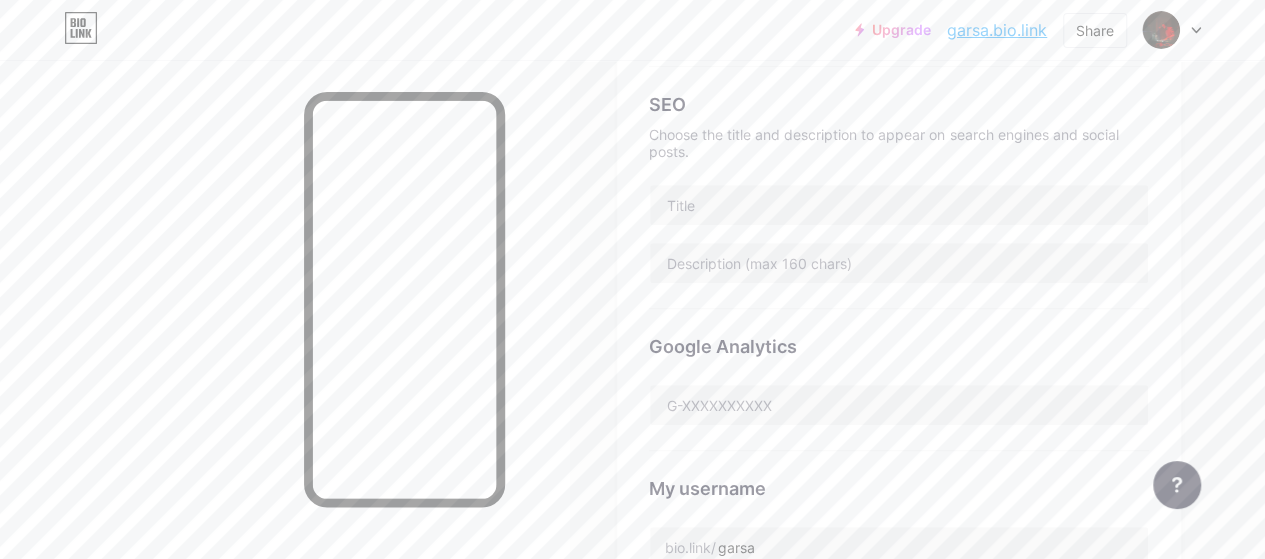 scroll, scrollTop: 405, scrollLeft: 0, axis: vertical 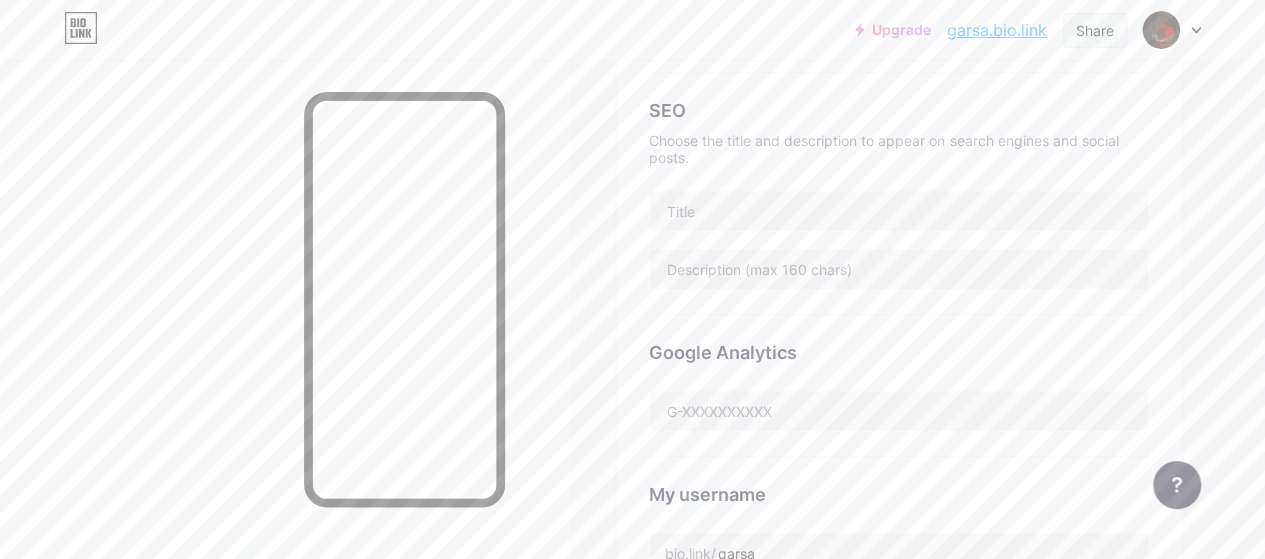 click on "Share" at bounding box center [1095, 30] 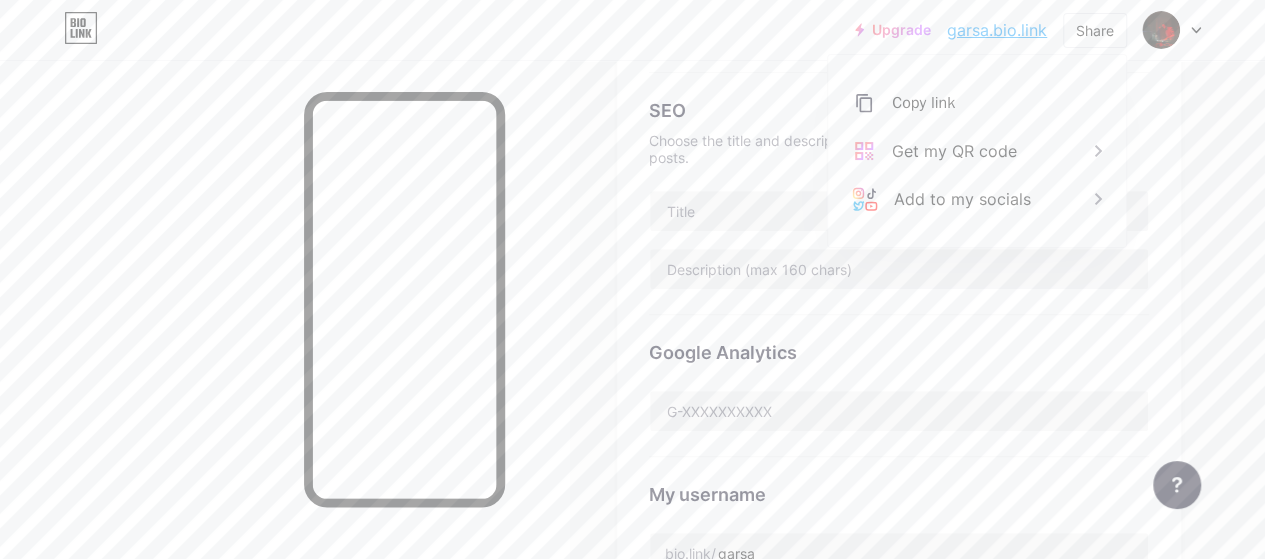 click on "Upgrade   [USERNAME].bio.link   [USERNAME].bio.link   Share
Copy link   [USERNAME].bio.link
Get my QR code
Add to my socials                   Switch accounts     GARSA   bio.link/[USERNAME]       + Add a new page        Account settings   Logout" at bounding box center [632, 30] 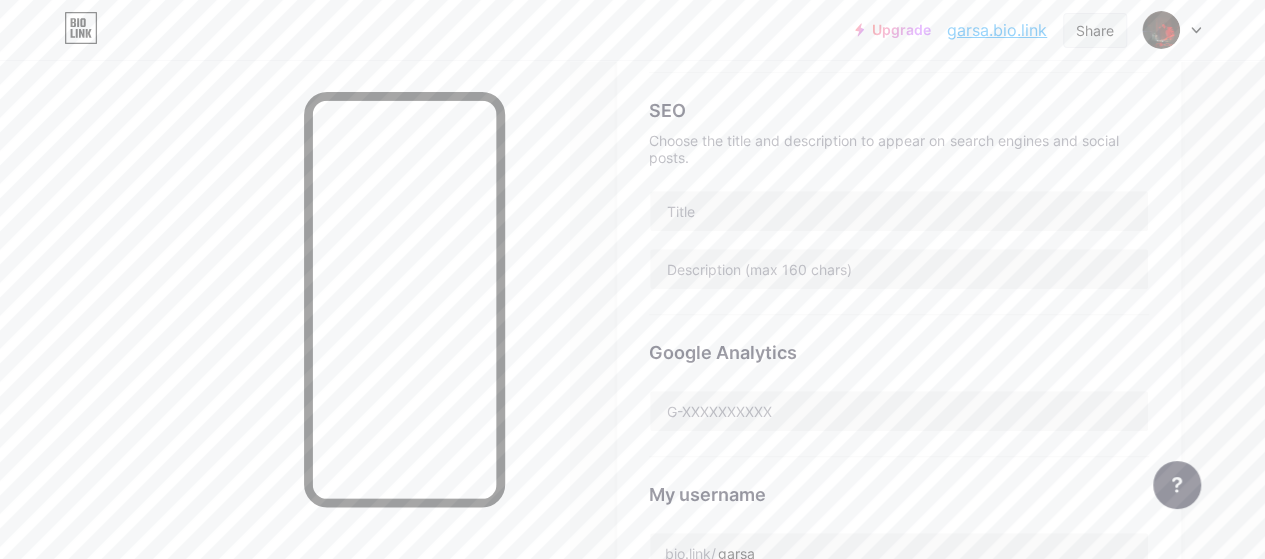 click on "Share" at bounding box center (1095, 30) 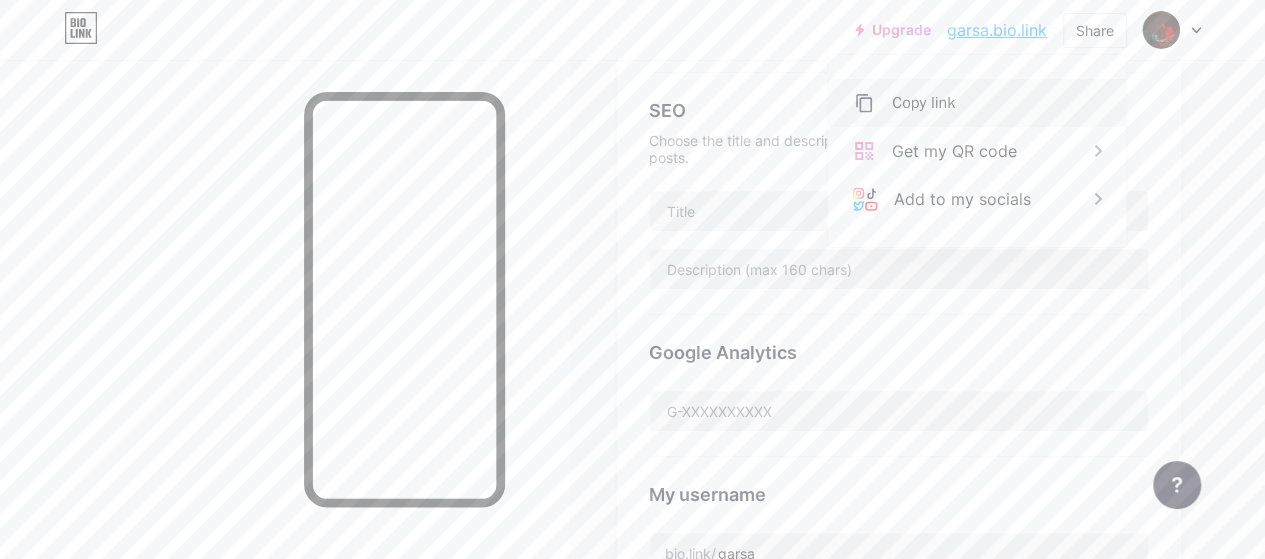 click on "Copy link" at bounding box center [977, 103] 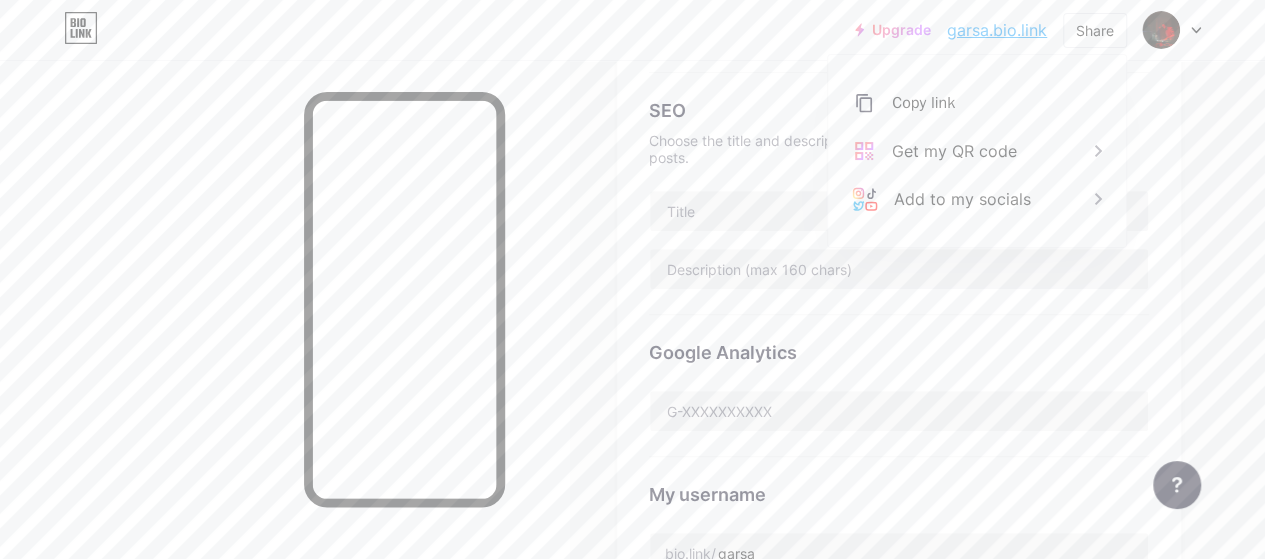 click on "Links
Posts
Design
Subscribers
NEW
Stats
Settings     Preferred link   This is an aesthetic choice. Both links are usable.
bio.link/ [USERNAME]       [USERNAME] .bio.link
NSFW warning       Show a warning before displaying your page.     SEO   Choose the title and description to appear on search engines and social posts.           Google Analytics       My username   bio.link/   [USERNAME]           Pro Links   PRO   Custom Domain   Try your own custom domain eg: jaseem.com   Set
up domain             Emoji link   Add emojis to your link eg: bio.link/😄😭🥵   Create
Go to  Help Center  to learn more or to contact support.   Changes saved           Feature requests             Help center         Contact support" at bounding box center [632, 416] 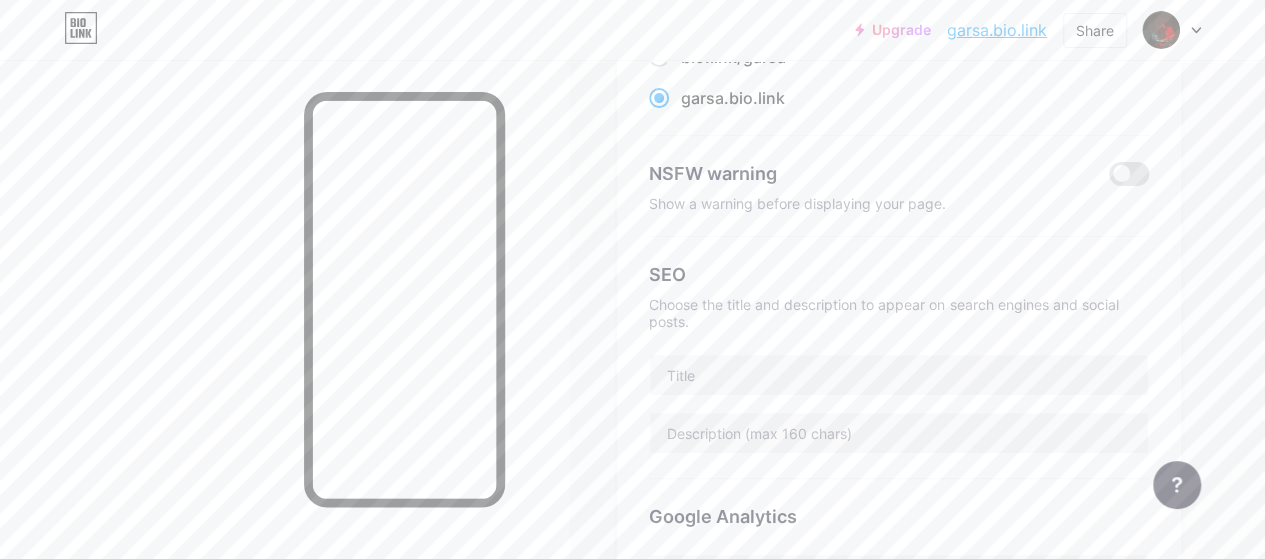 scroll, scrollTop: 0, scrollLeft: 0, axis: both 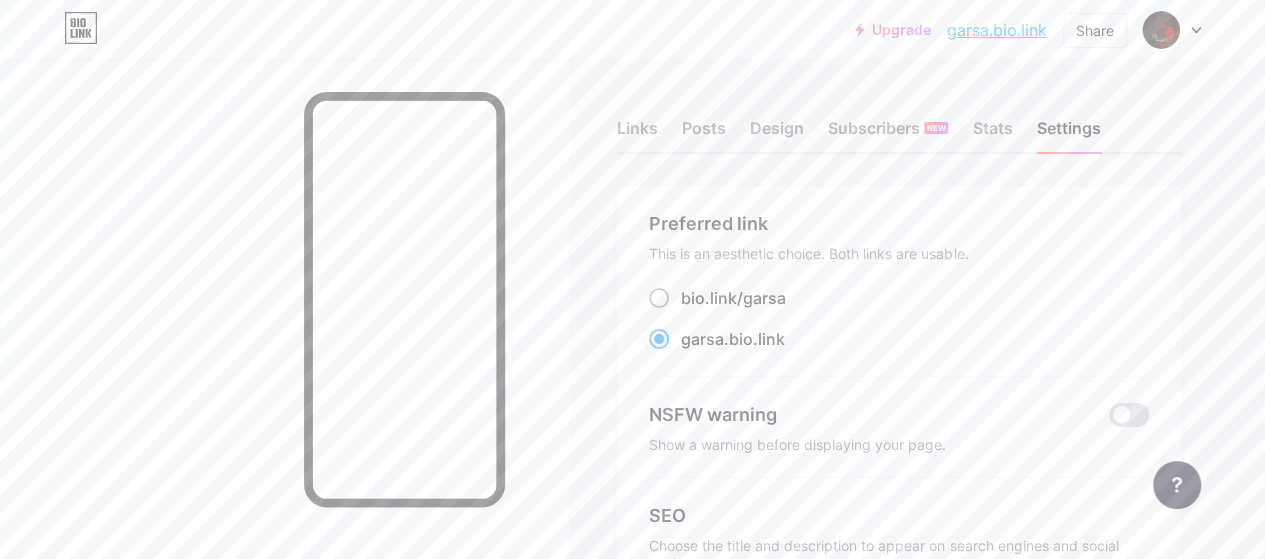 click on "garsa" at bounding box center [764, 298] 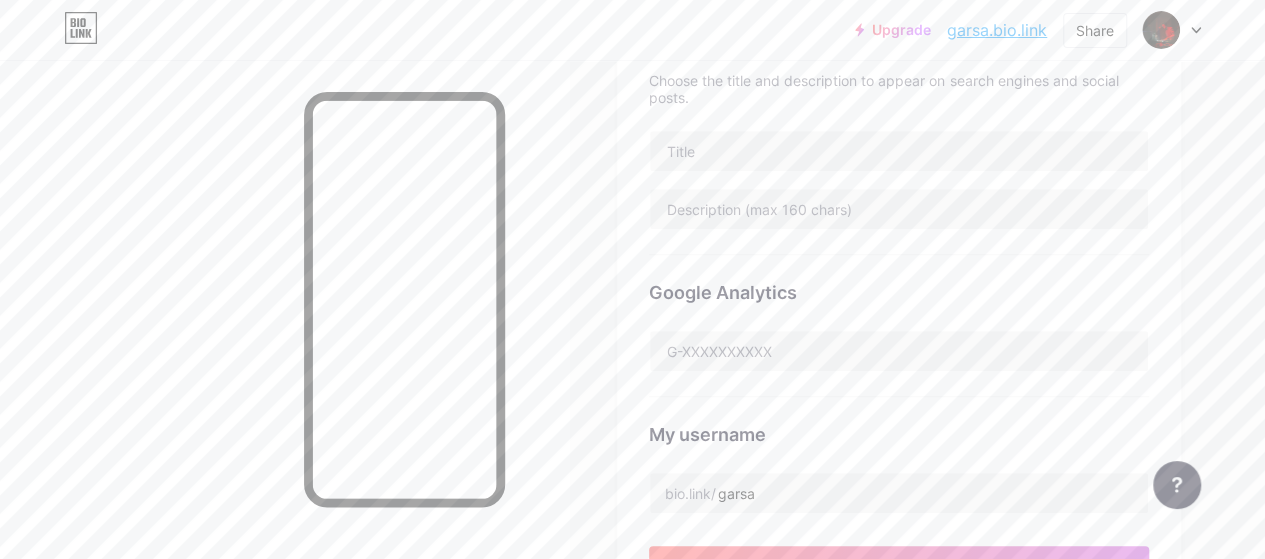 scroll, scrollTop: 604, scrollLeft: 0, axis: vertical 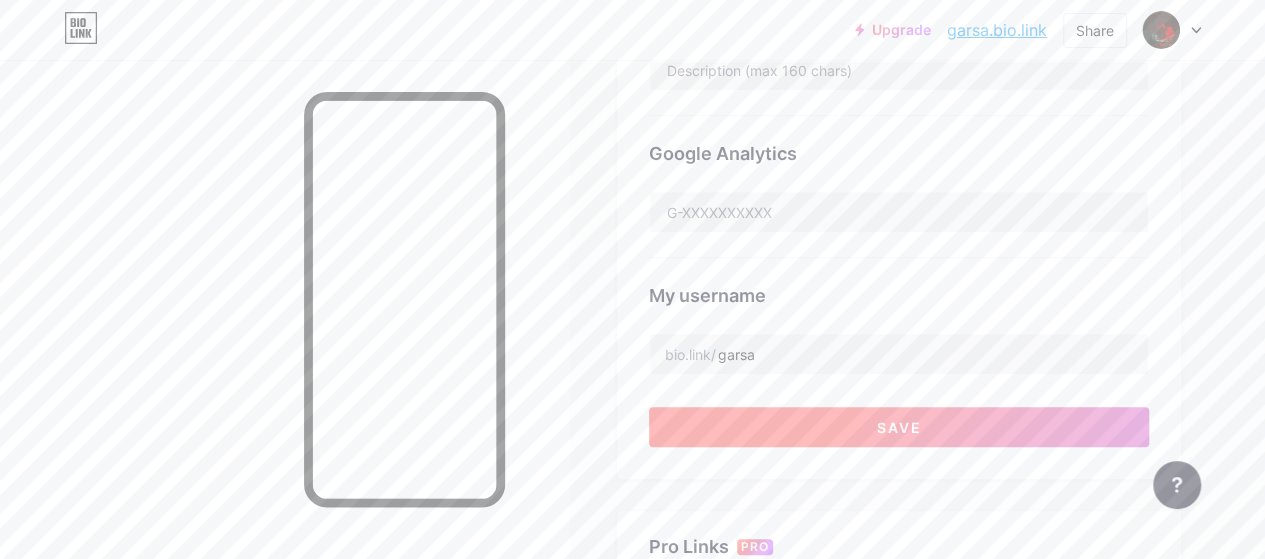 click on "Save" at bounding box center [899, 427] 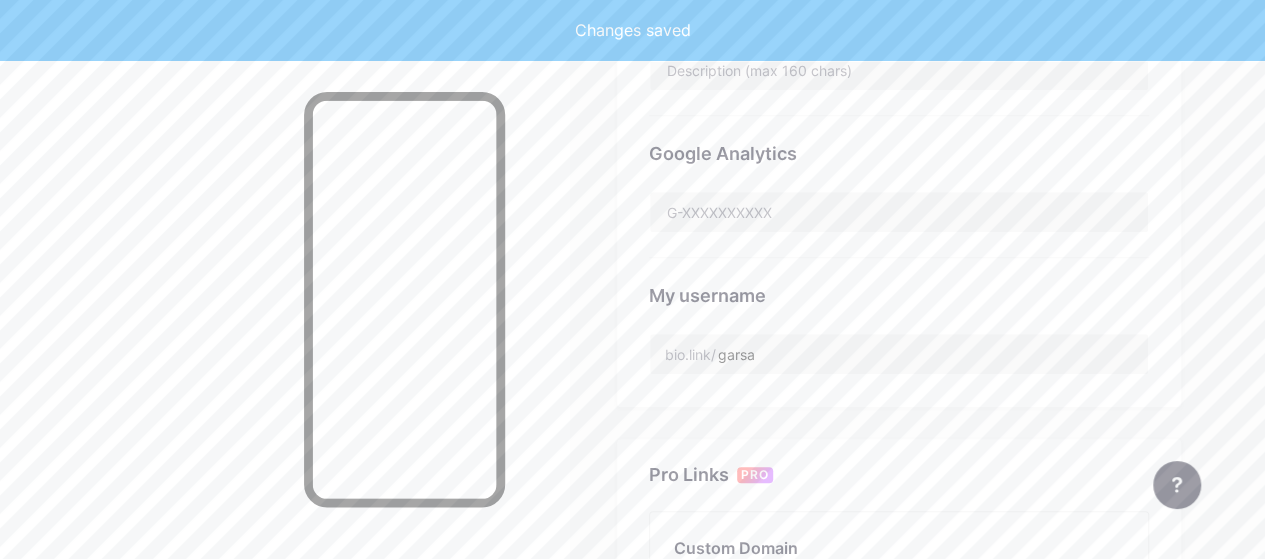 scroll, scrollTop: 0, scrollLeft: 0, axis: both 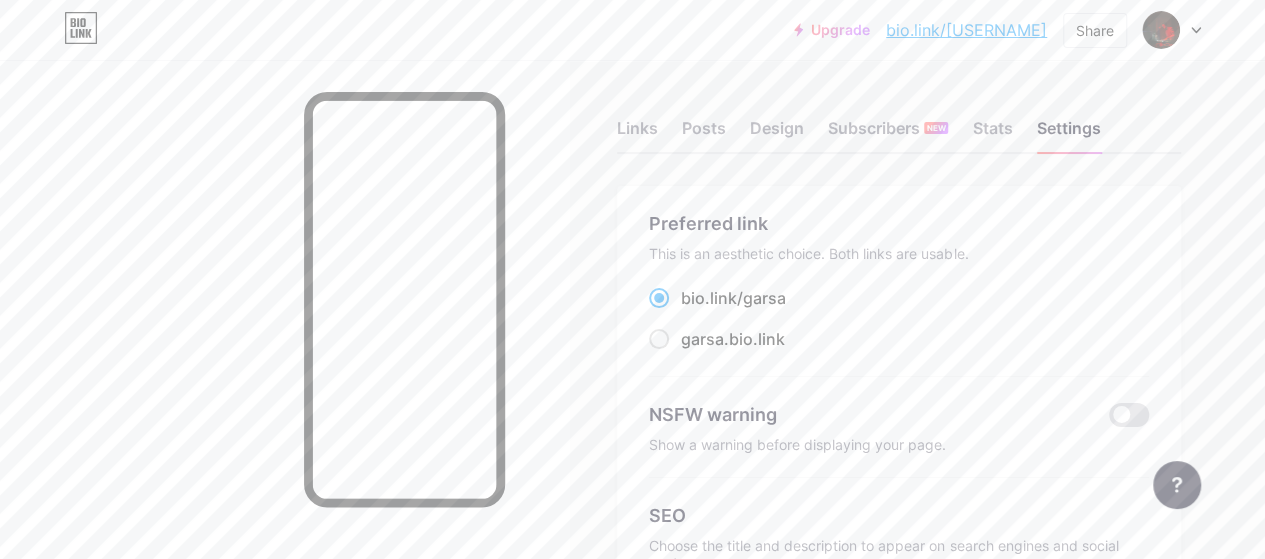 click 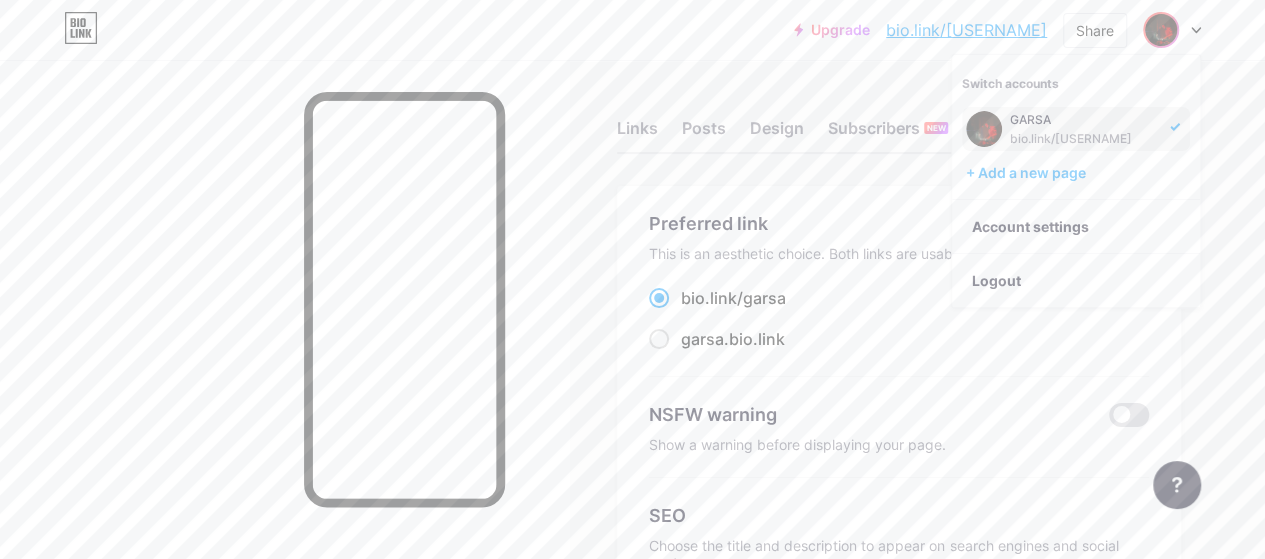 click on "Links
Posts
Design
Subscribers
NEW
Stats
Settings     Preferred link   This is an aesthetic choice. Both links are usable.
bio.link/ [USERNAME]       [USERNAME] .bio.link
NSFW warning       Show a warning before displaying your page.     SEO   Choose the title and description to appear on search engines and social posts.           Google Analytics       My username   bio.link/   [USERNAME]           Pro Links   PRO   Custom Domain   Try your own custom domain eg: jaseem.com   Set
up domain             Emoji link   Add emojis to your link eg: bio.link/😄😭🥵   Create
Go to  Help Center  to learn more or to contact support.   Changes saved           Feature requests             Help center         Contact support" at bounding box center (632, 821) 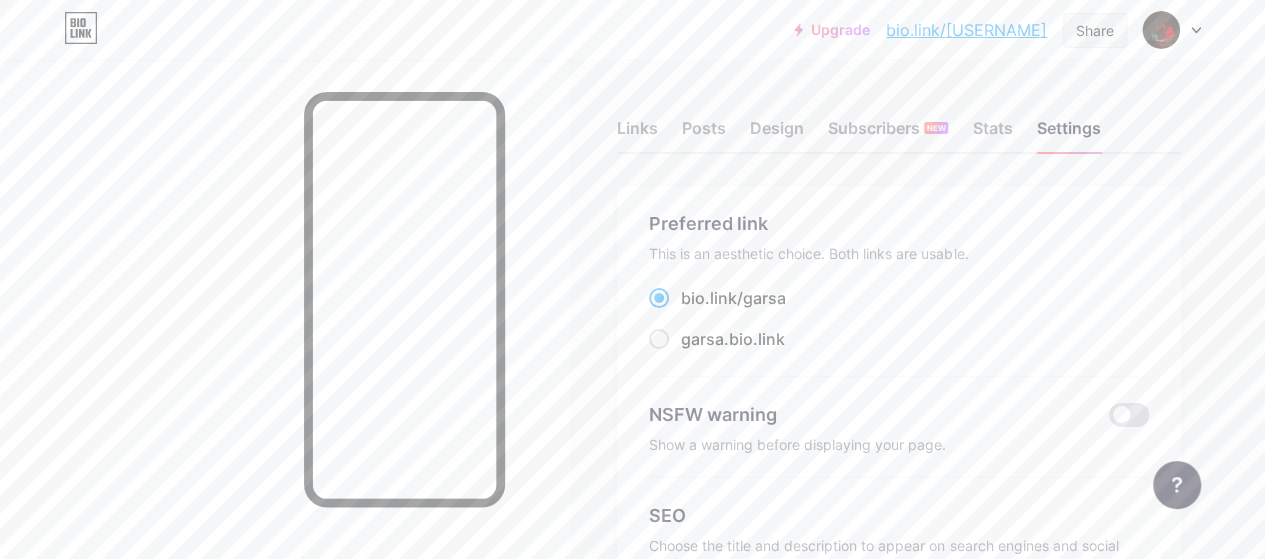 click on "Share" at bounding box center [1095, 30] 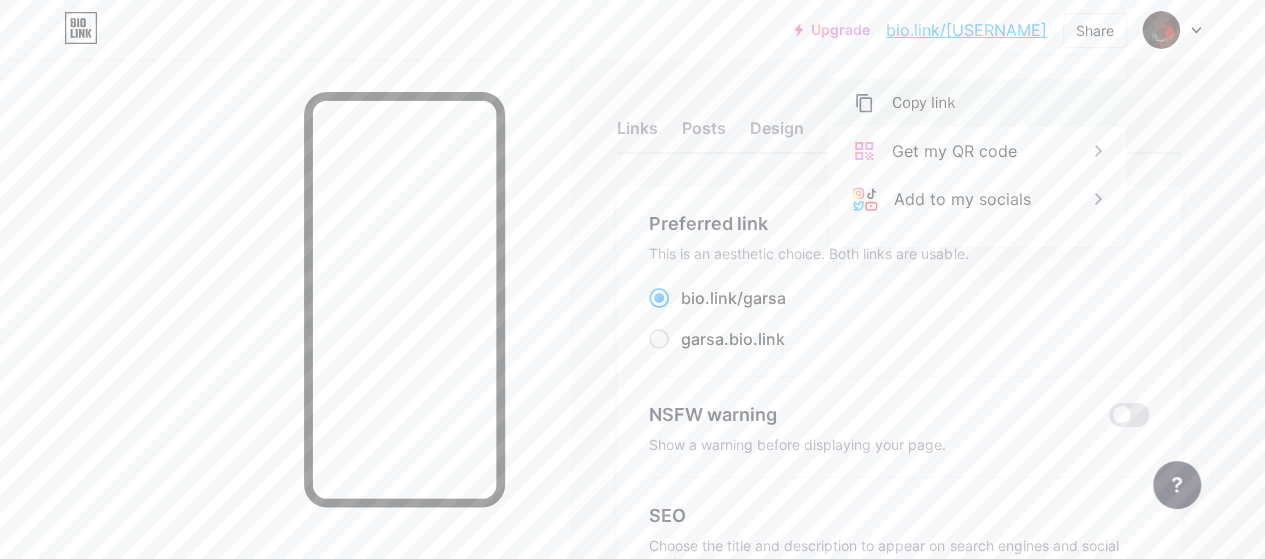 click on "Copy link" at bounding box center [923, 103] 